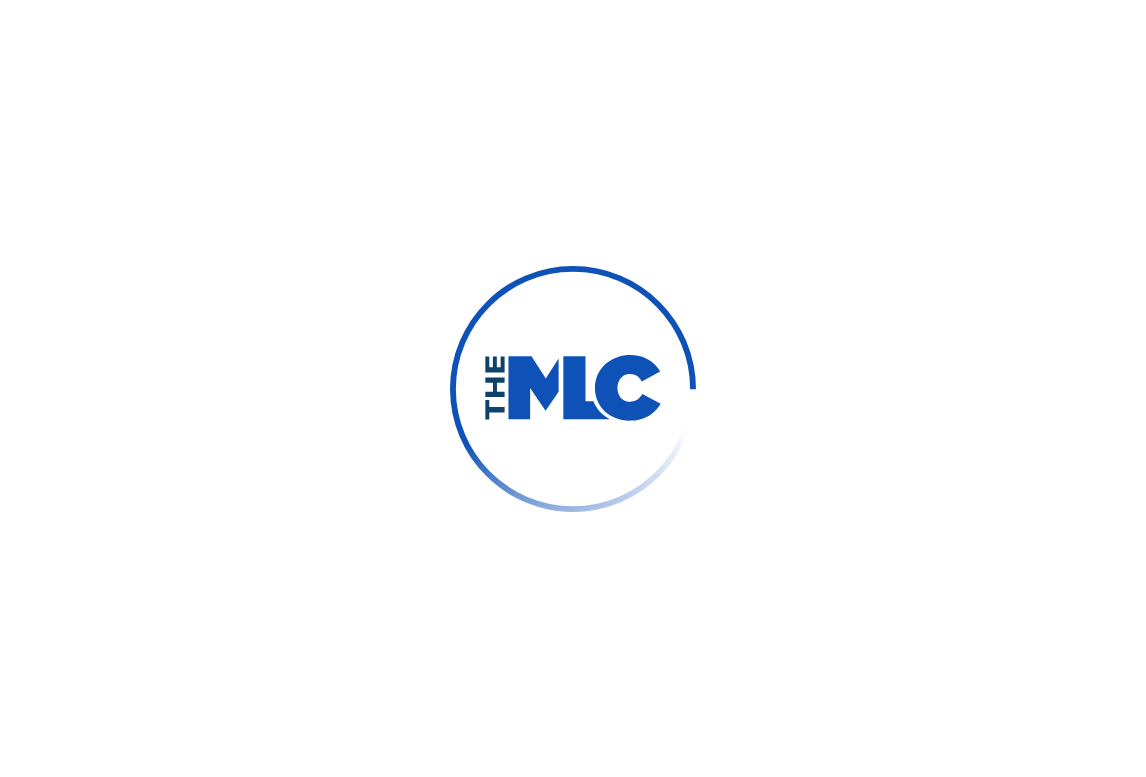 scroll, scrollTop: 0, scrollLeft: 0, axis: both 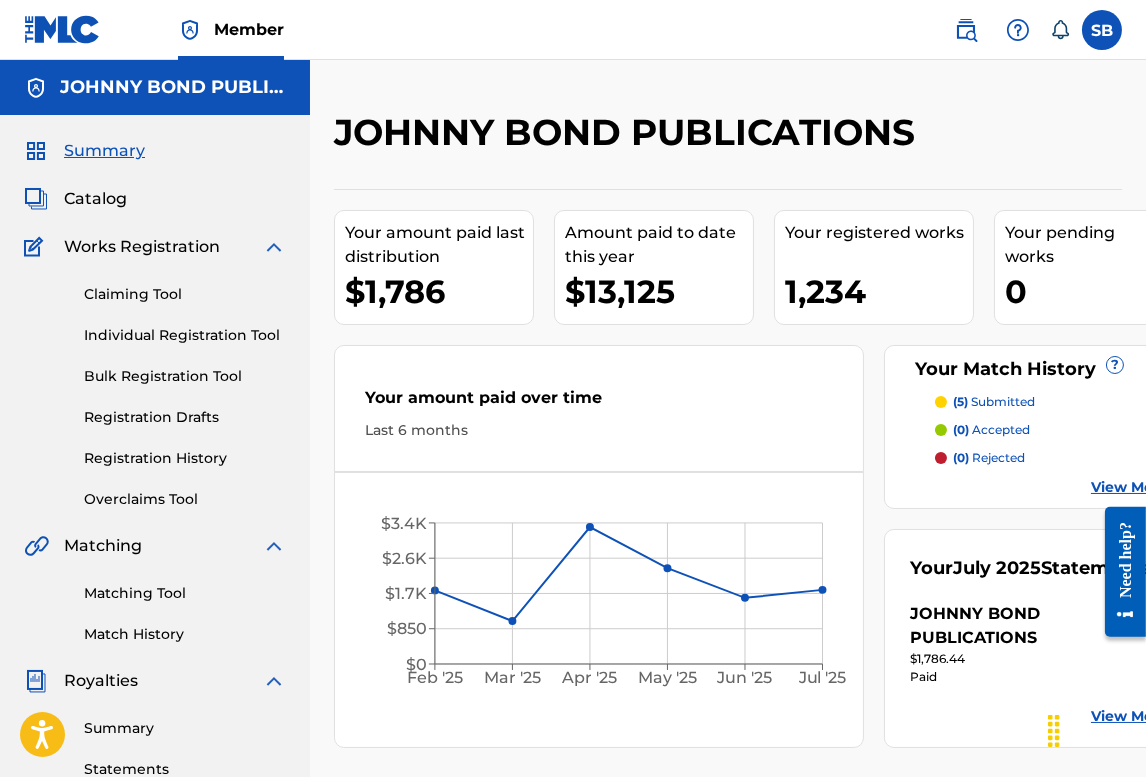 click on "Catalog" at bounding box center [95, 199] 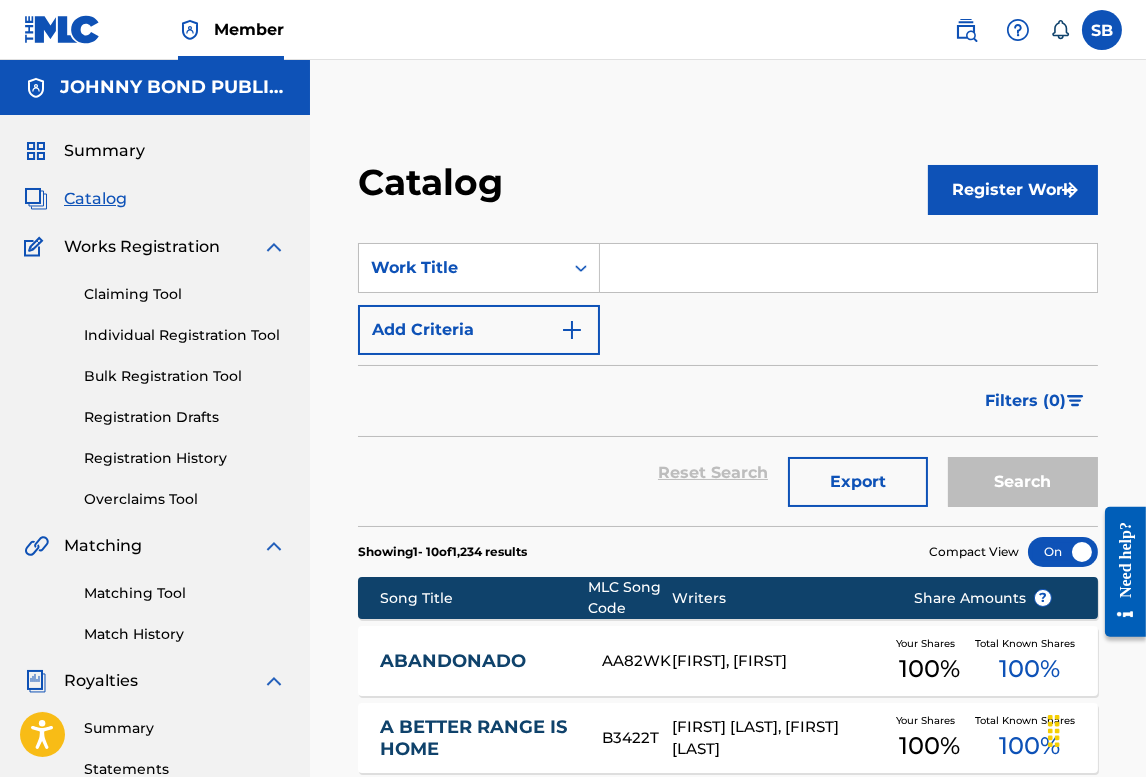 click at bounding box center (848, 268) 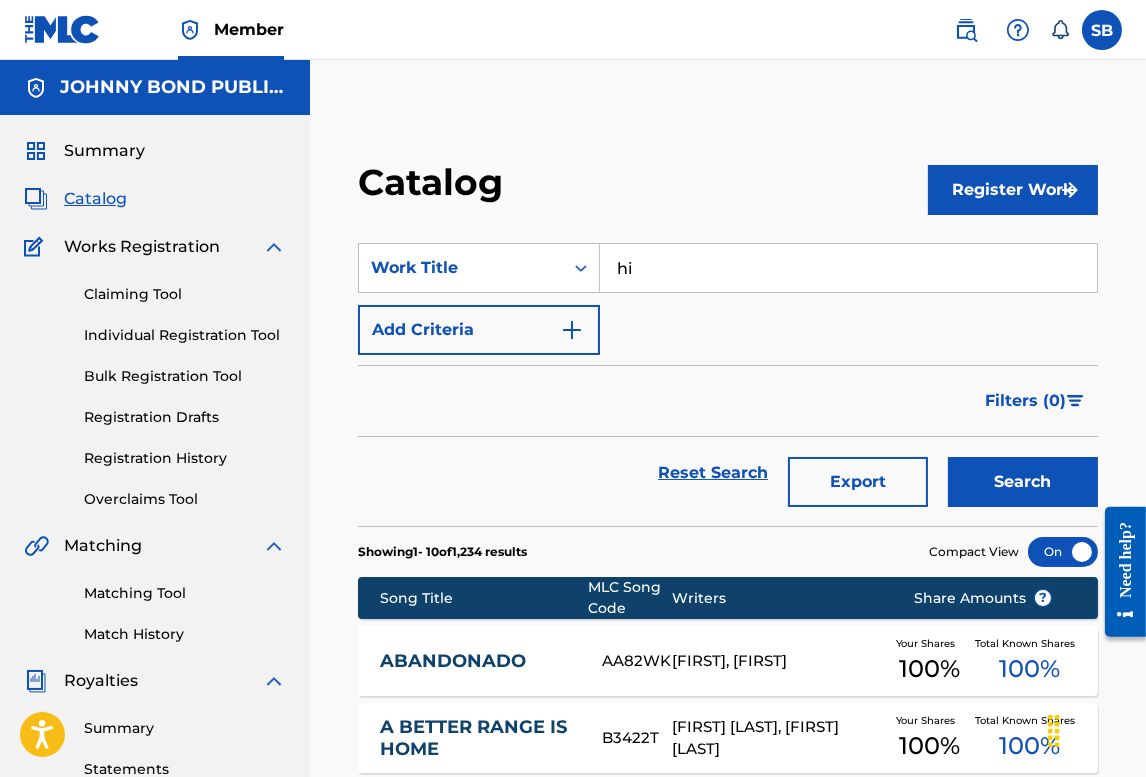 type on "h" 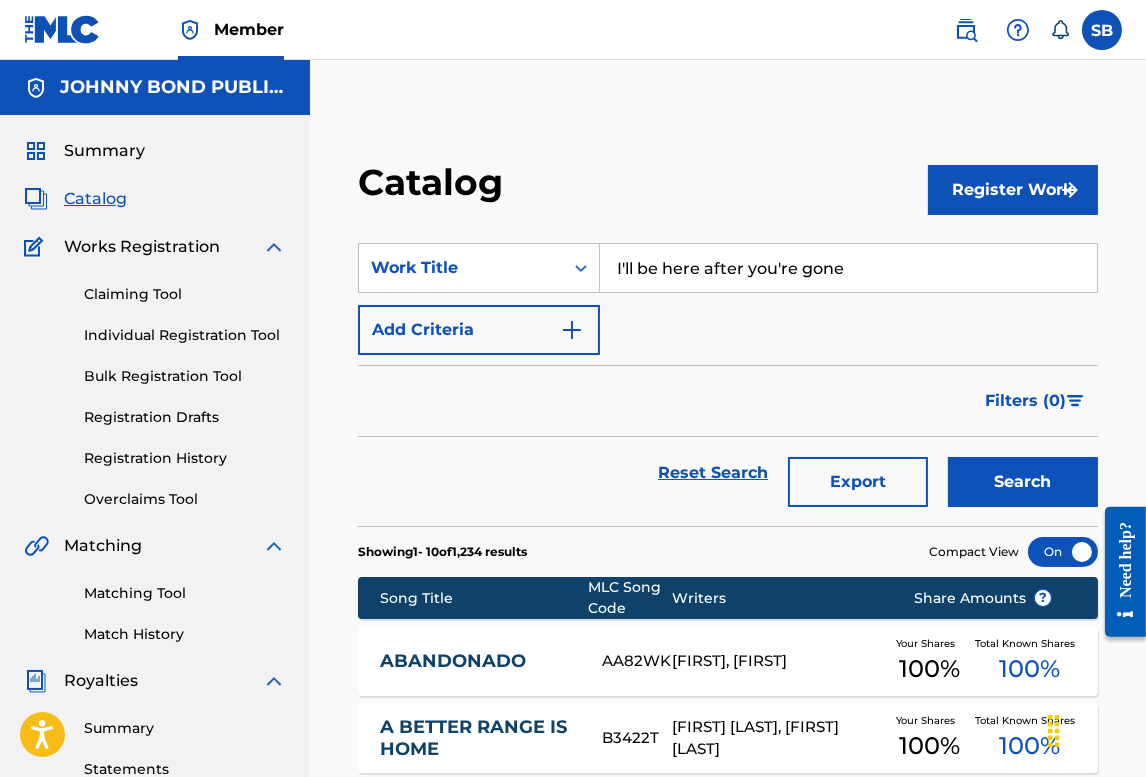 type on "I'll be here after you're gone" 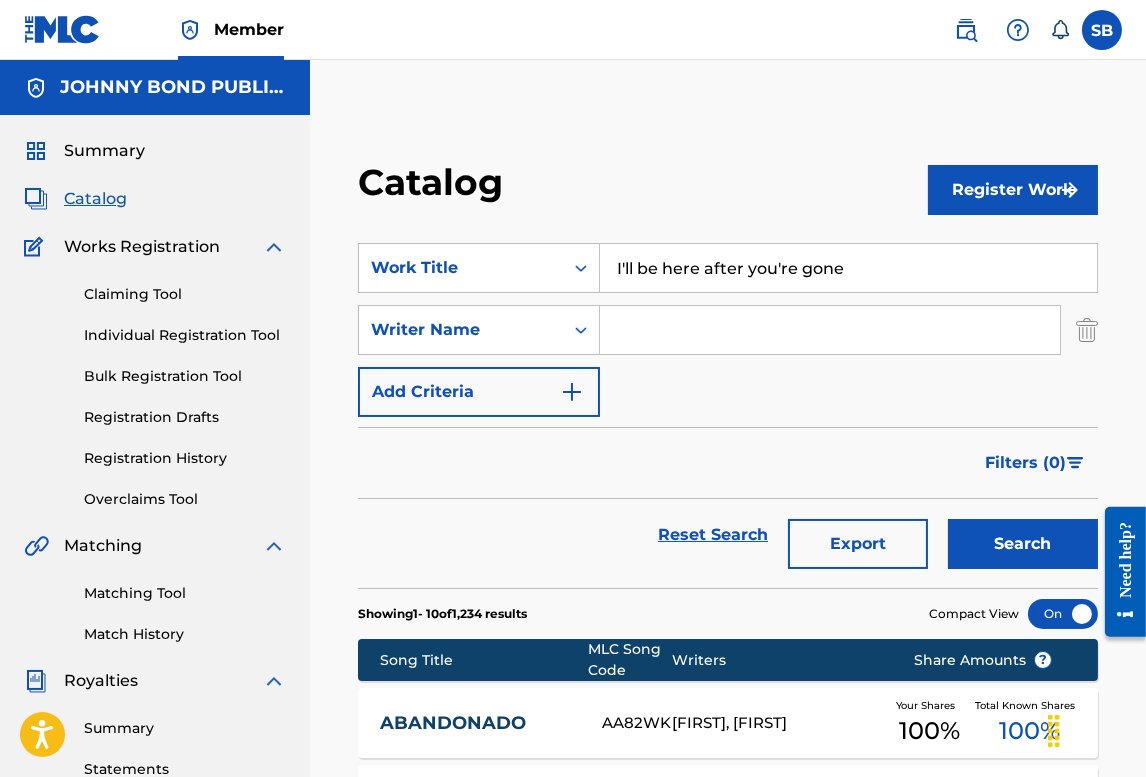 click at bounding box center [830, 330] 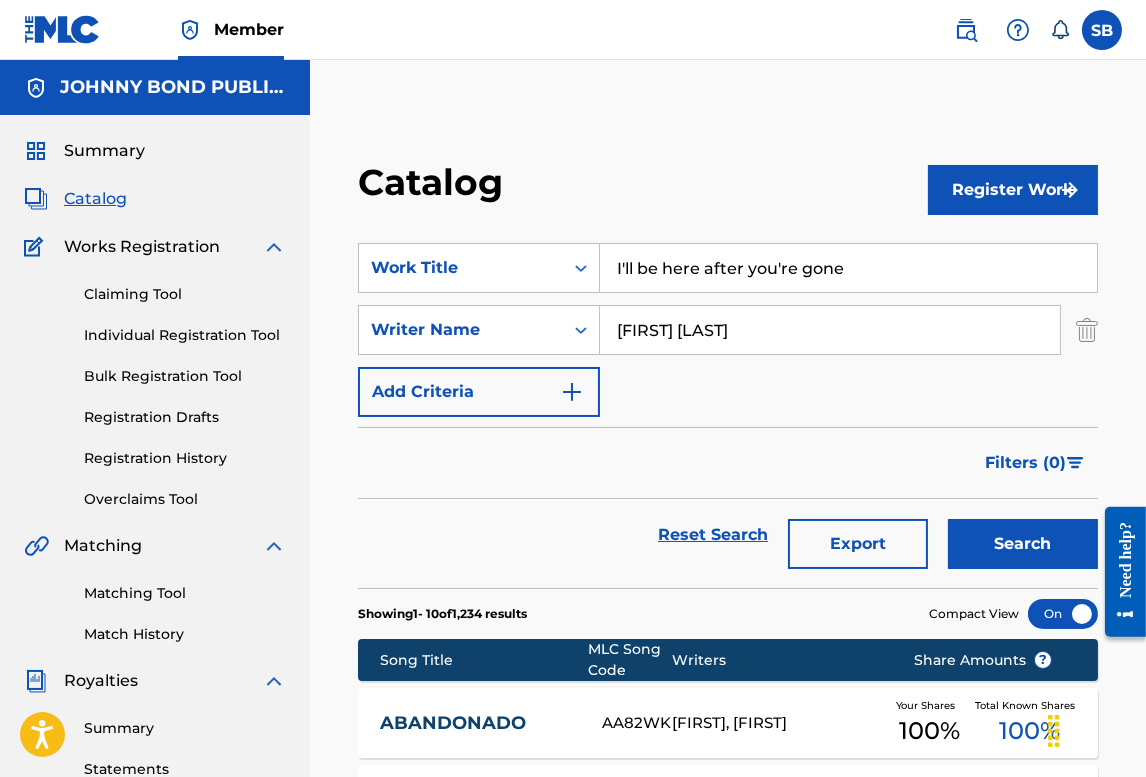 type on "[FIRST] [LAST]" 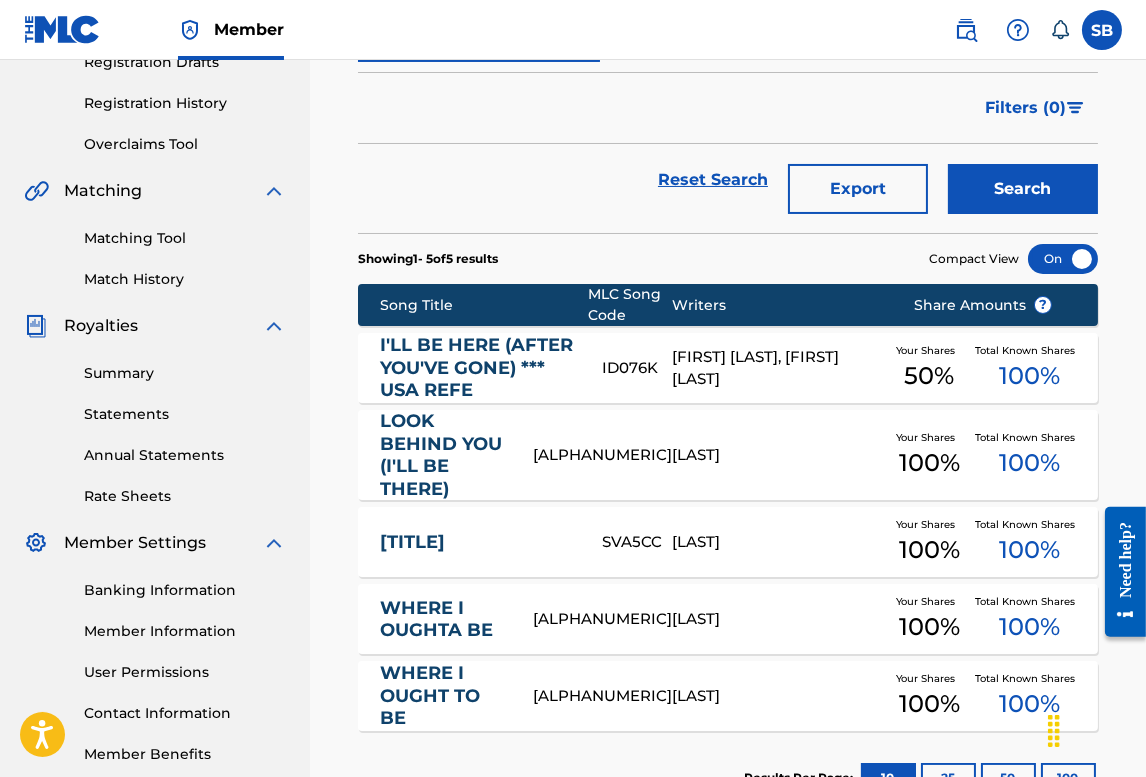 scroll, scrollTop: 382, scrollLeft: 0, axis: vertical 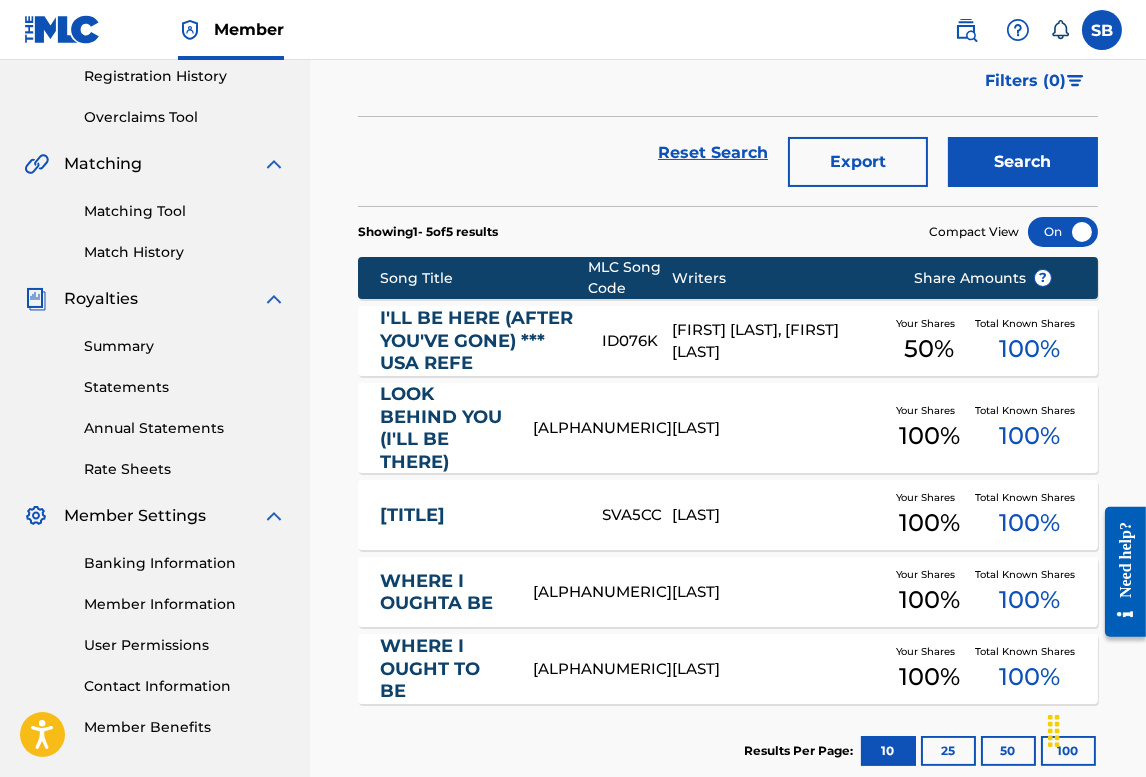 click on "I'LL BE HERE (AFTER YOU'VE GONE) *** USA REFE" at bounding box center [477, 341] 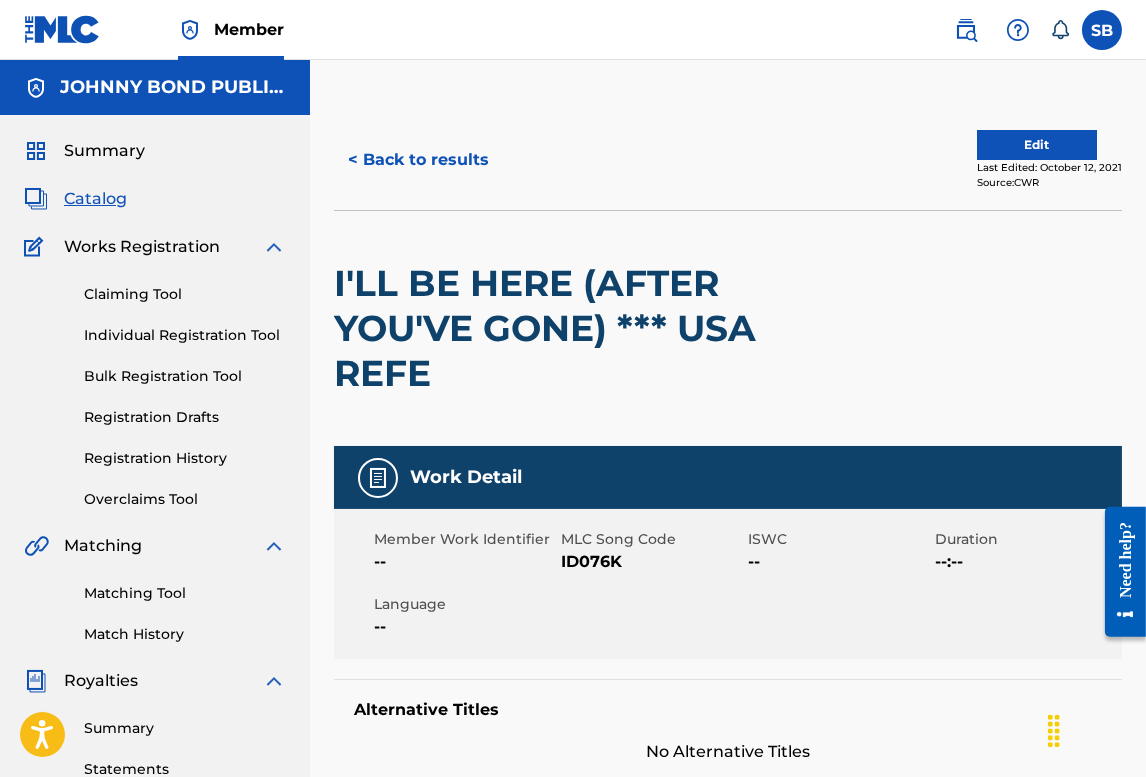 scroll, scrollTop: 0, scrollLeft: 0, axis: both 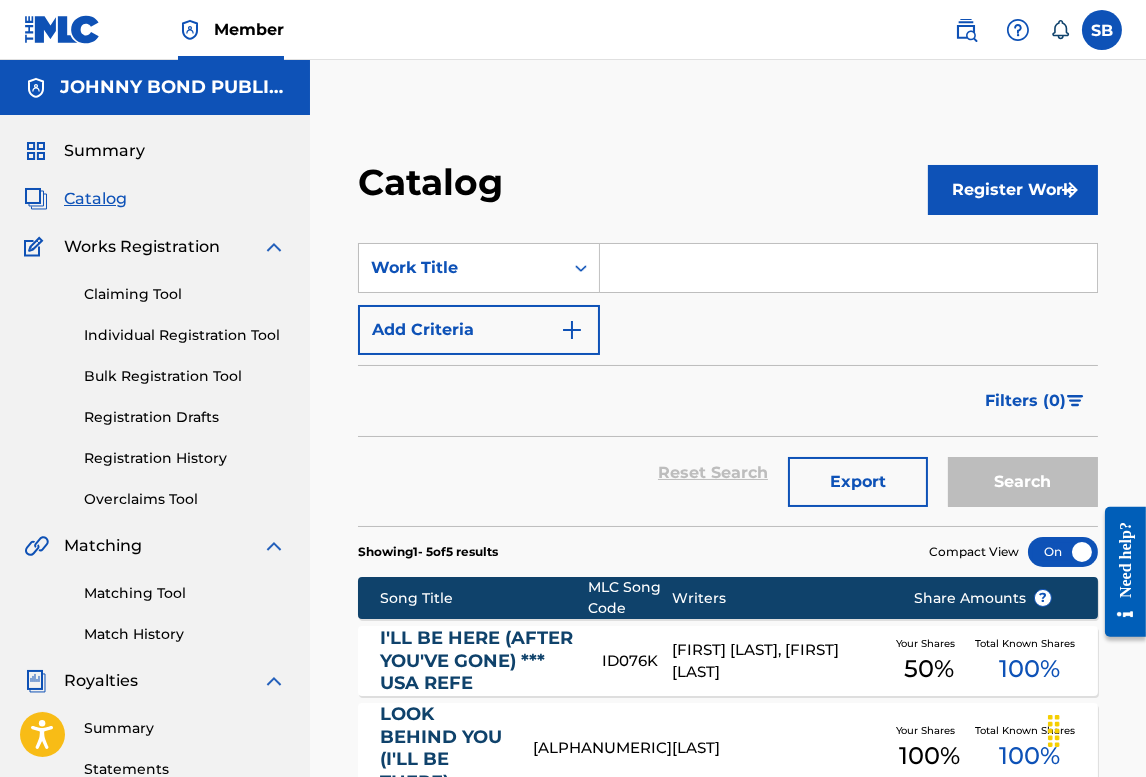 click at bounding box center [848, 268] 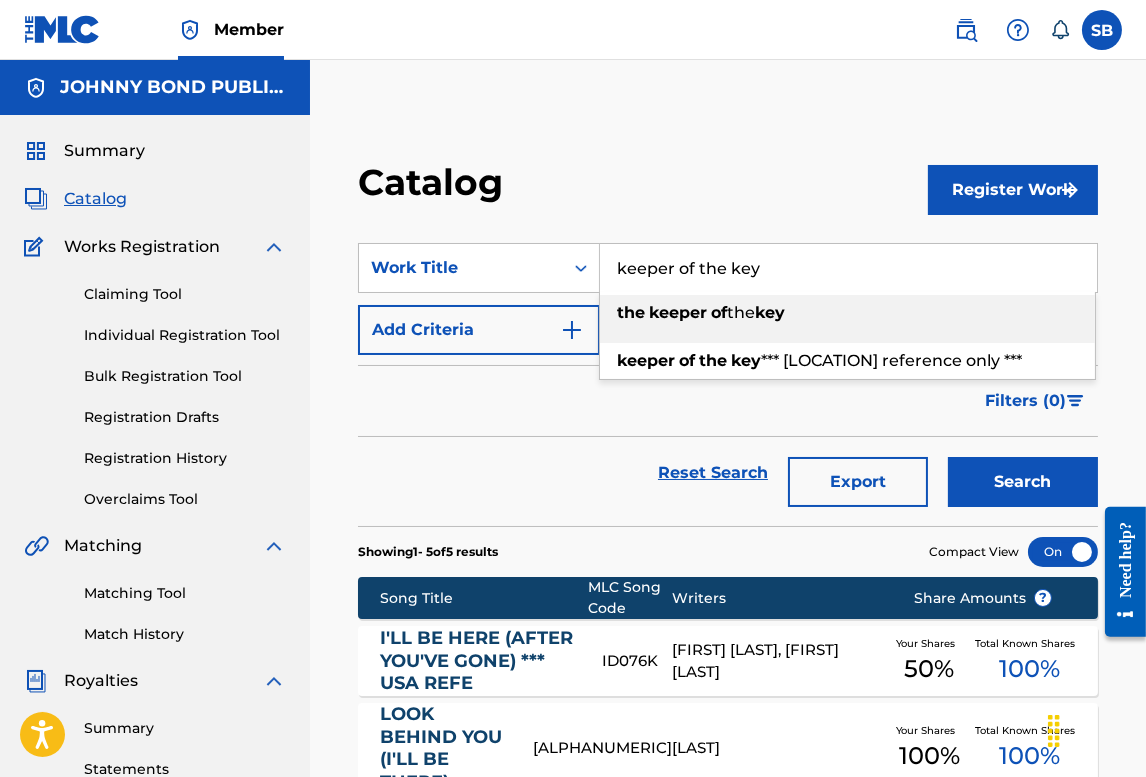 type on "the keeper of the key" 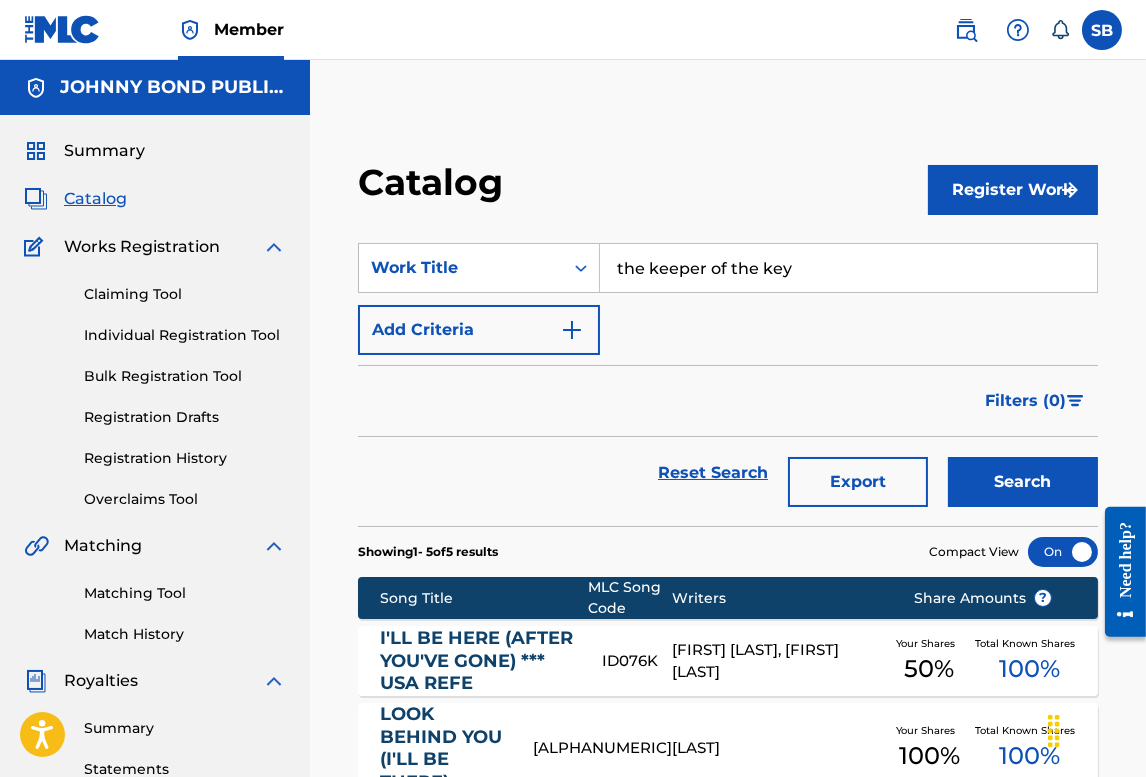 click on "Search" at bounding box center (1023, 482) 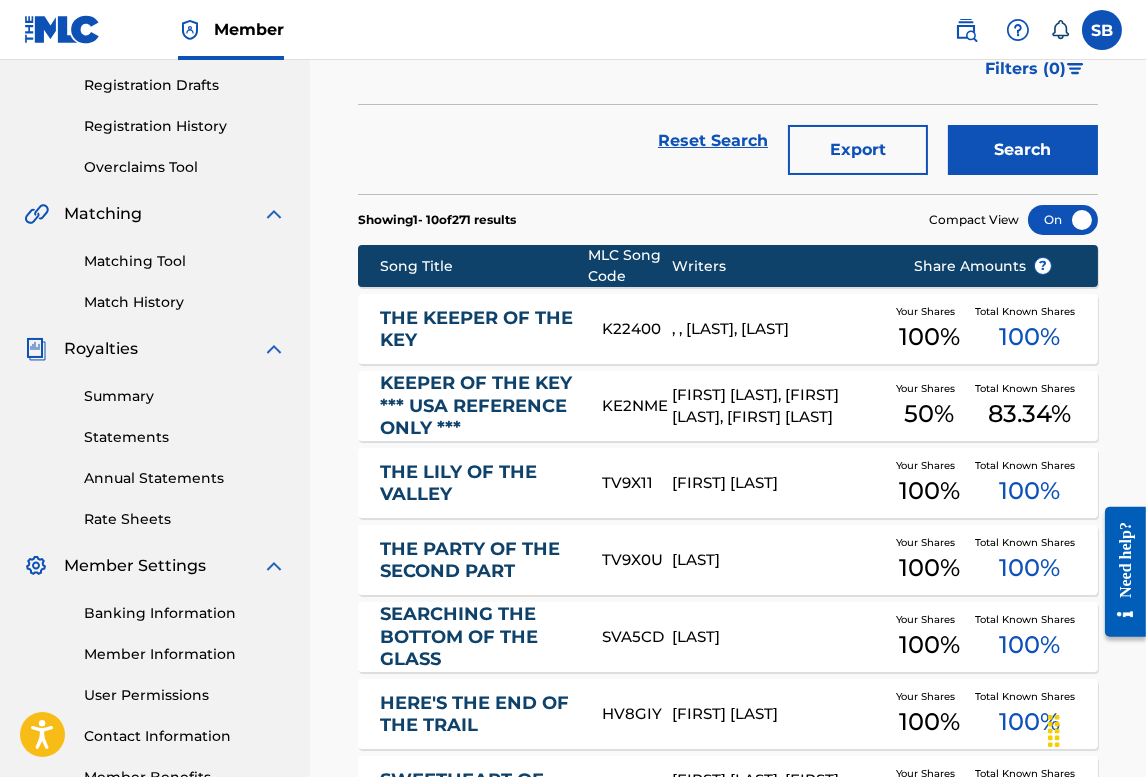 scroll, scrollTop: 333, scrollLeft: 0, axis: vertical 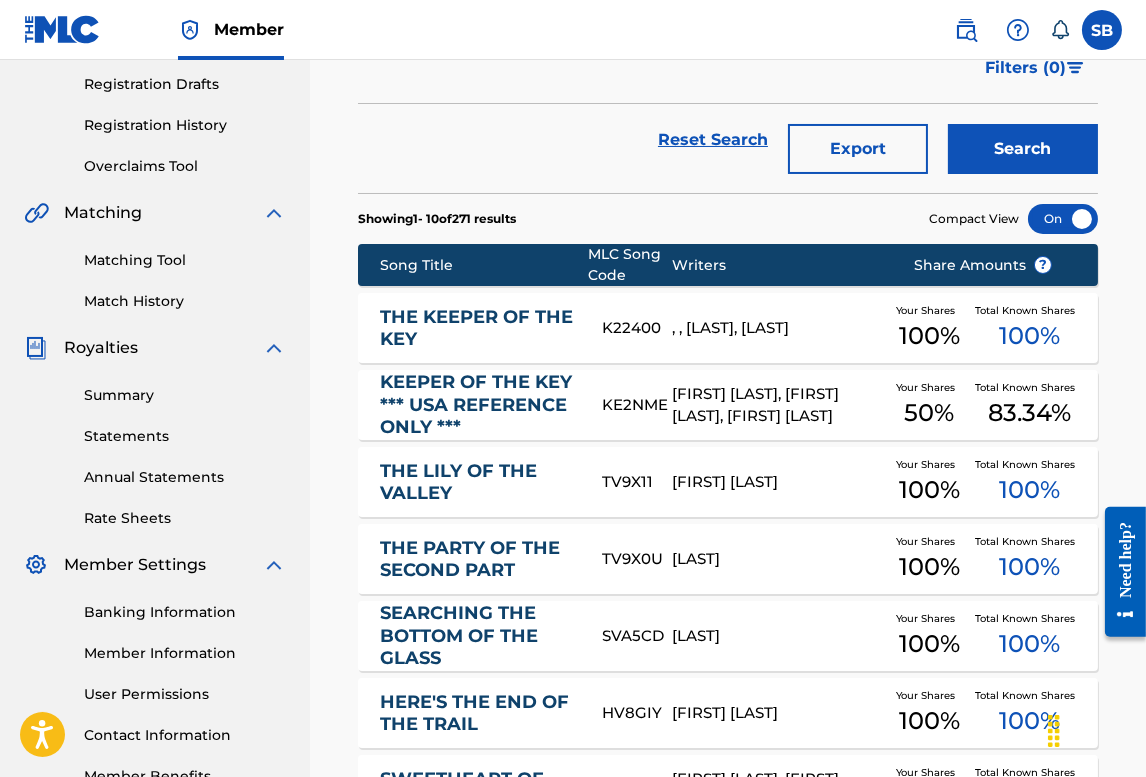 click on "THE KEEPER OF THE KEY" at bounding box center [477, 328] 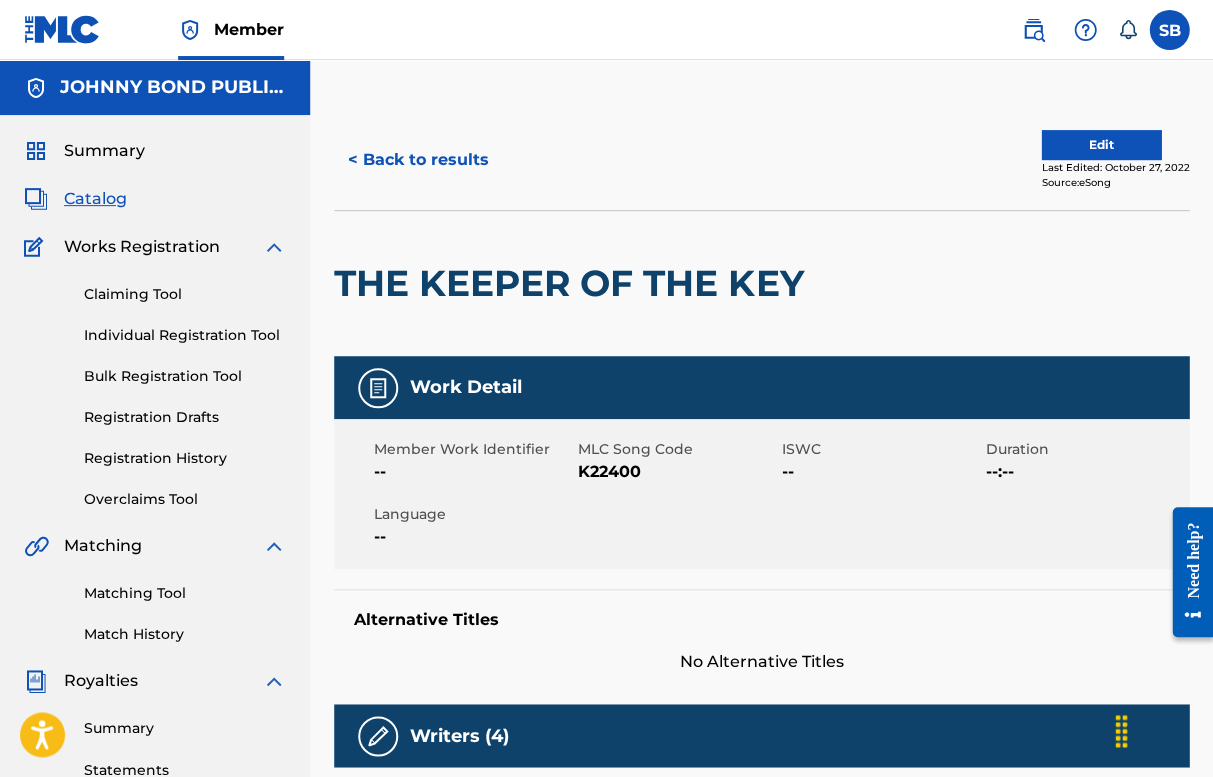 scroll, scrollTop: 0, scrollLeft: 0, axis: both 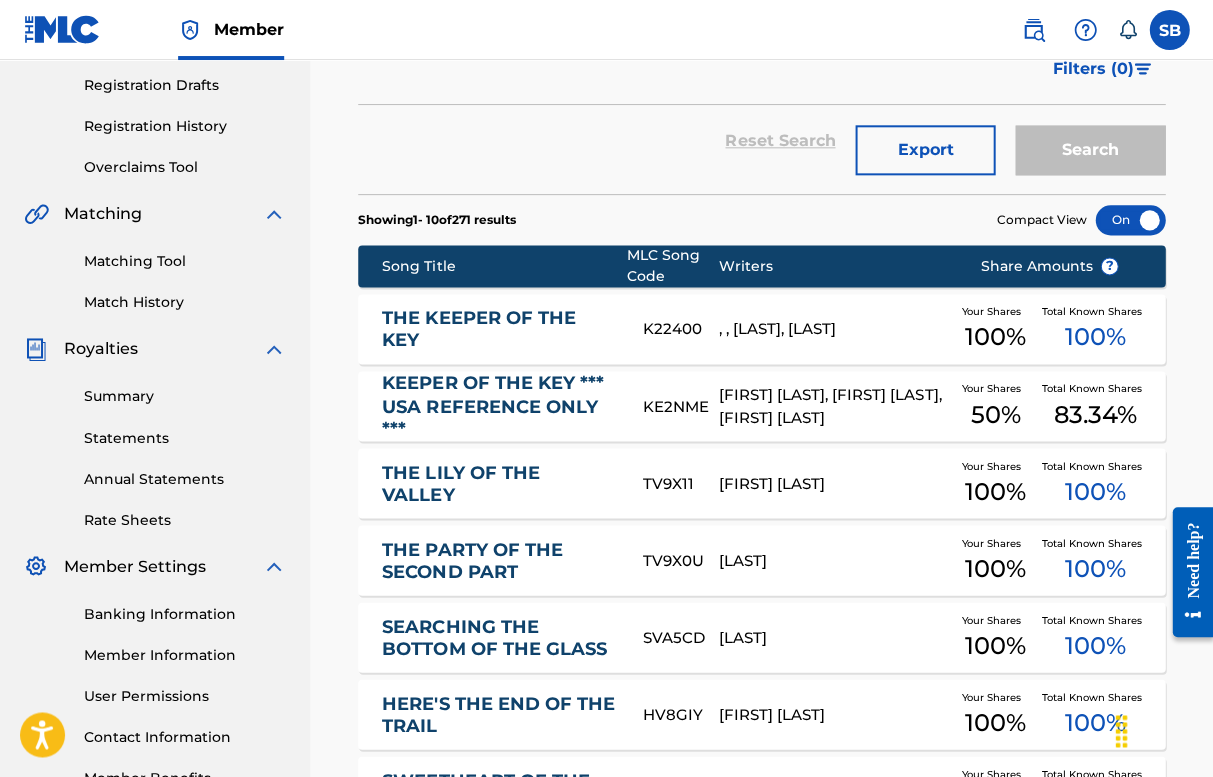 click on "KEEPER OF THE KEY  *** USA REFERENCE ONLY ***" at bounding box center (498, 406) 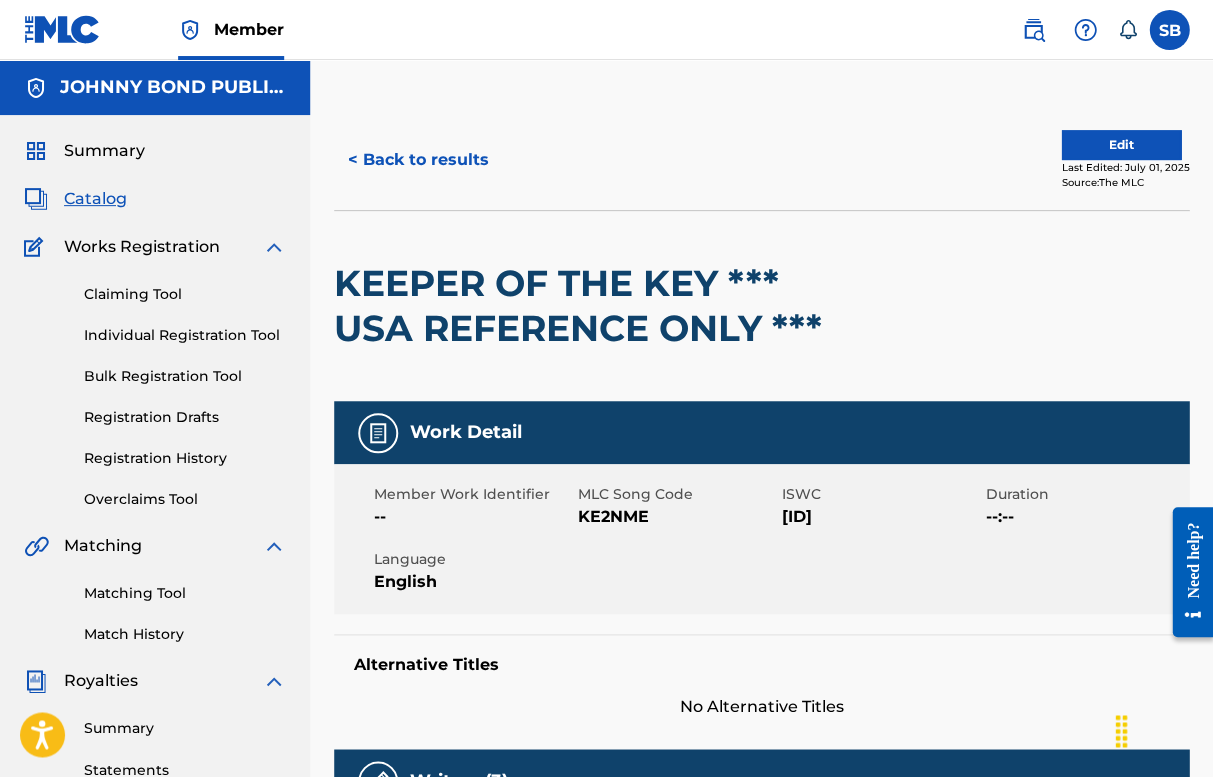 scroll, scrollTop: 0, scrollLeft: 0, axis: both 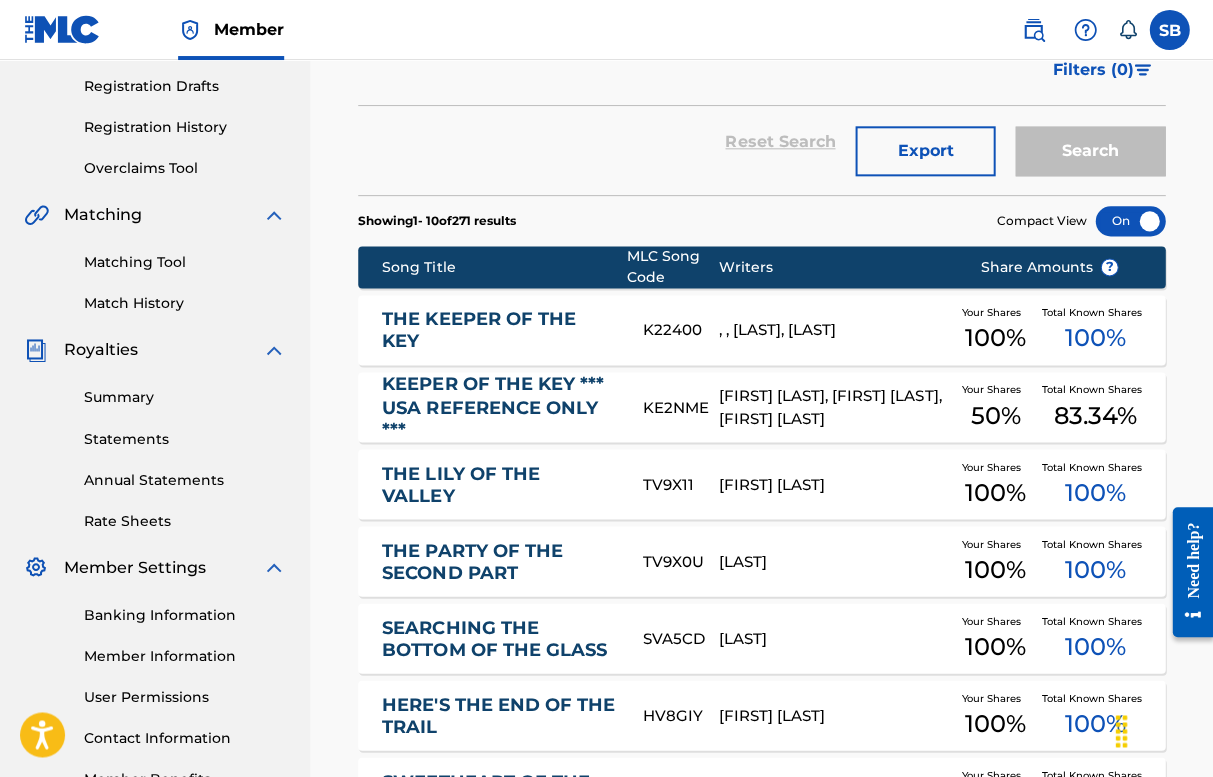 click on "THE KEEPER OF THE KEY" at bounding box center (498, 330) 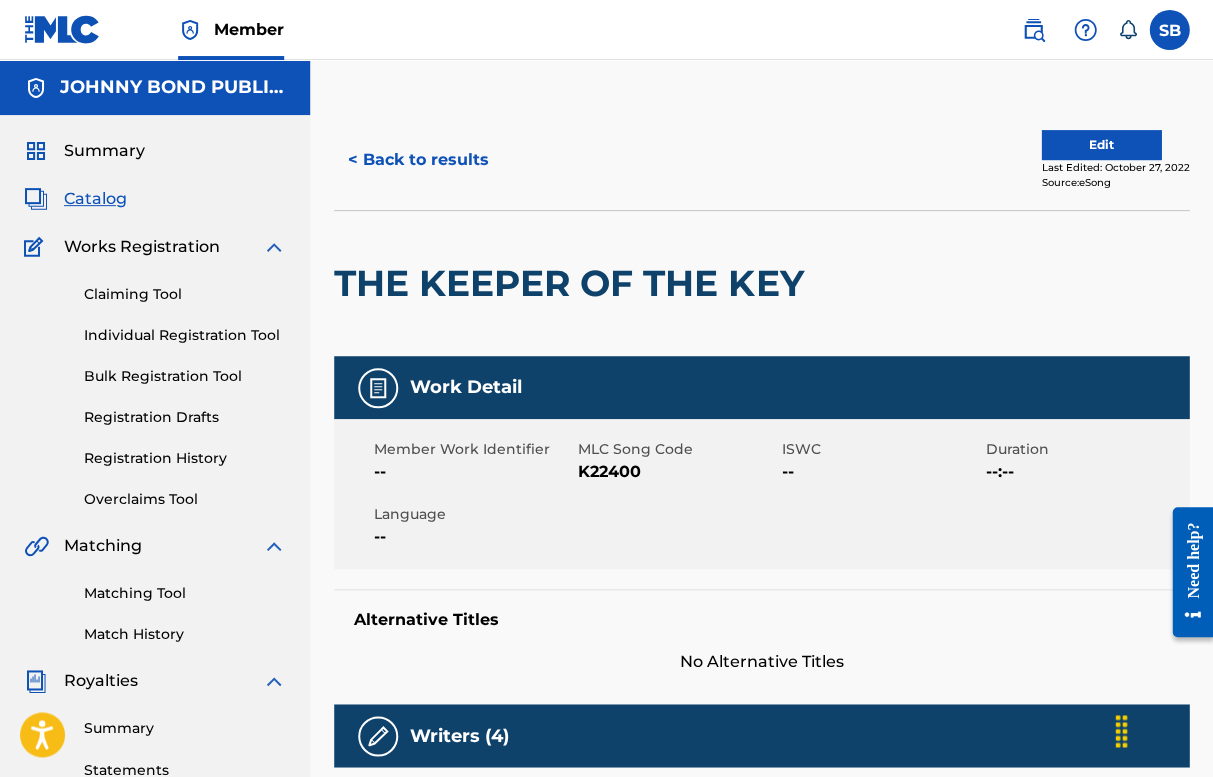 scroll, scrollTop: 0, scrollLeft: 0, axis: both 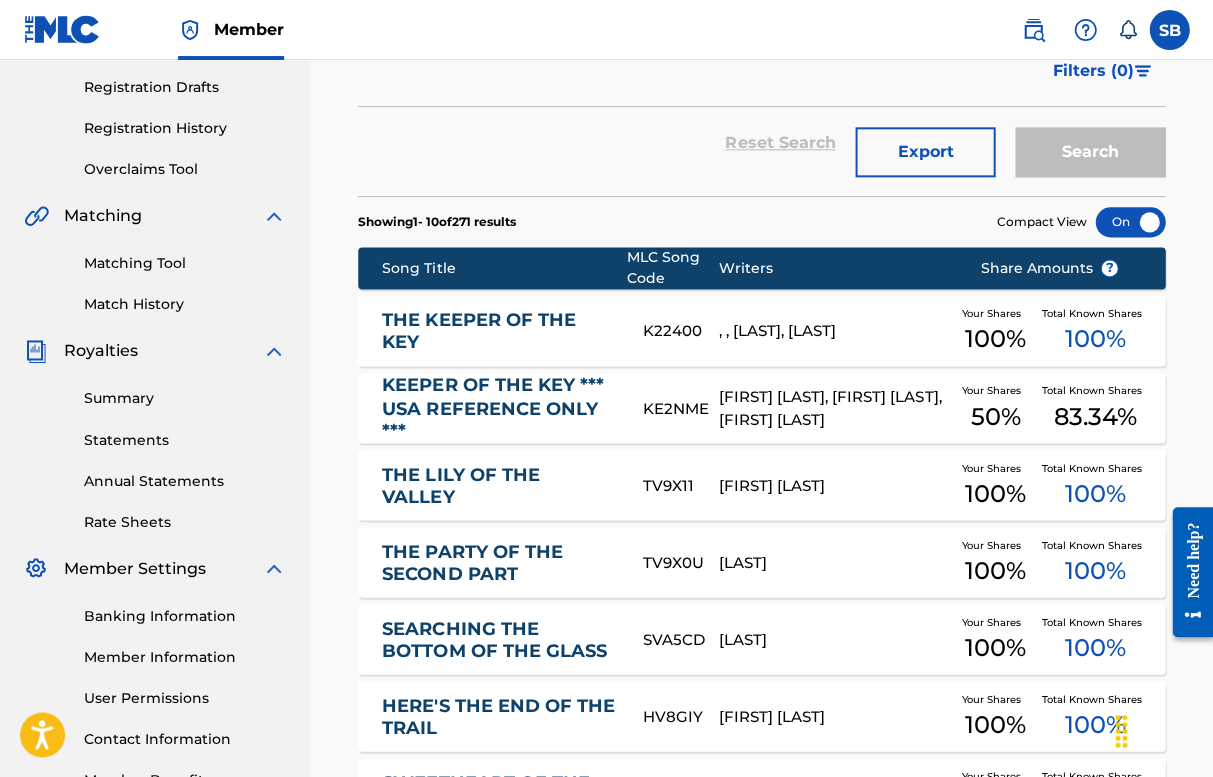 click on "KEEPER OF THE KEY  *** USA REFERENCE ONLY ***" at bounding box center (498, 408) 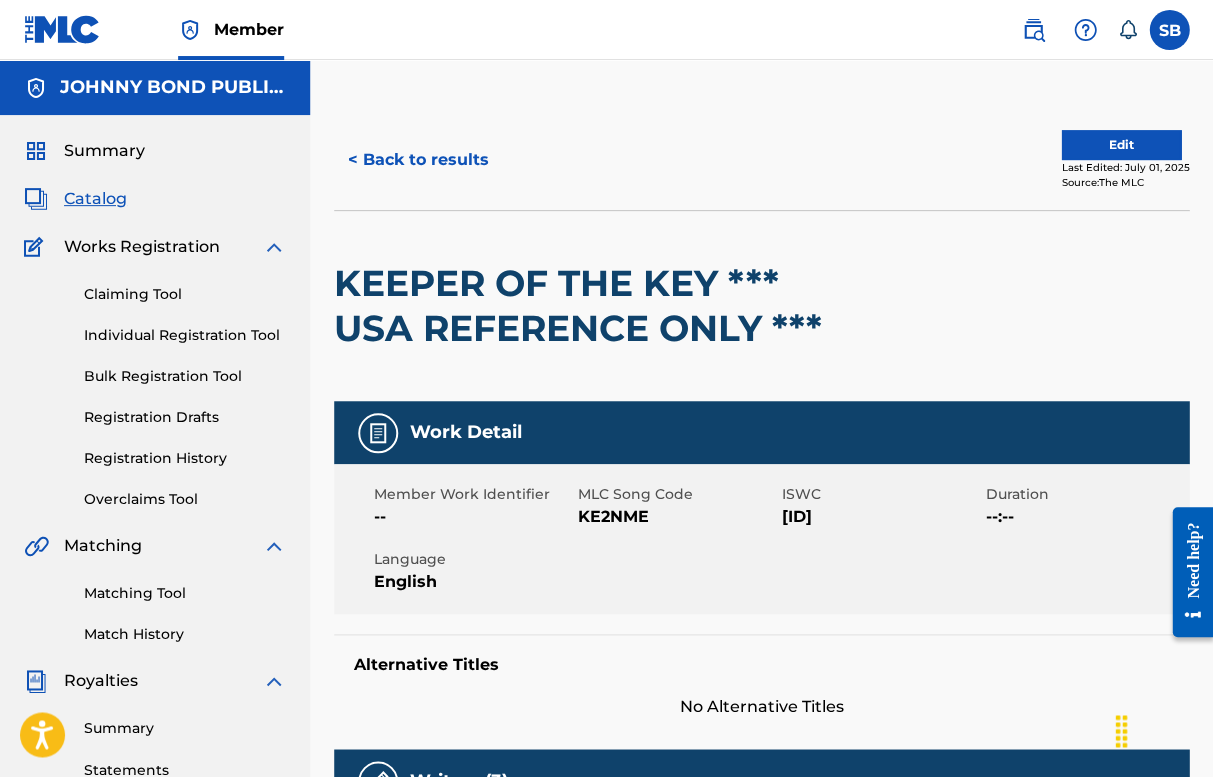 scroll, scrollTop: 0, scrollLeft: 0, axis: both 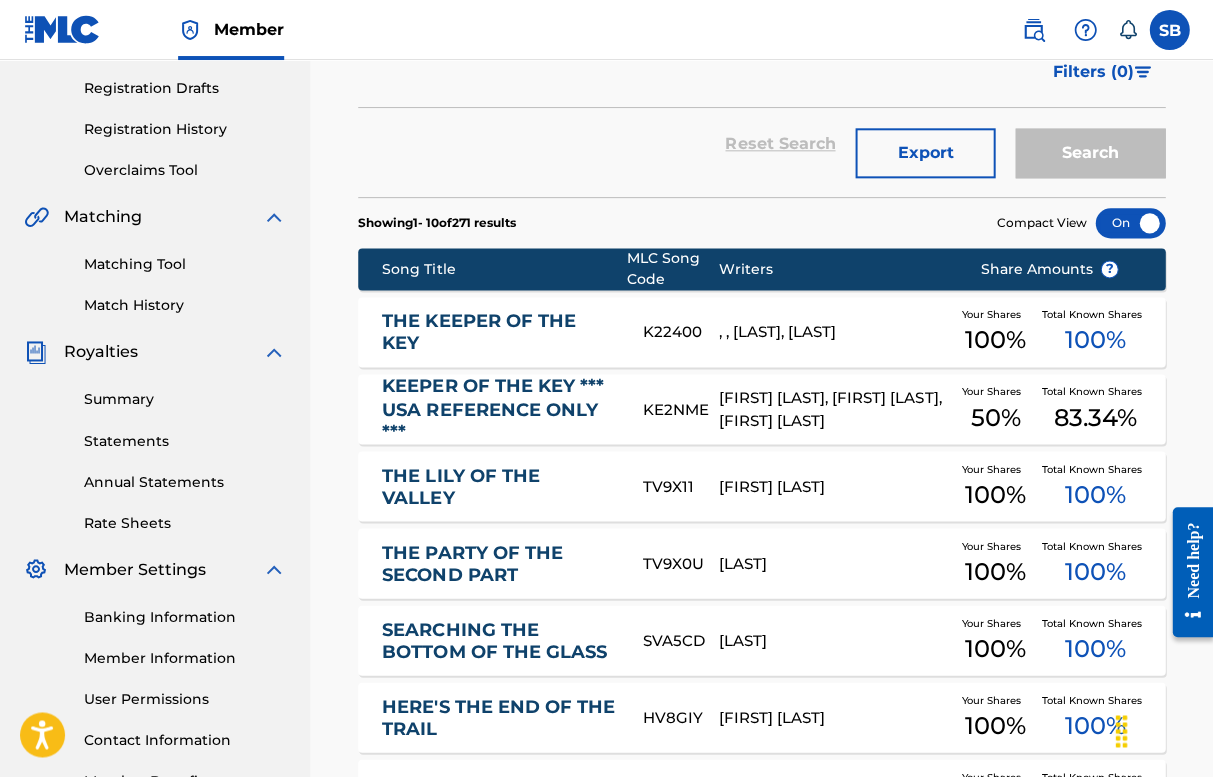 click on "THE KEEPER OF THE KEY" at bounding box center [498, 332] 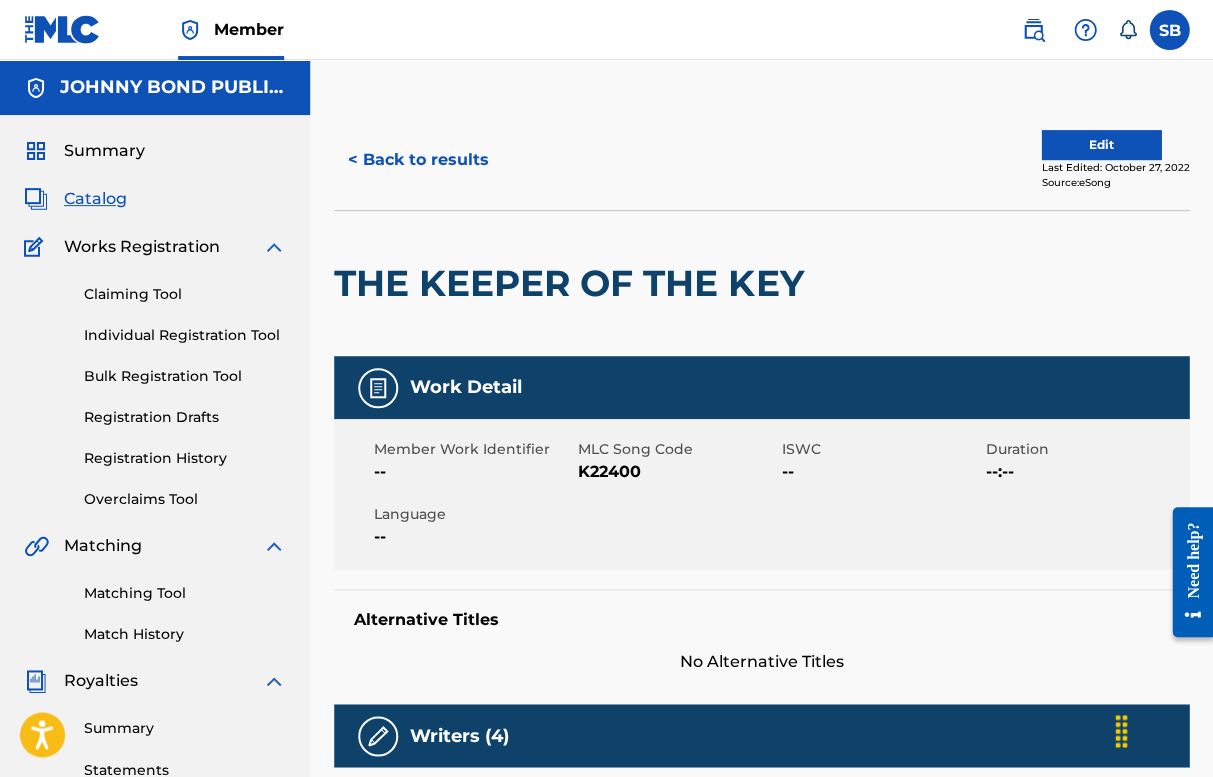 scroll, scrollTop: 0, scrollLeft: 0, axis: both 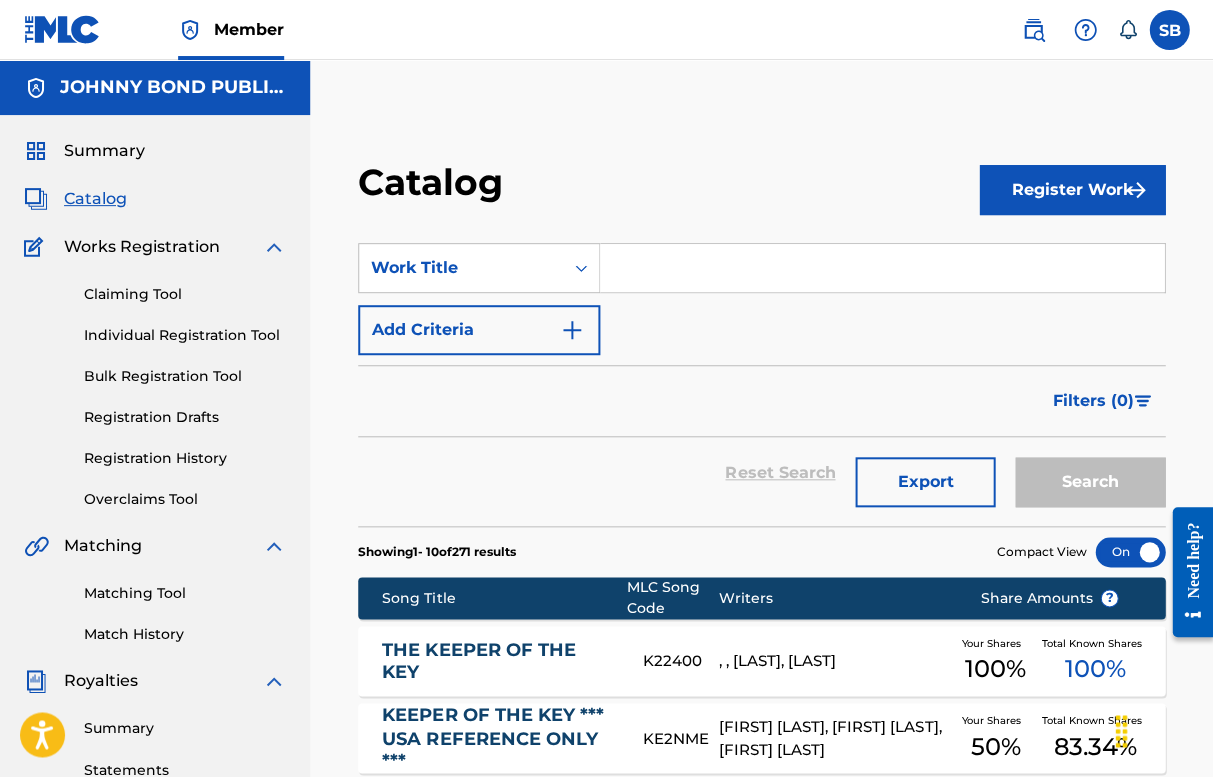click at bounding box center (882, 268) 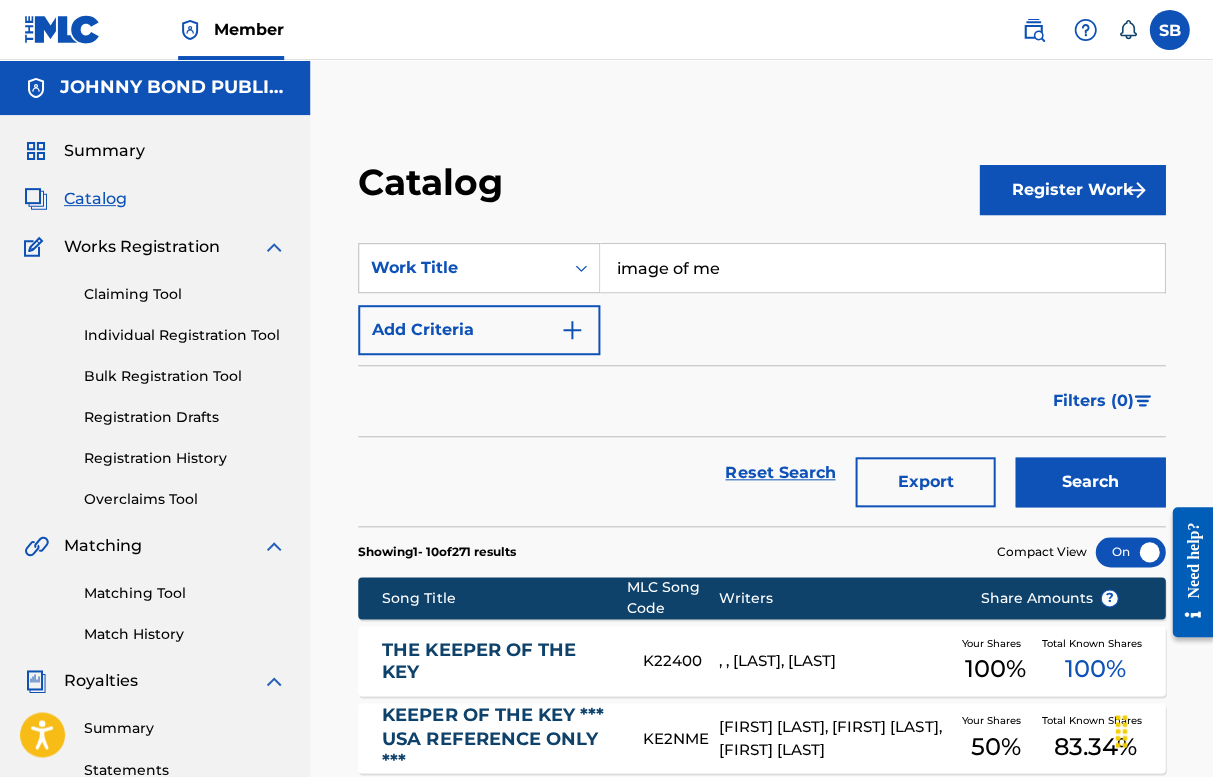 type on "image of me" 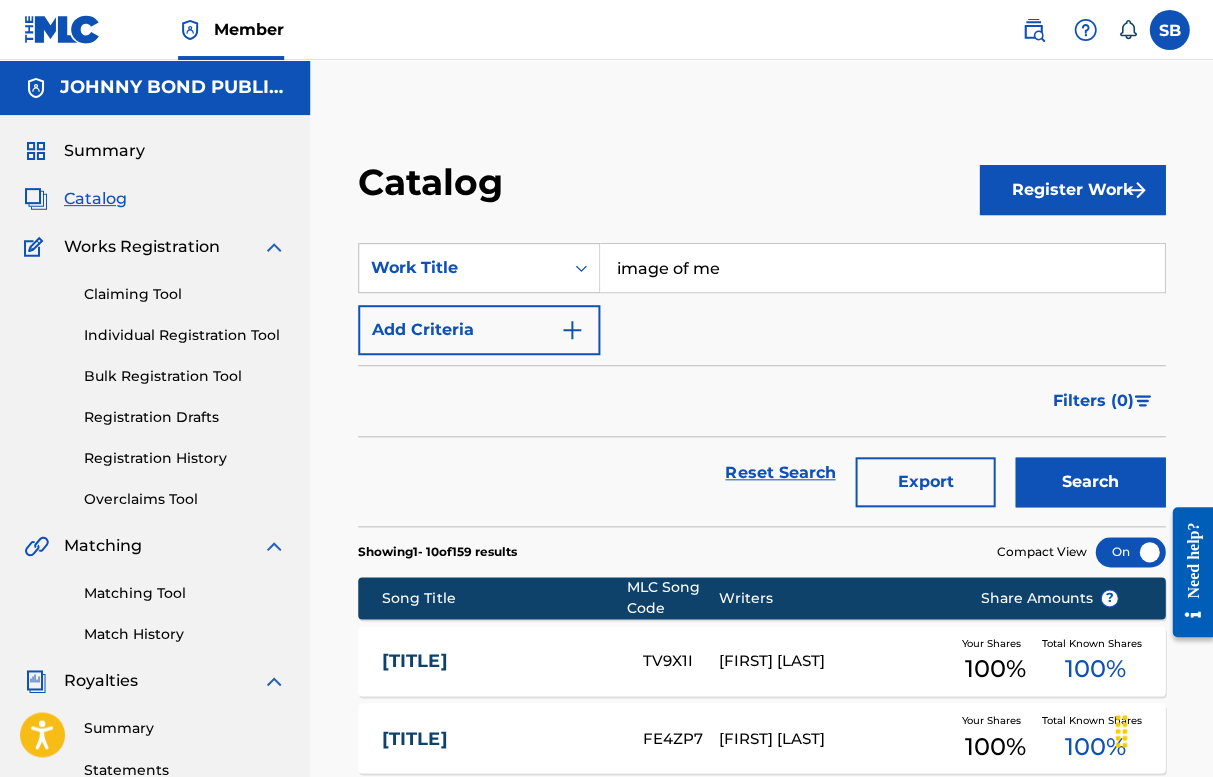 scroll, scrollTop: 0, scrollLeft: 0, axis: both 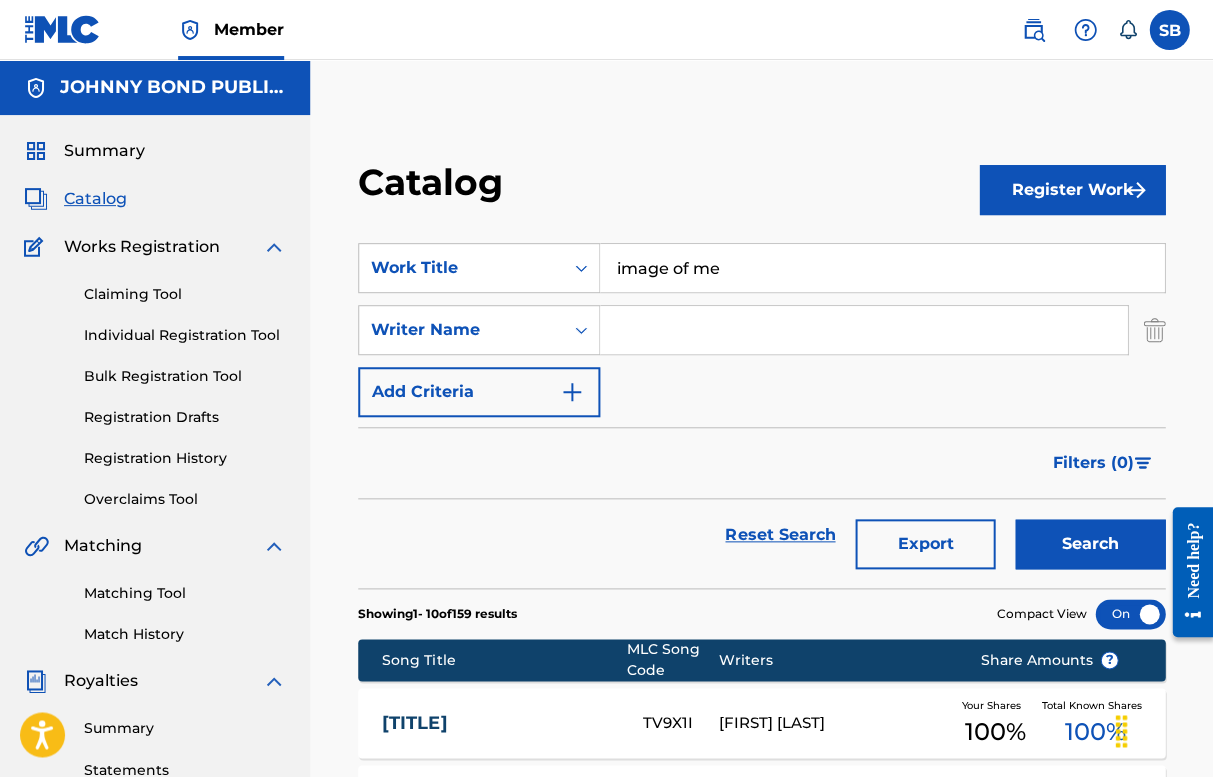 click at bounding box center (863, 330) 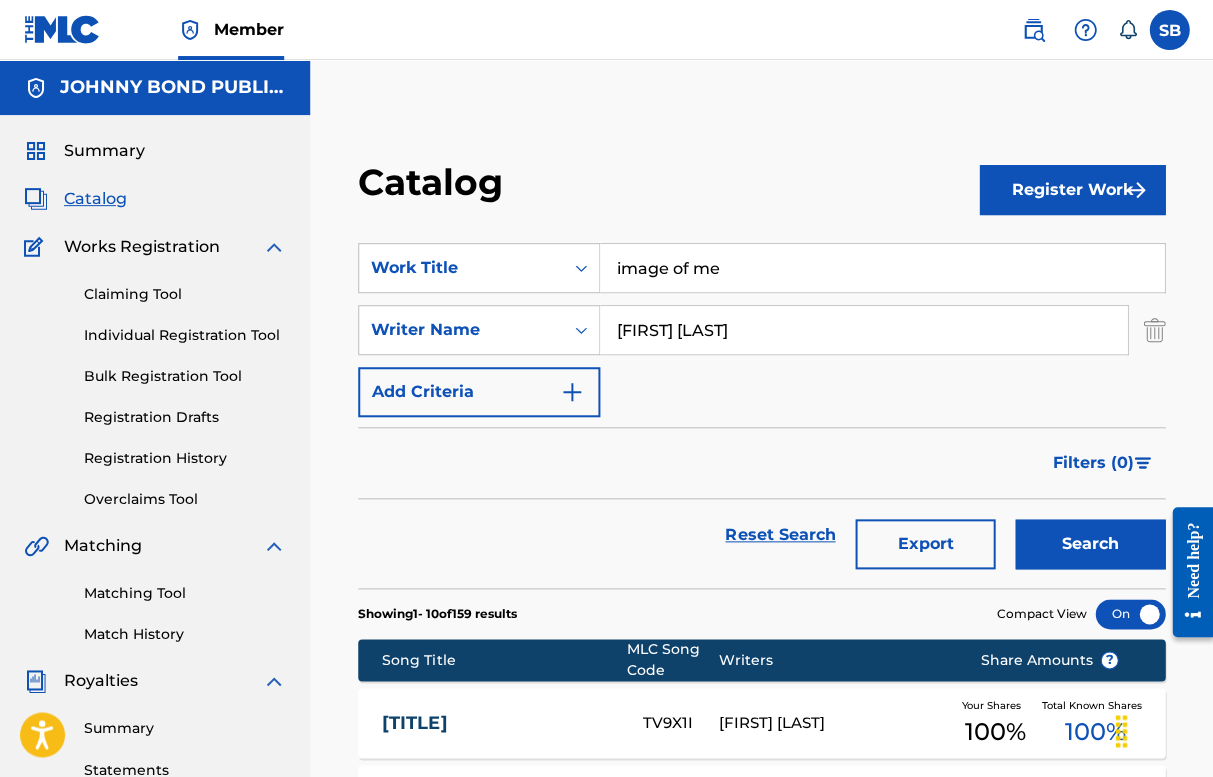 type on "[FIRST] [LAST]" 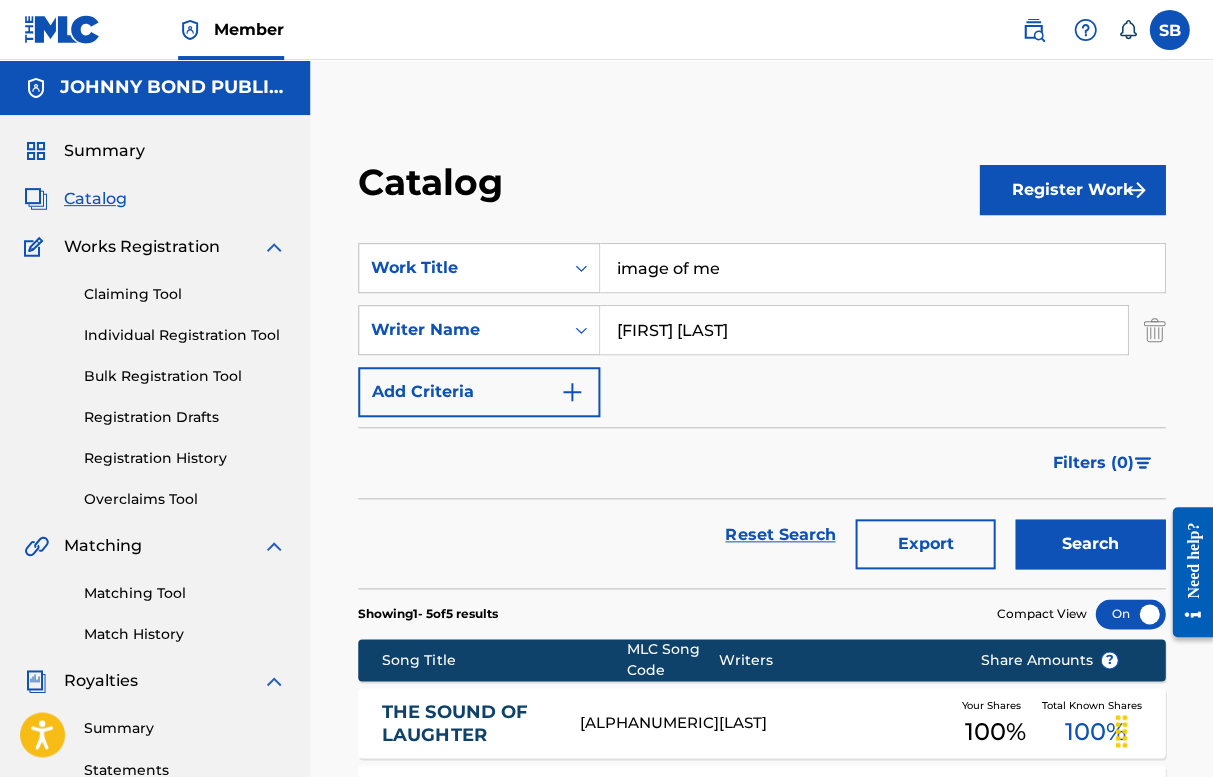 scroll, scrollTop: 0, scrollLeft: 0, axis: both 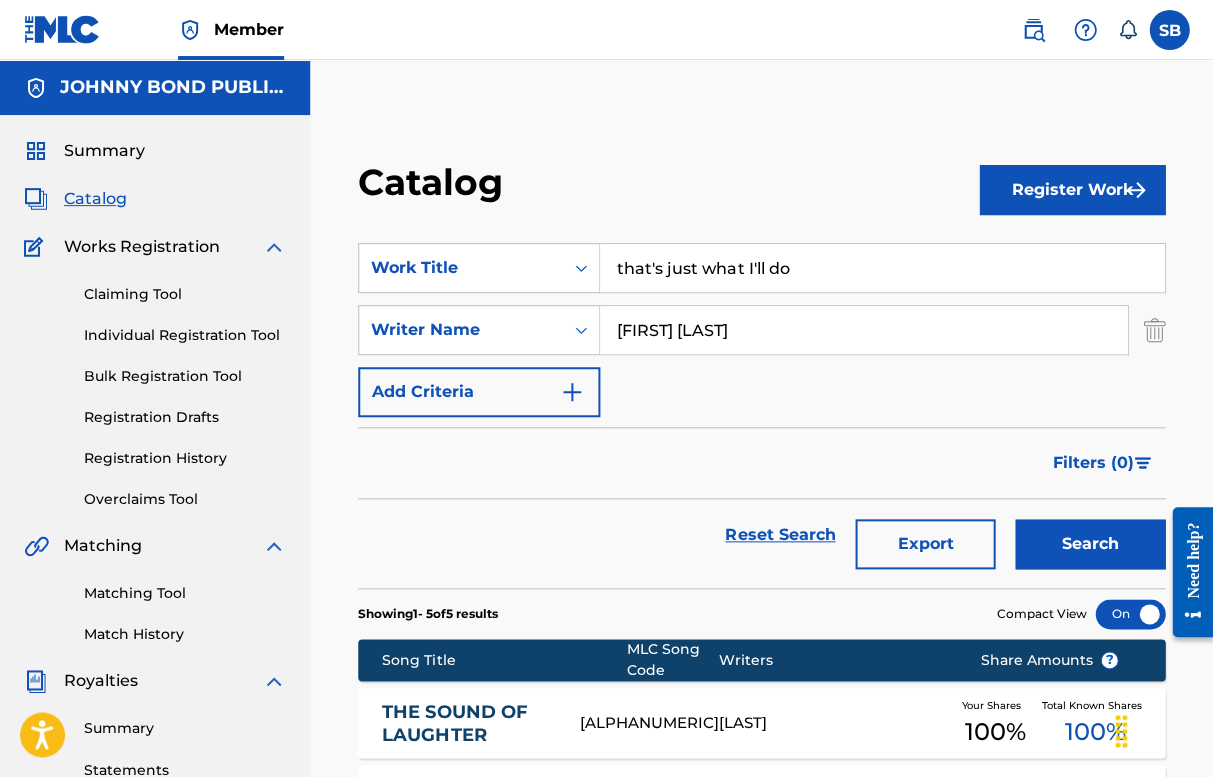 type on "that's just what I'll do" 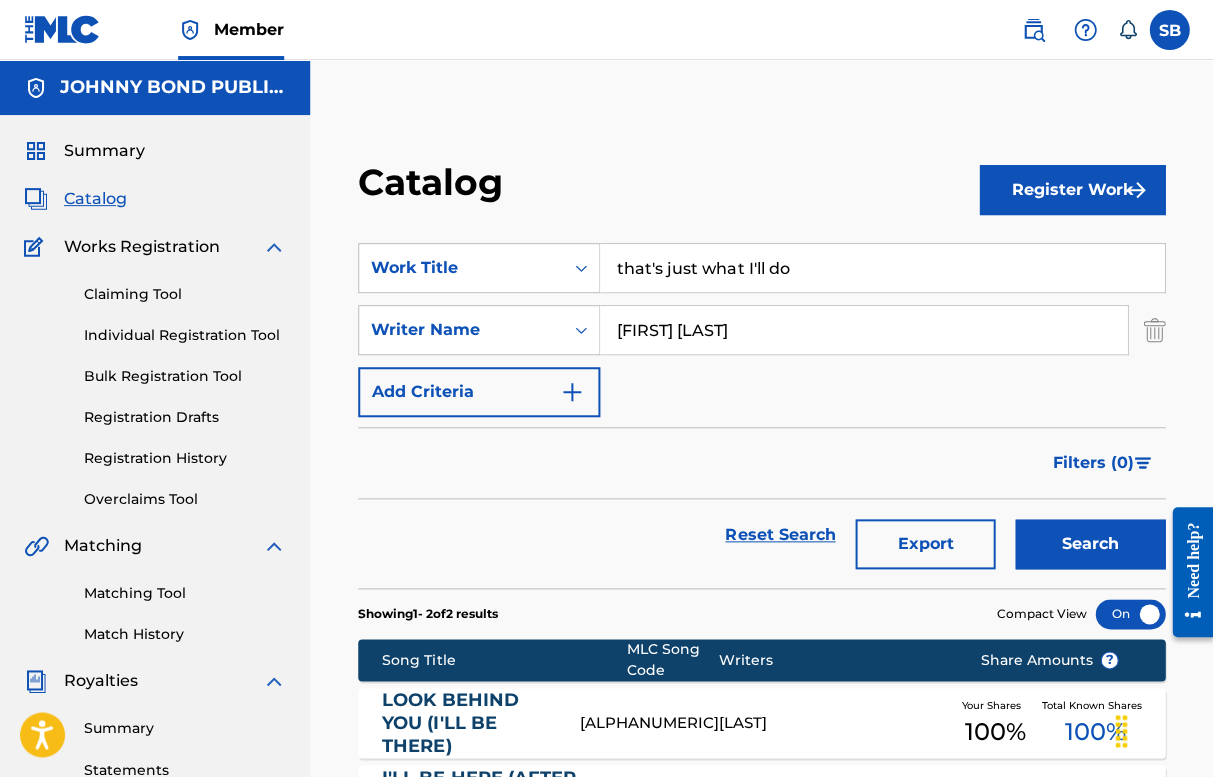scroll, scrollTop: 0, scrollLeft: 0, axis: both 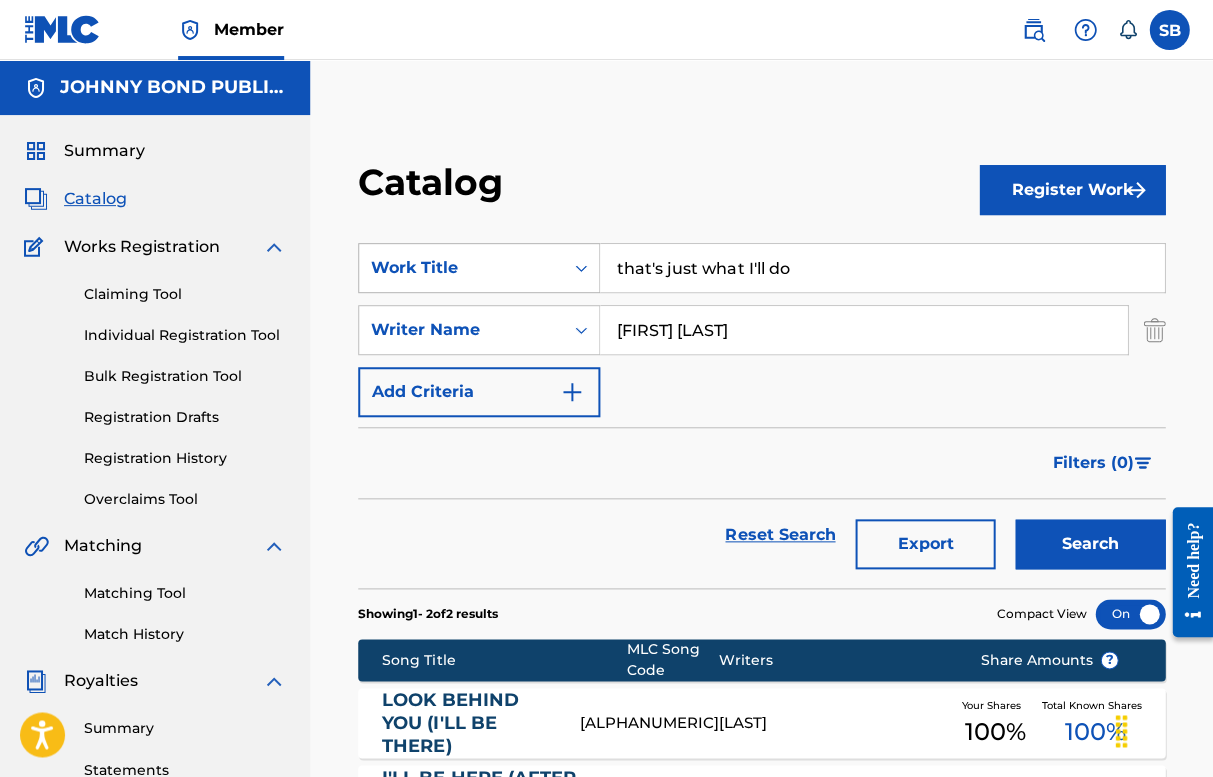 drag, startPoint x: 820, startPoint y: 275, endPoint x: 573, endPoint y: 265, distance: 247.20235 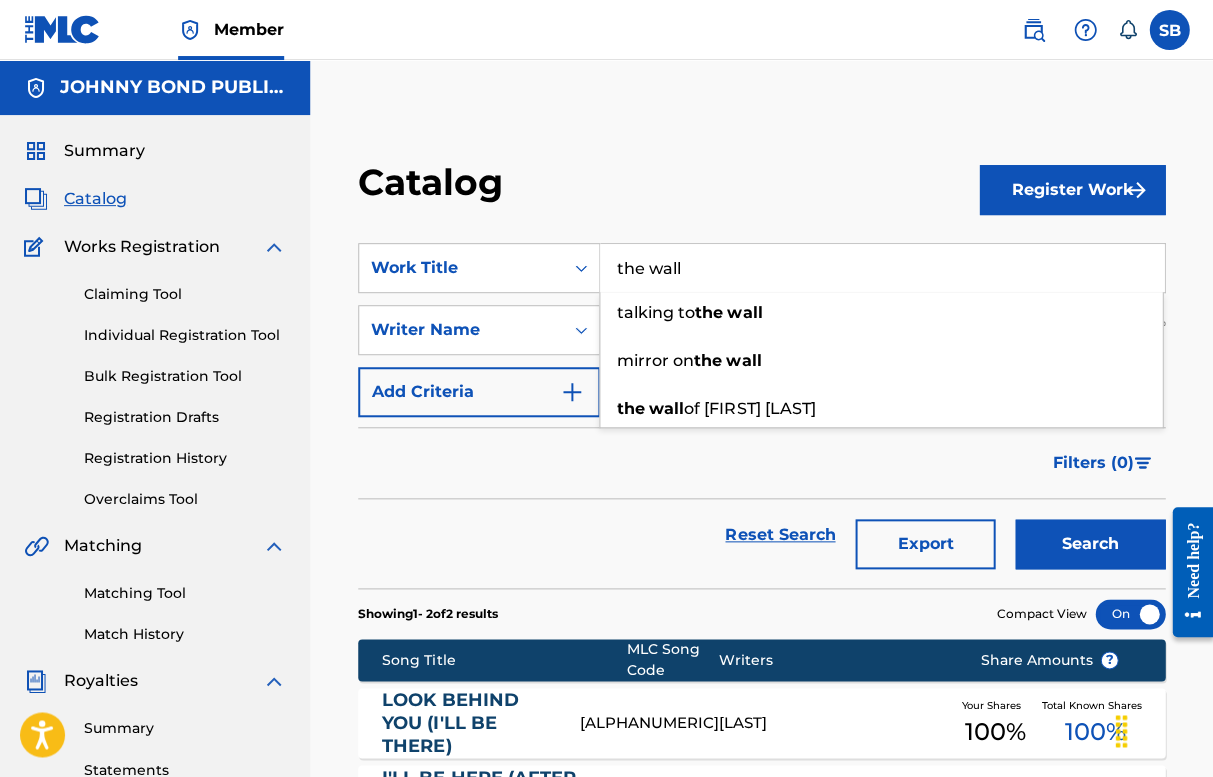 type on "the wall" 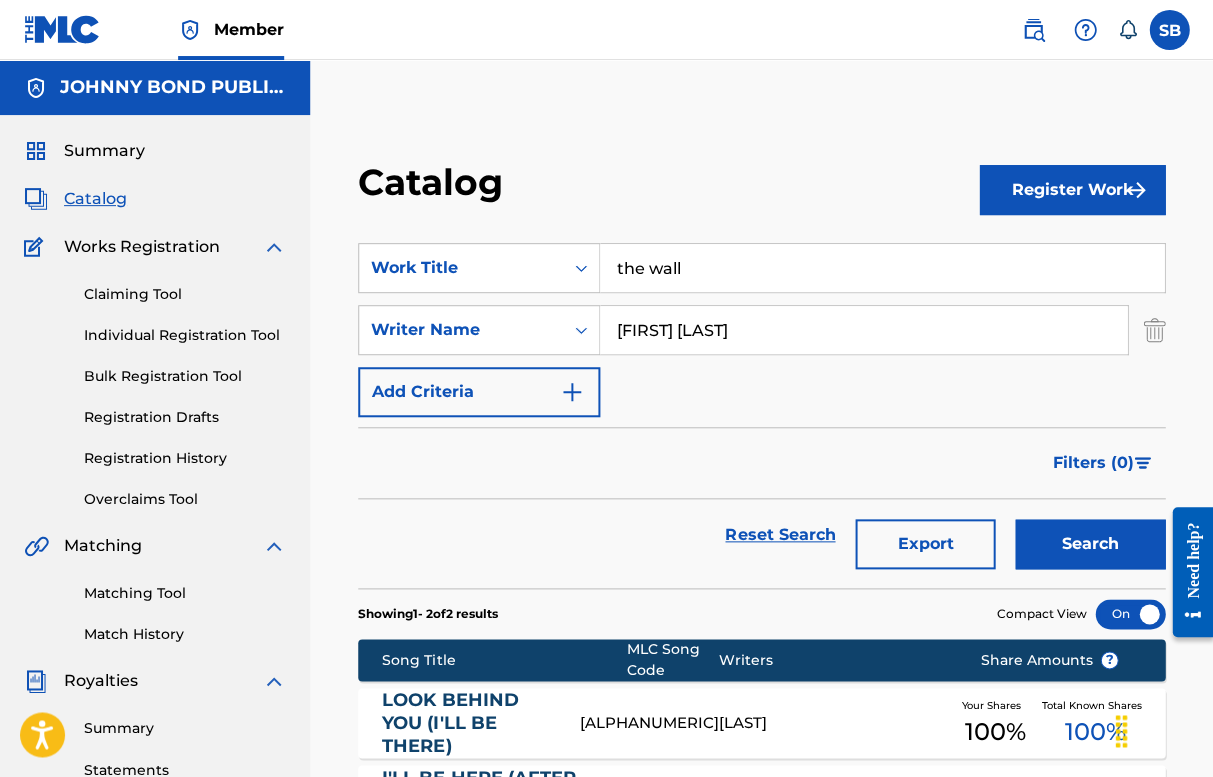 click on "Search" at bounding box center [1090, 544] 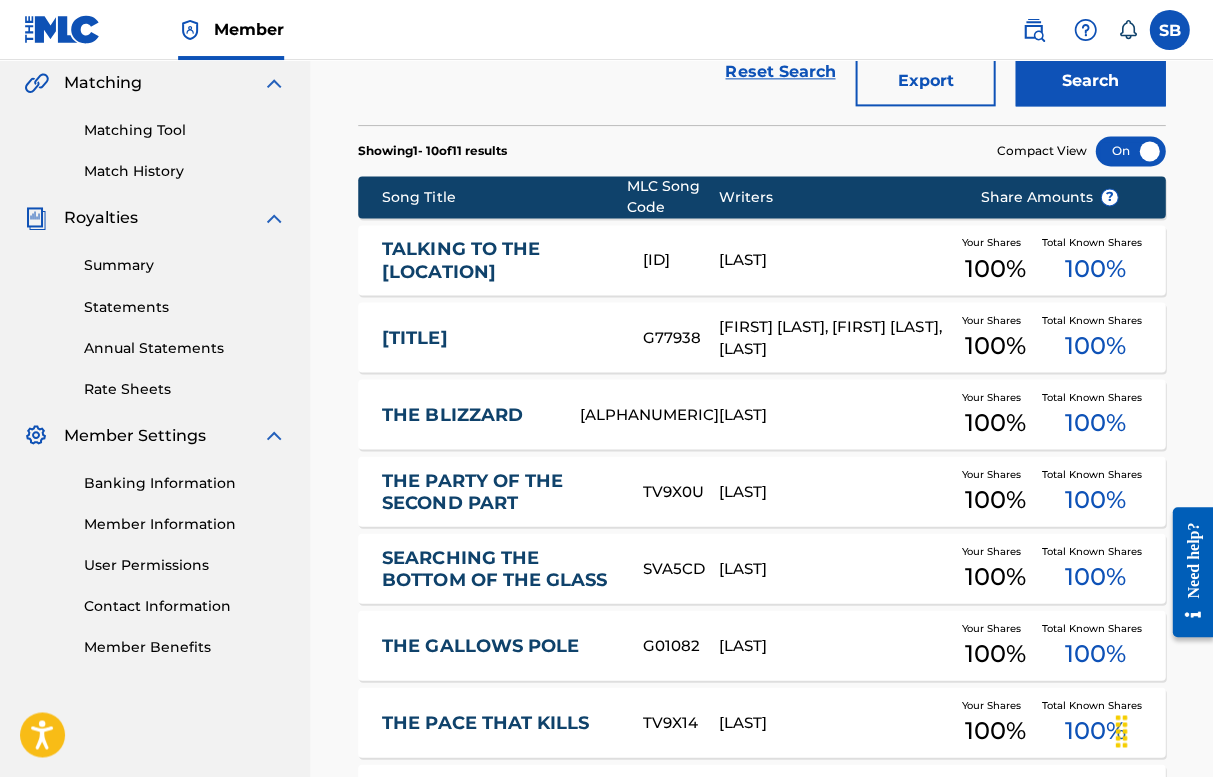 scroll, scrollTop: 464, scrollLeft: 0, axis: vertical 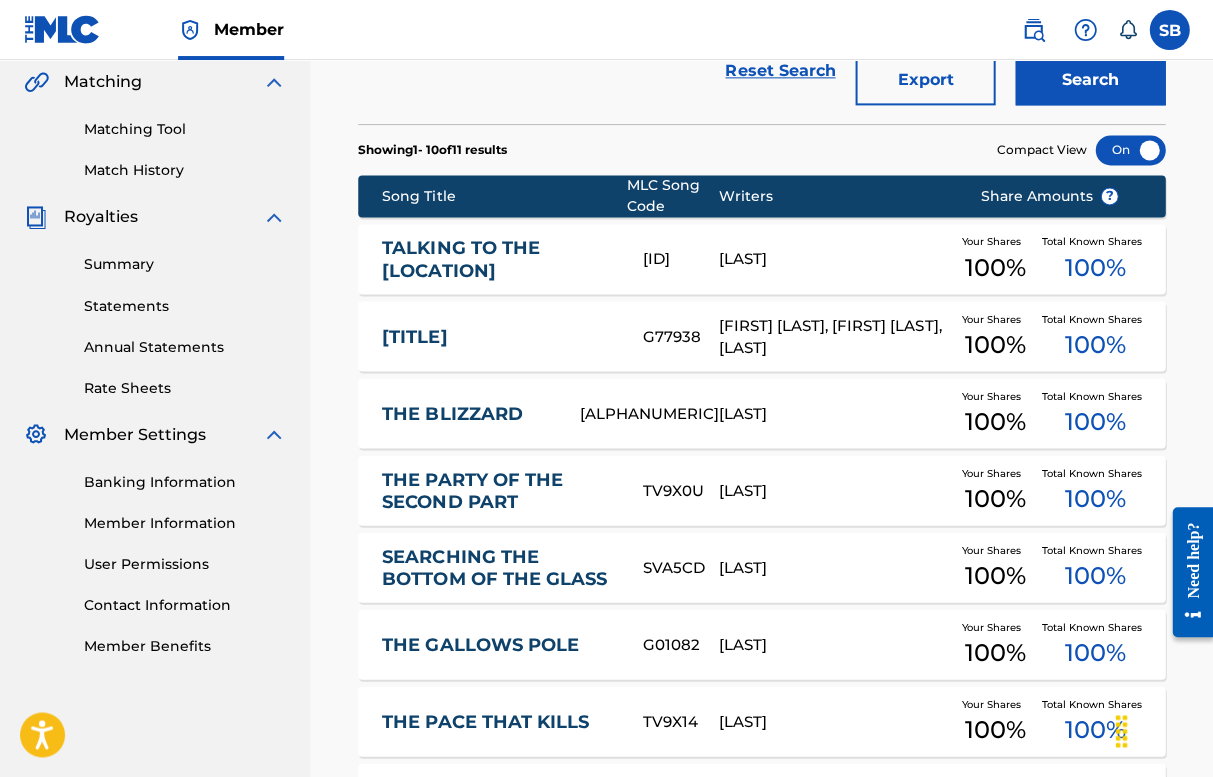 click on "TALKING TO THE [LOCATION]" at bounding box center (498, 259) 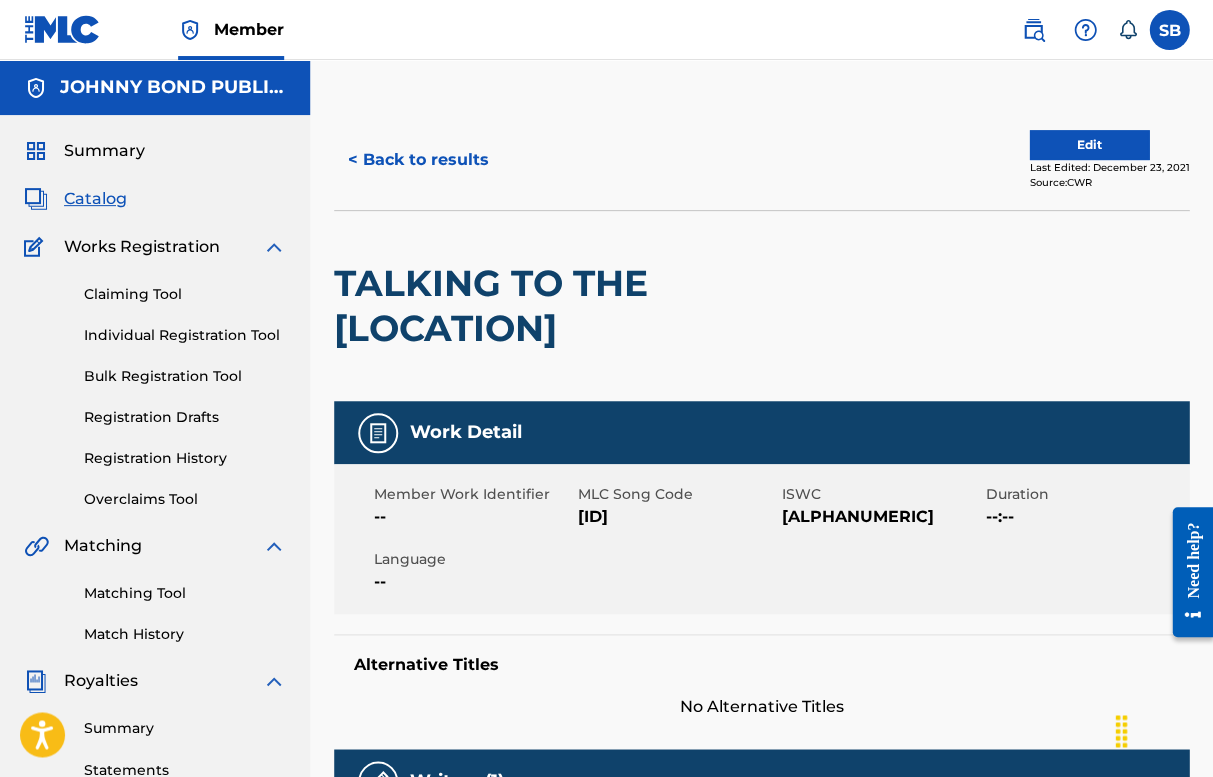 scroll, scrollTop: 0, scrollLeft: 0, axis: both 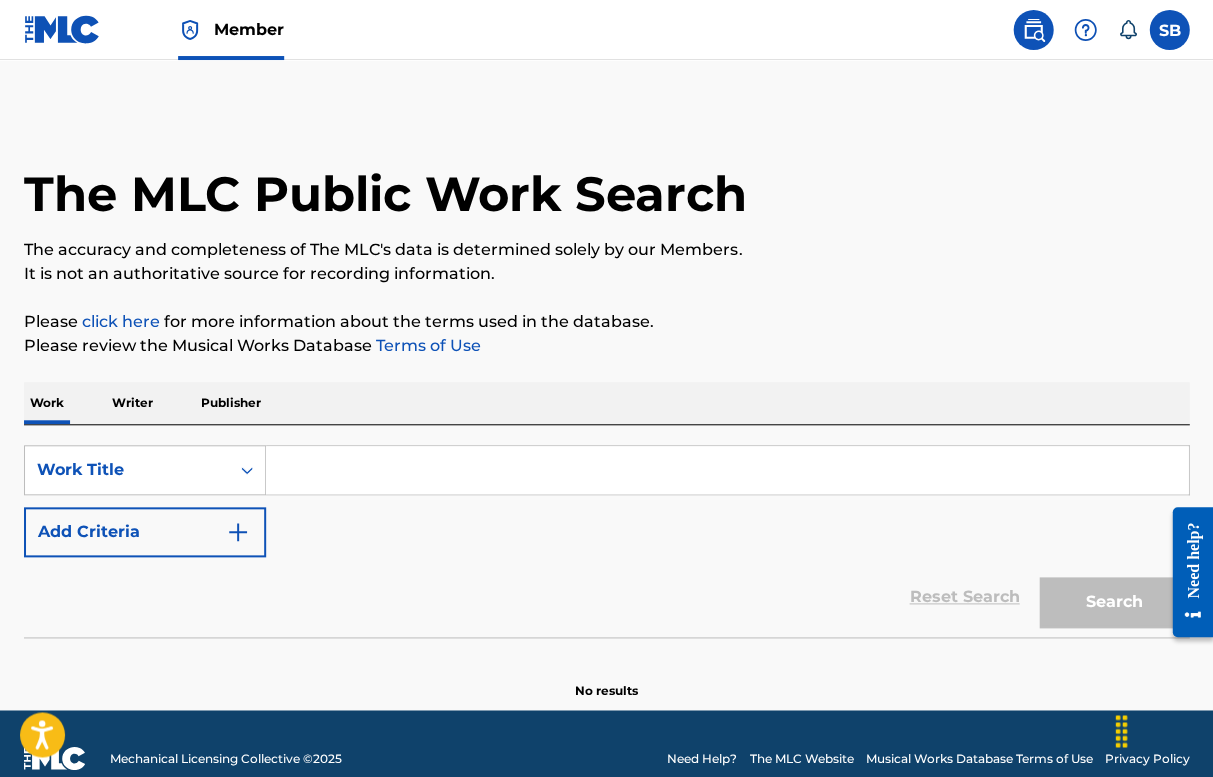 click at bounding box center [727, 470] 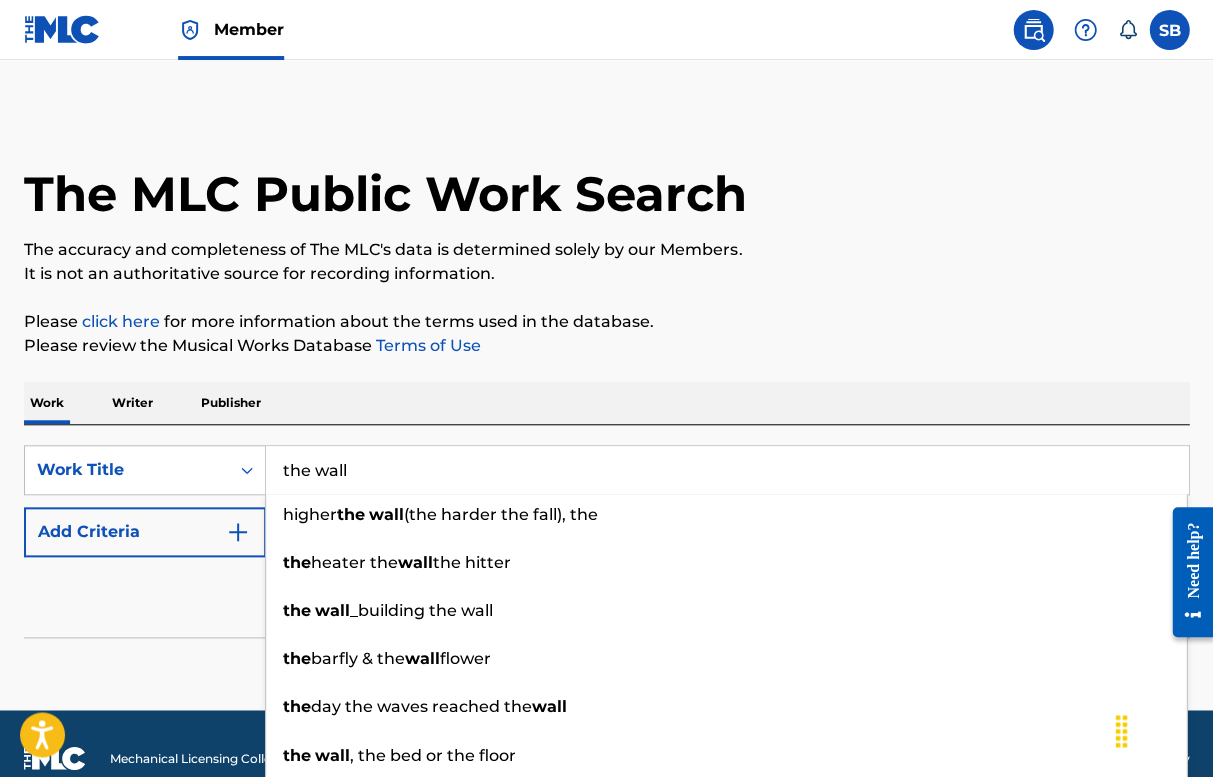 type on "the wall" 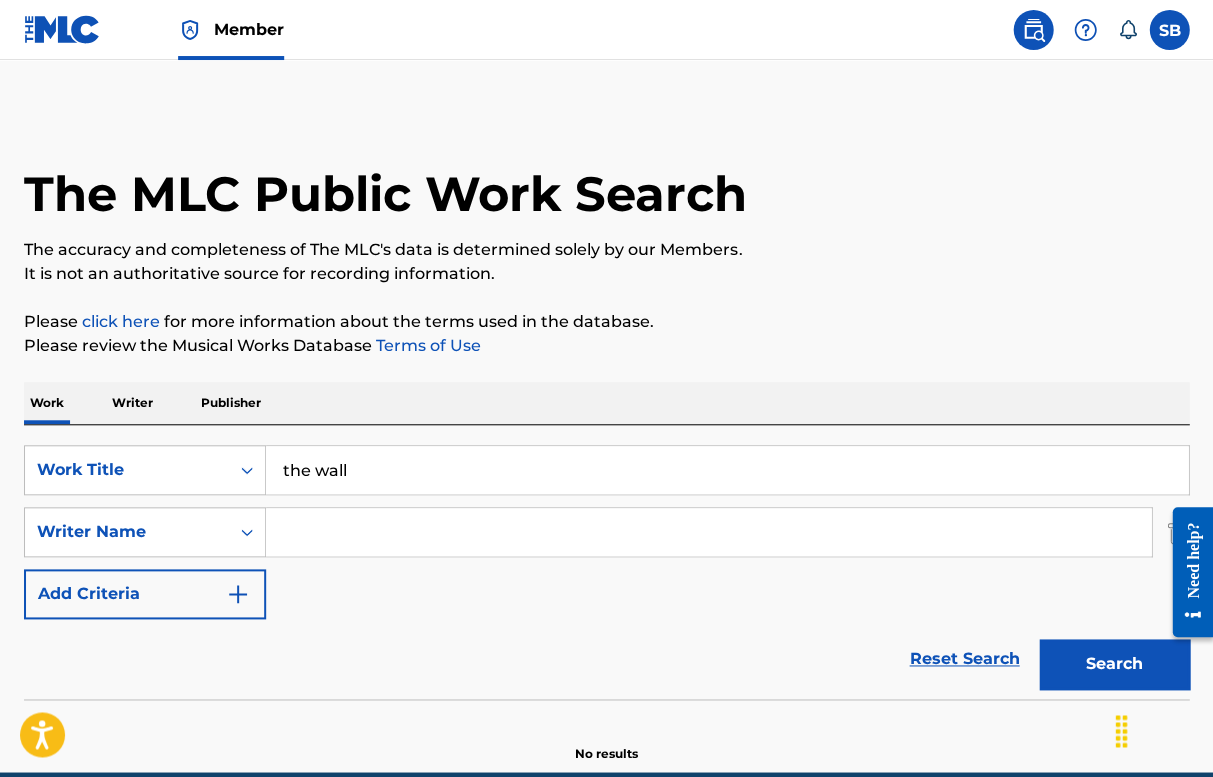 click at bounding box center (708, 532) 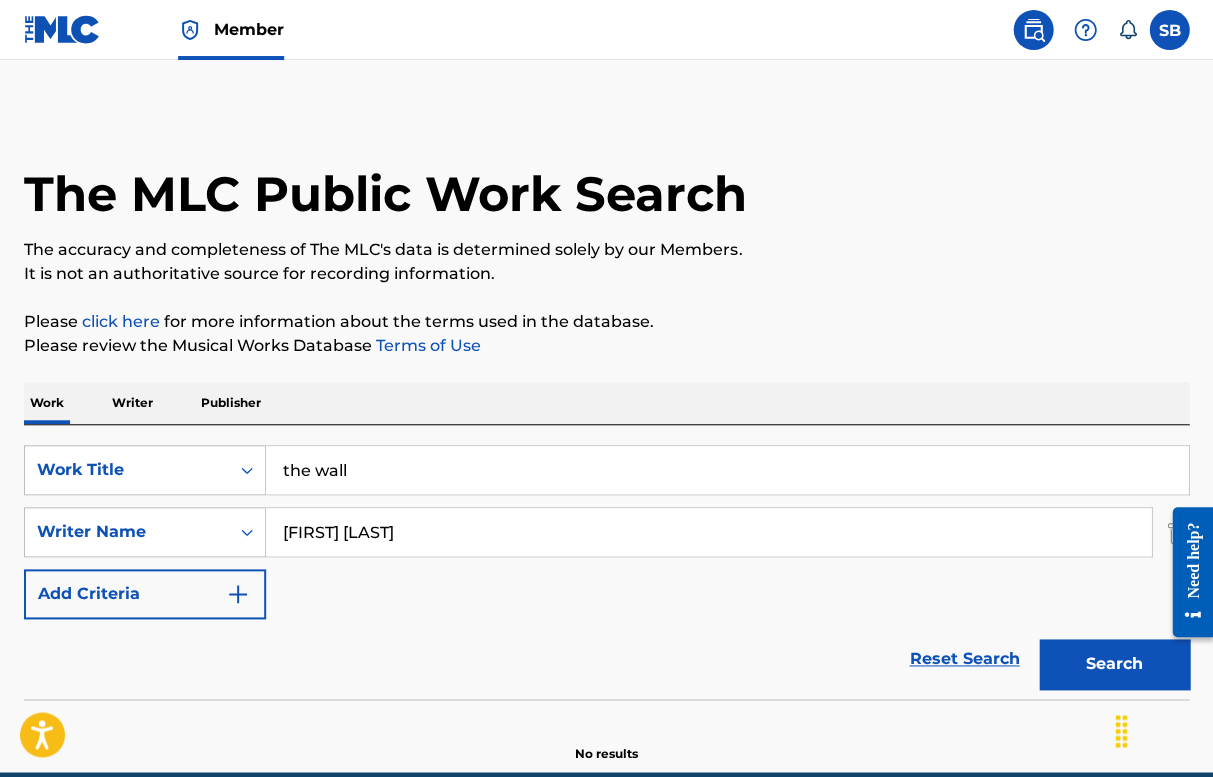 type on "[FIRST] [LAST]" 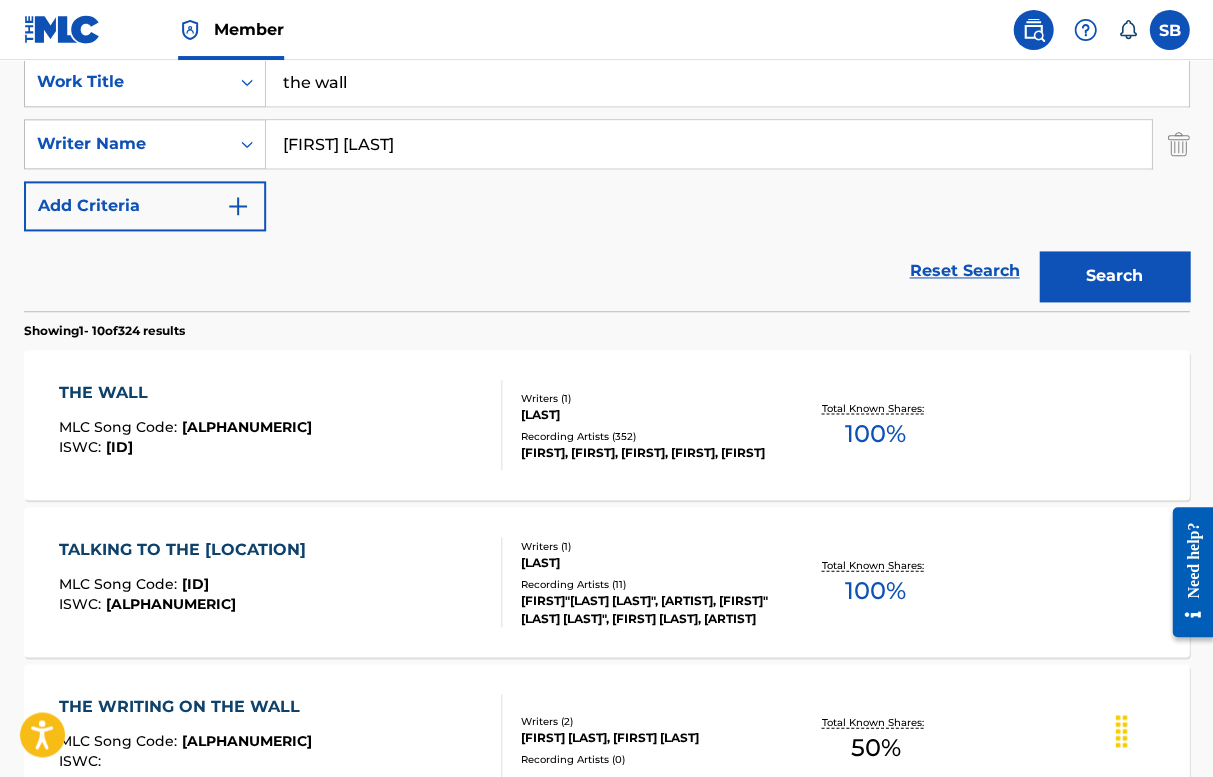 scroll, scrollTop: 397, scrollLeft: 0, axis: vertical 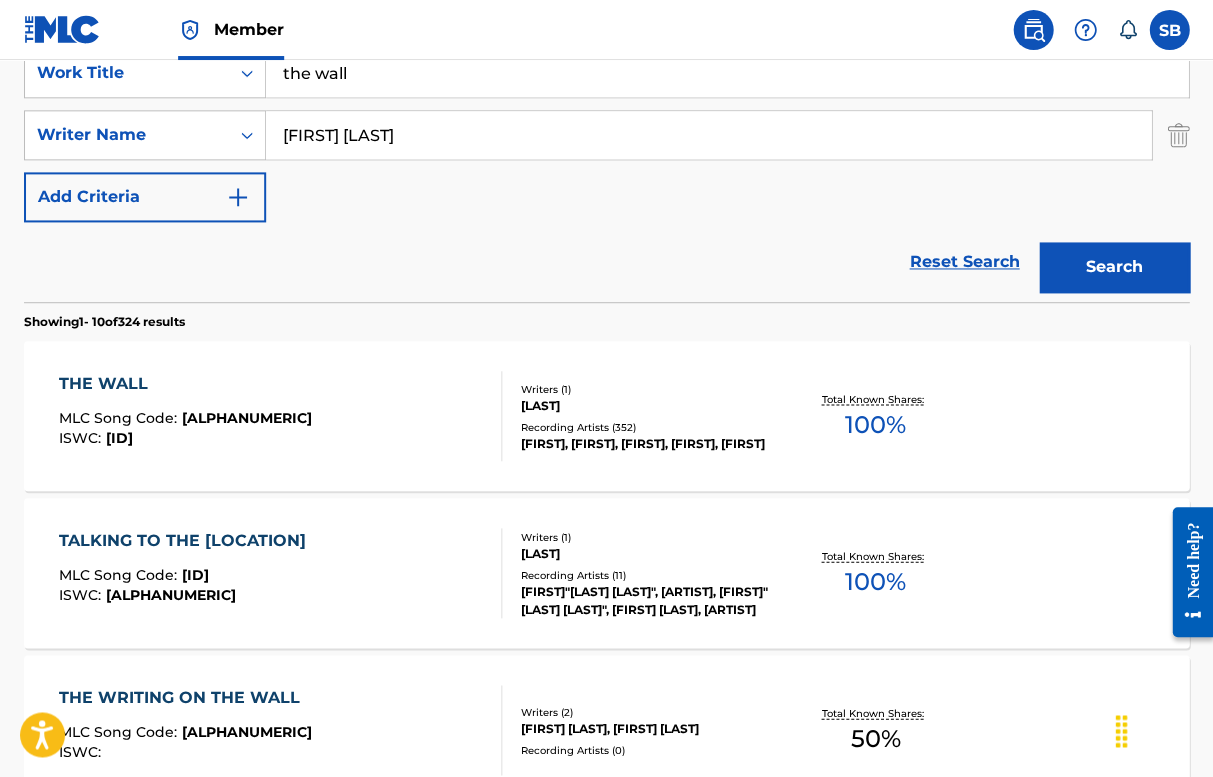 click on "THE WALL" at bounding box center [185, 383] 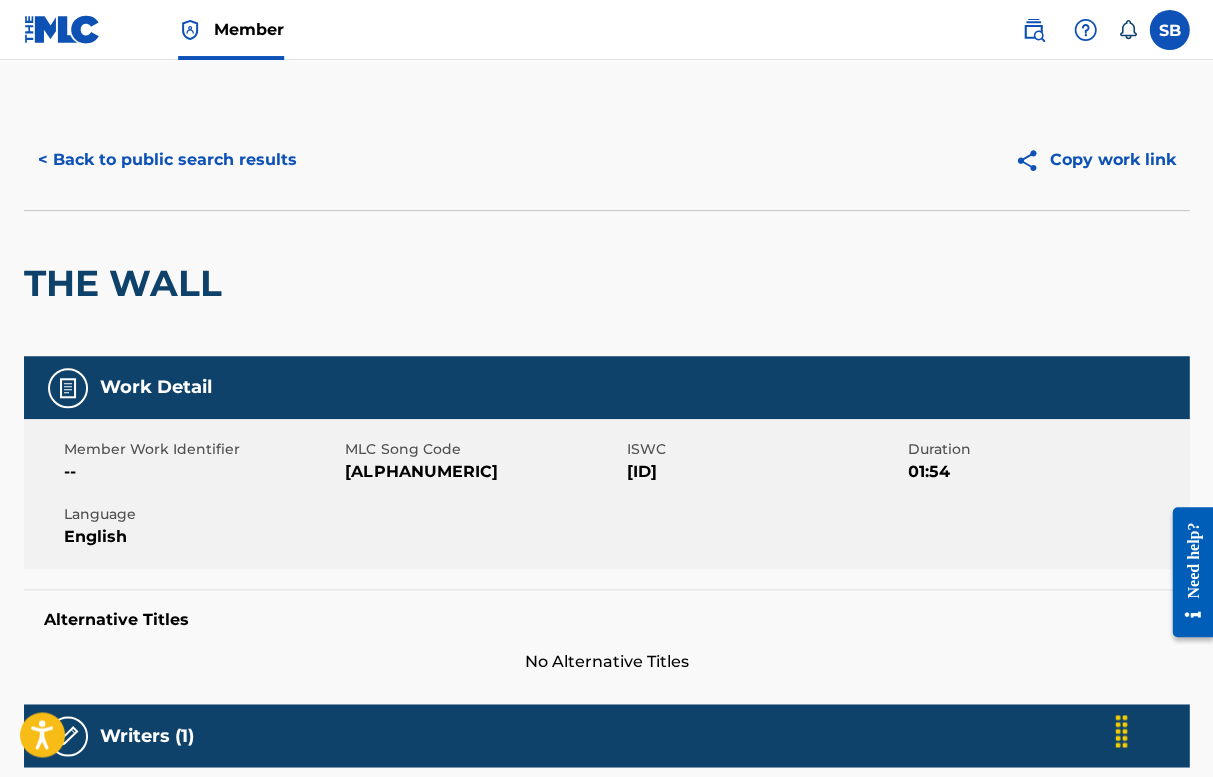 scroll, scrollTop: 0, scrollLeft: 0, axis: both 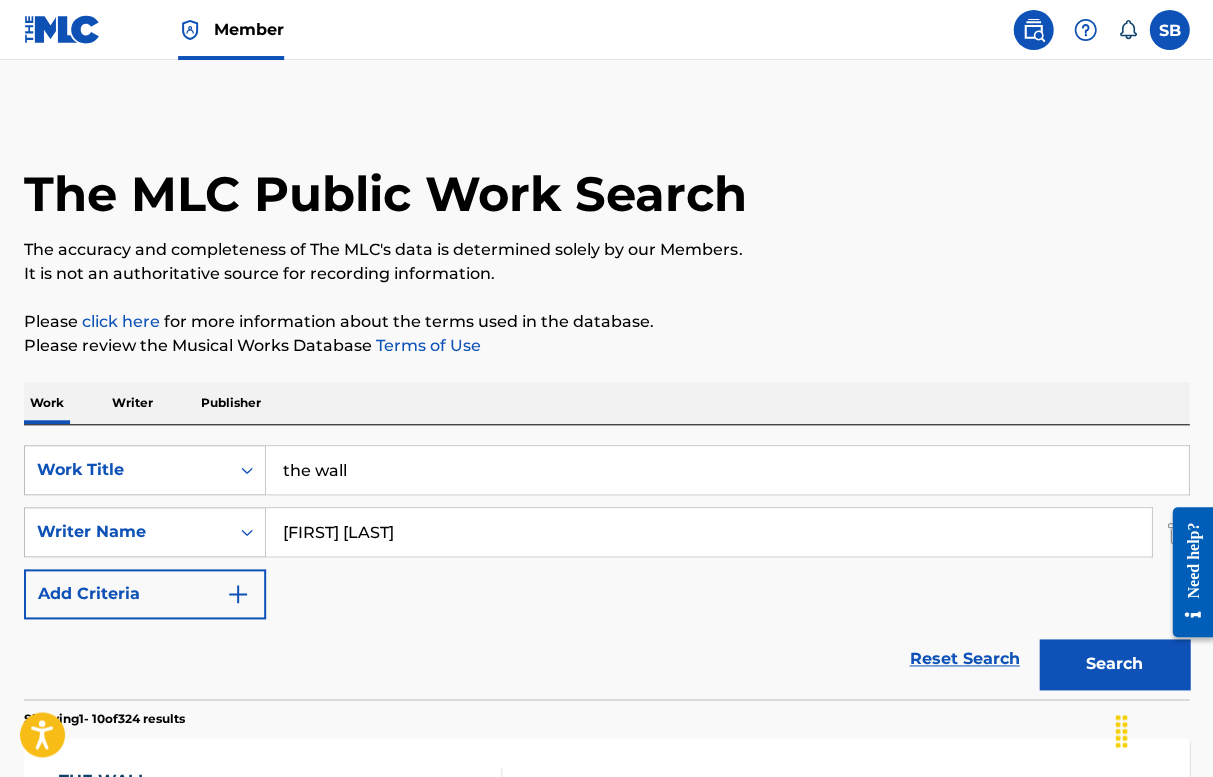 click on "the wall" at bounding box center [727, 470] 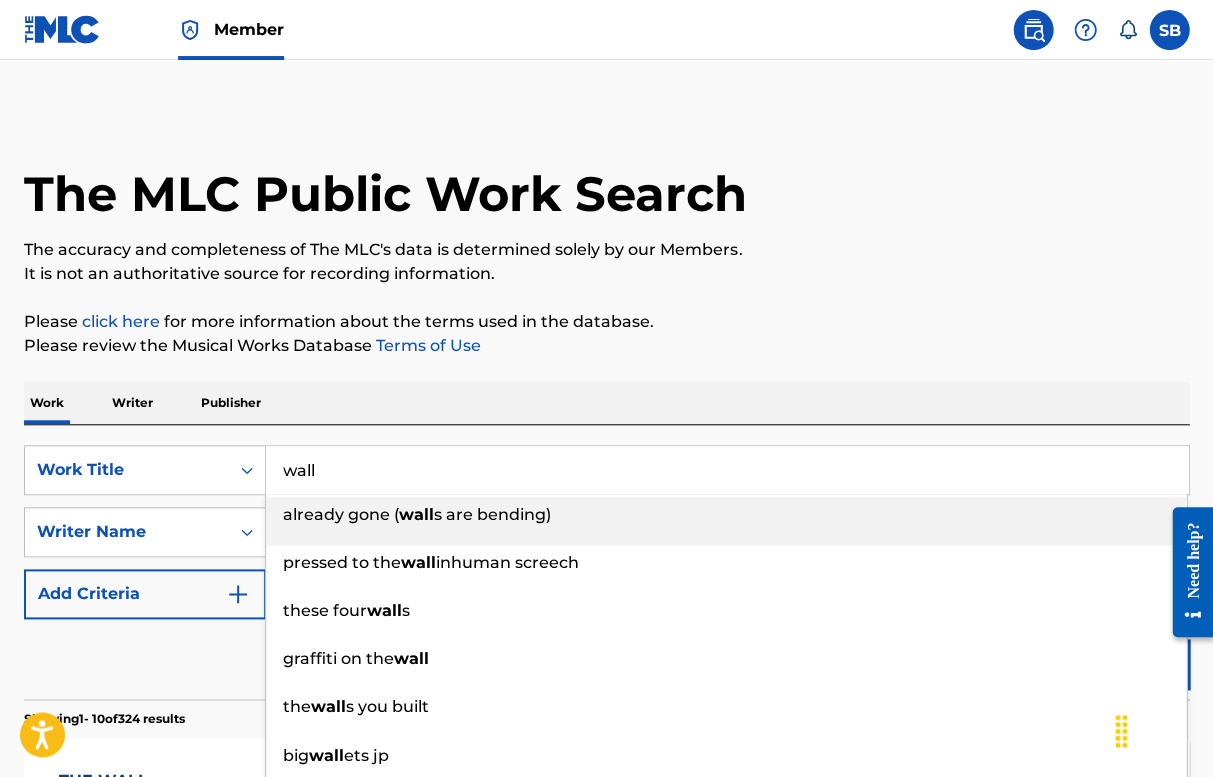 type on "wall" 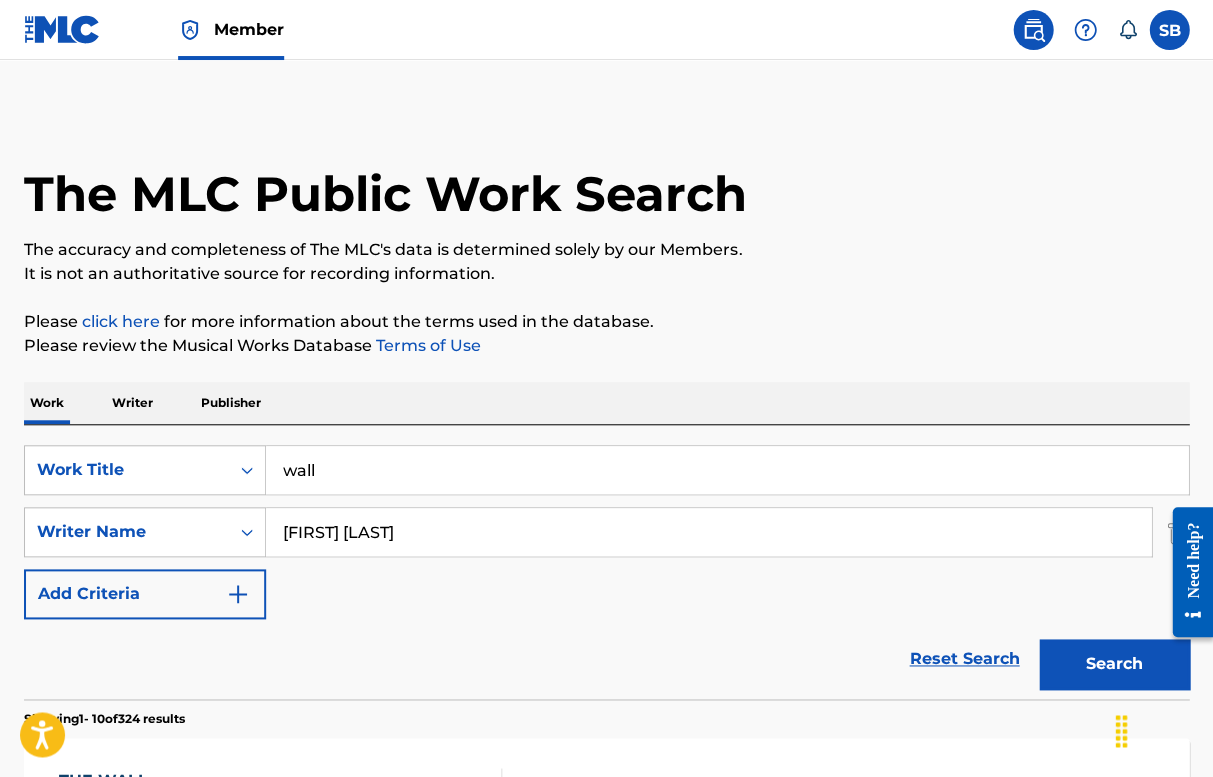 click on "Search" at bounding box center (1114, 664) 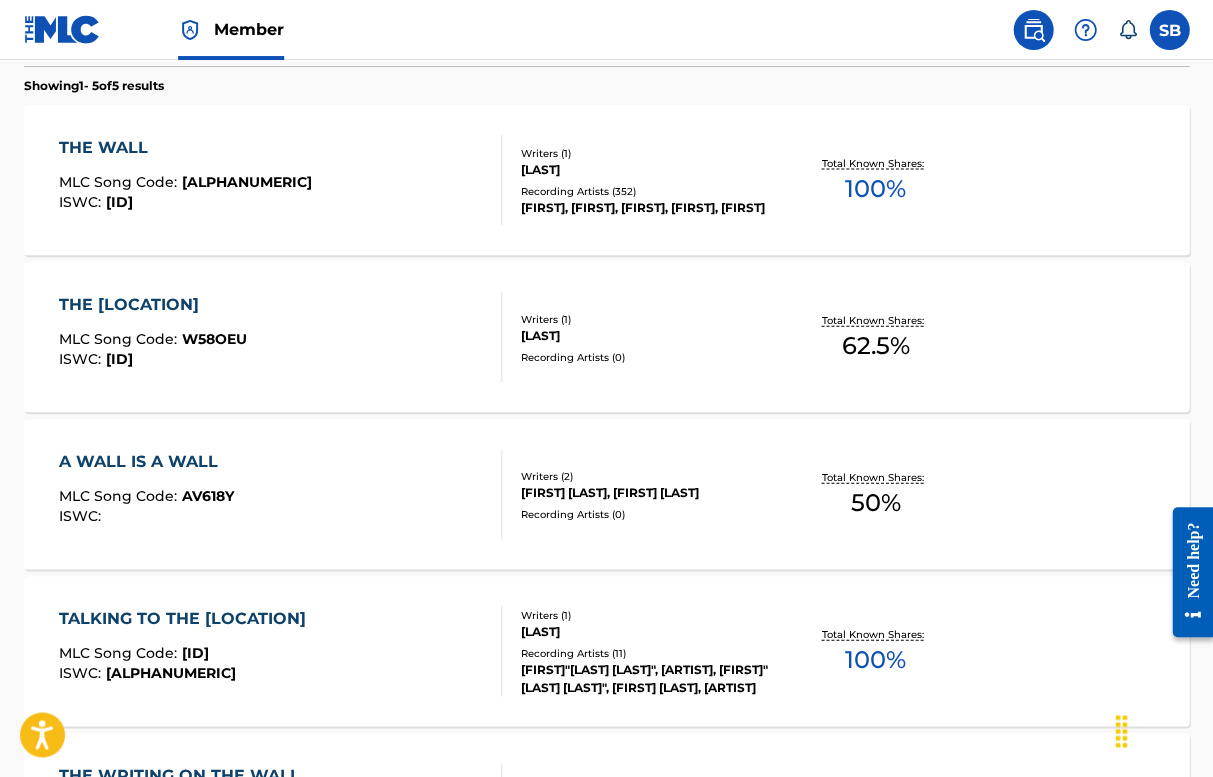 scroll, scrollTop: 634, scrollLeft: 0, axis: vertical 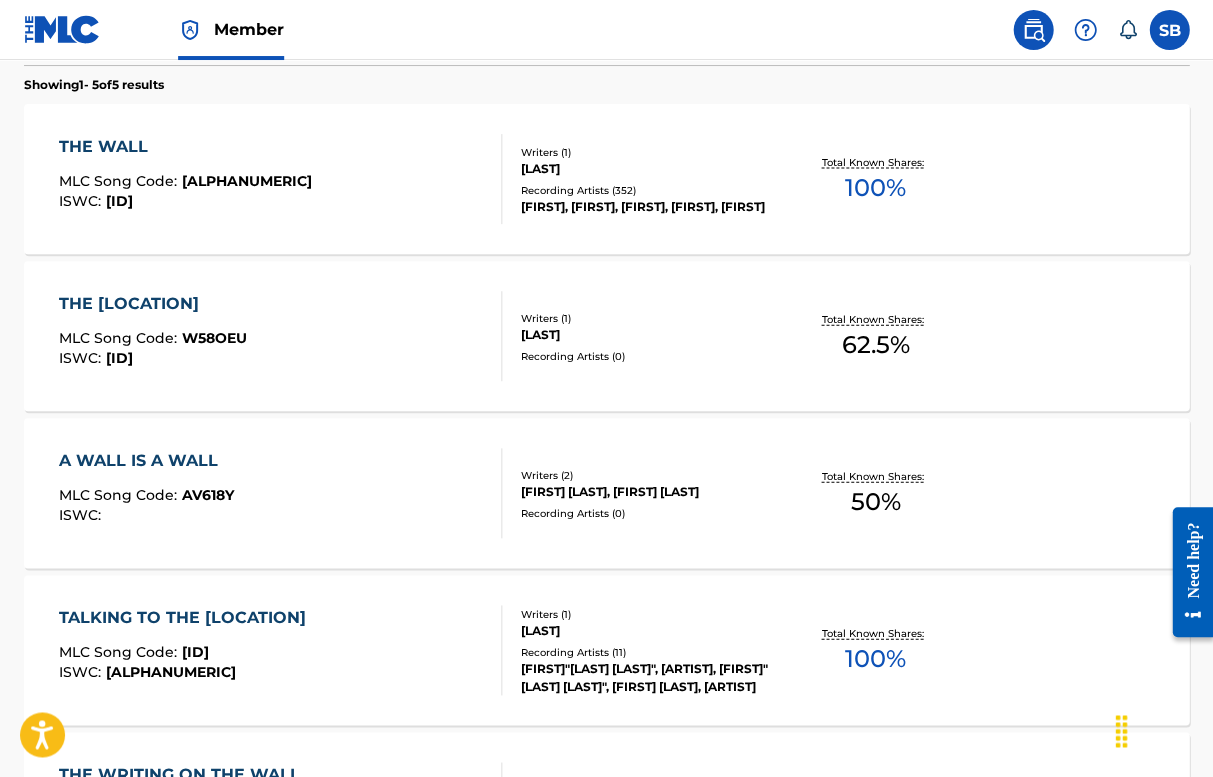 click on "THE [LOCATION]" at bounding box center (153, 303) 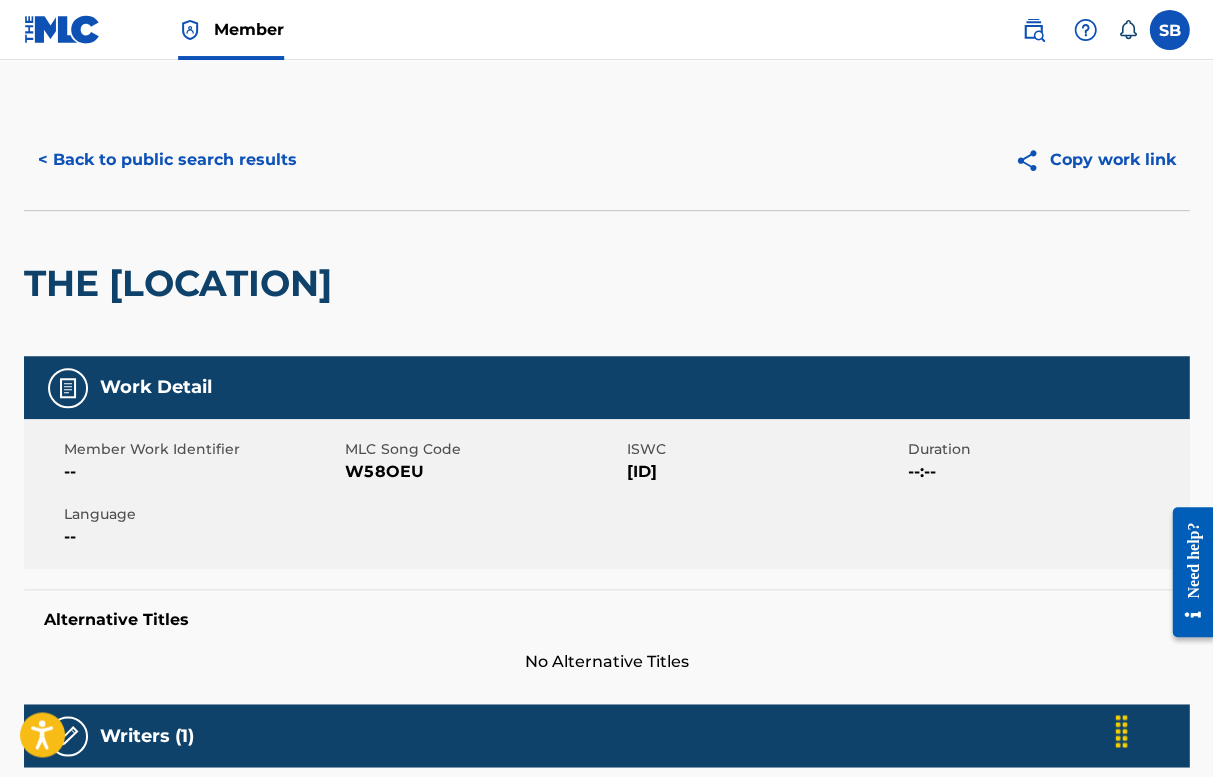 scroll, scrollTop: 0, scrollLeft: 0, axis: both 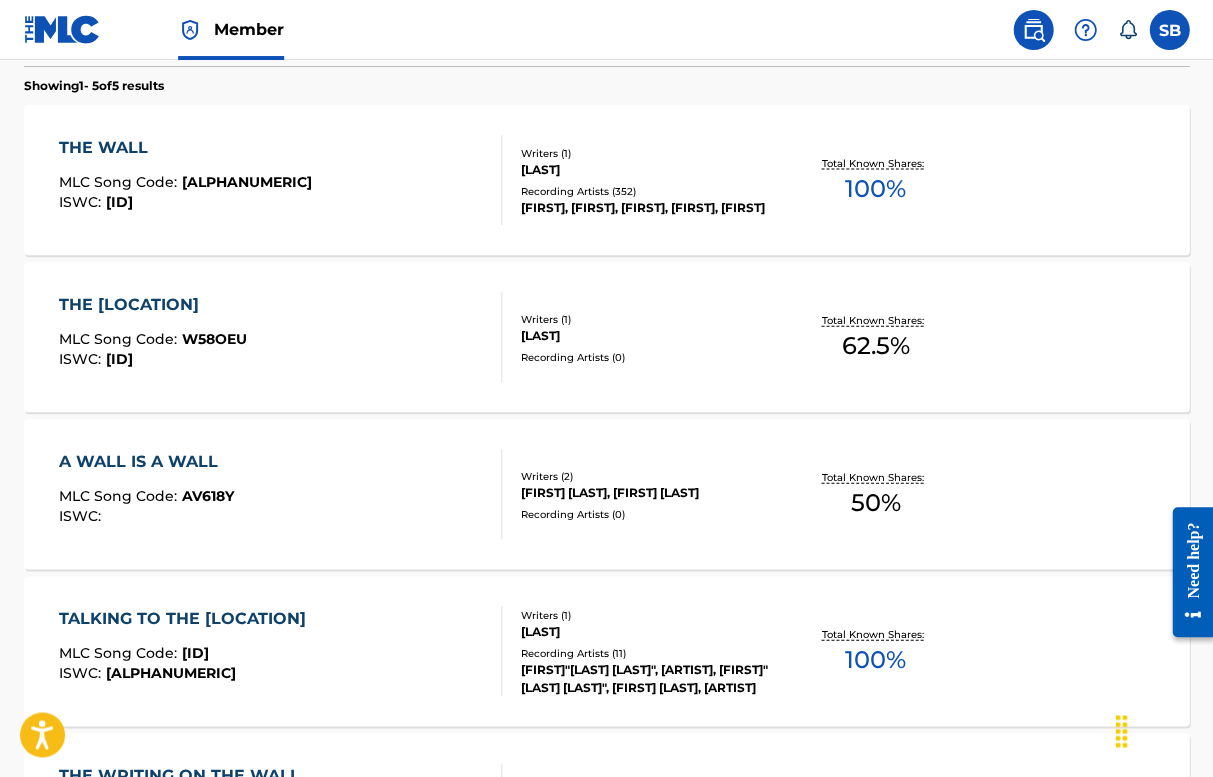 click on "THE WALL" at bounding box center (185, 147) 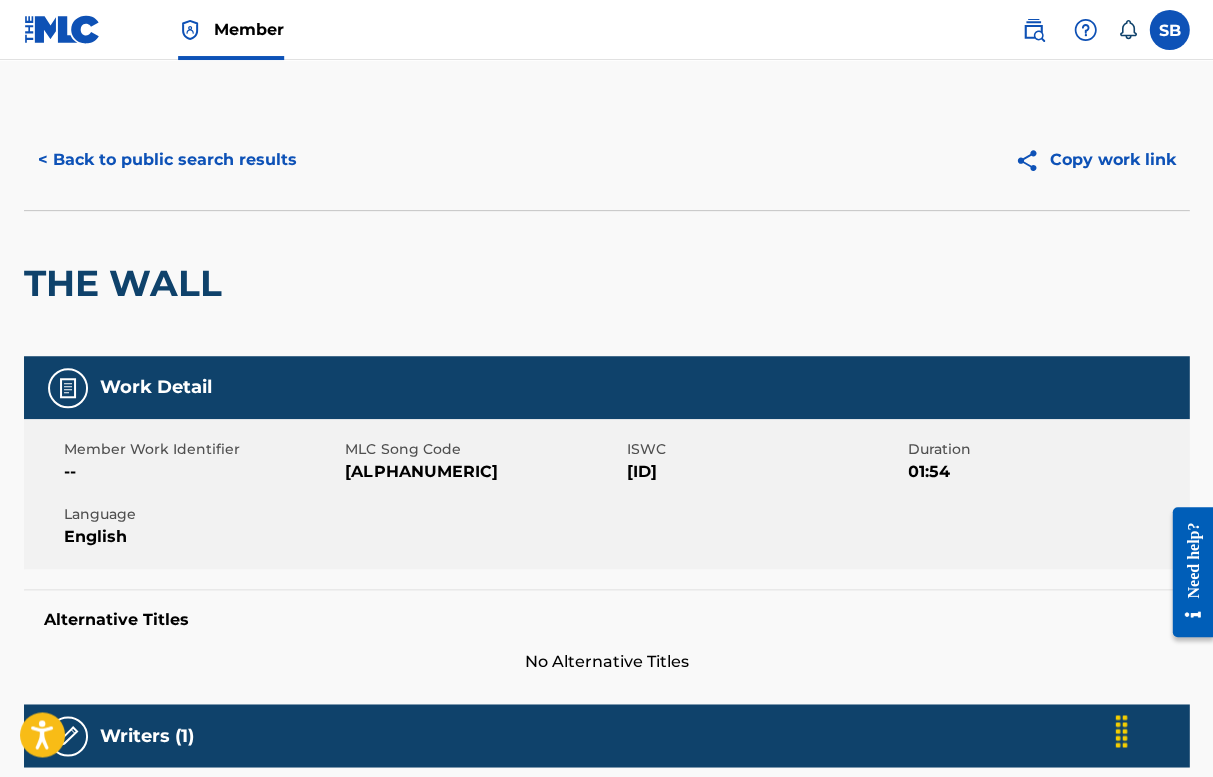 scroll, scrollTop: 0, scrollLeft: 0, axis: both 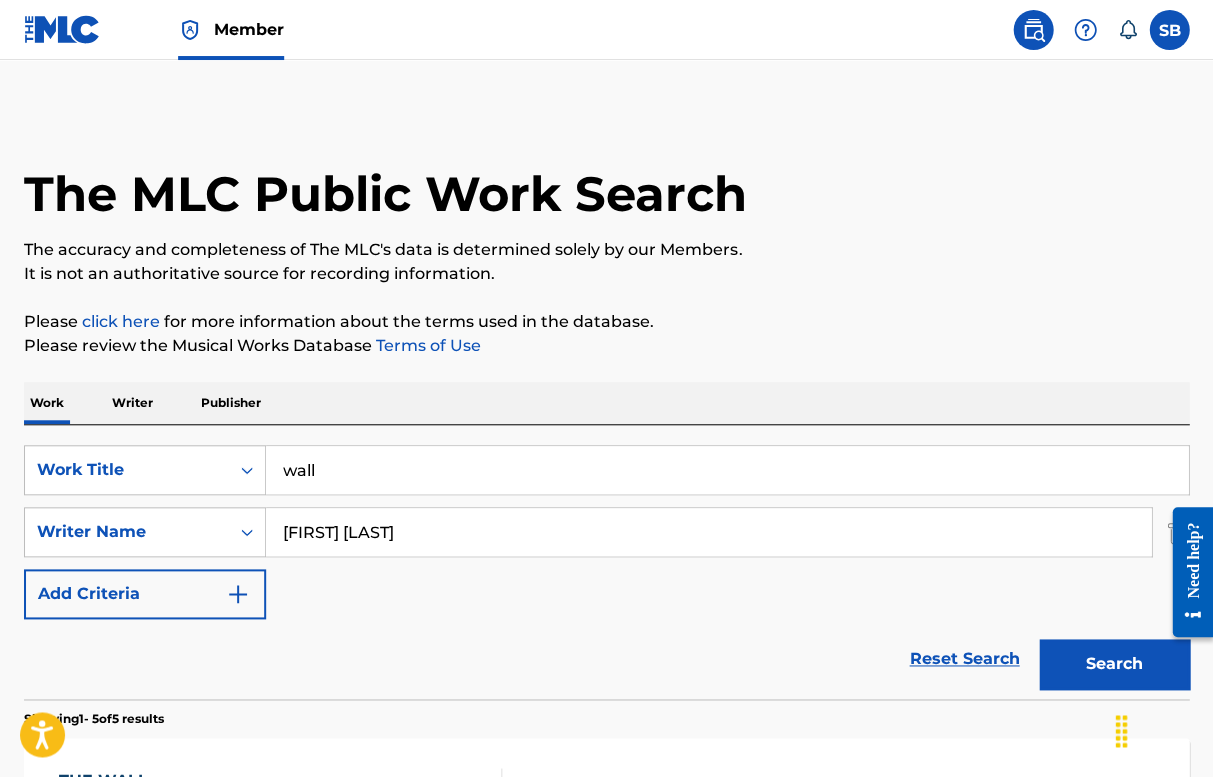 click on "wall" at bounding box center (727, 470) 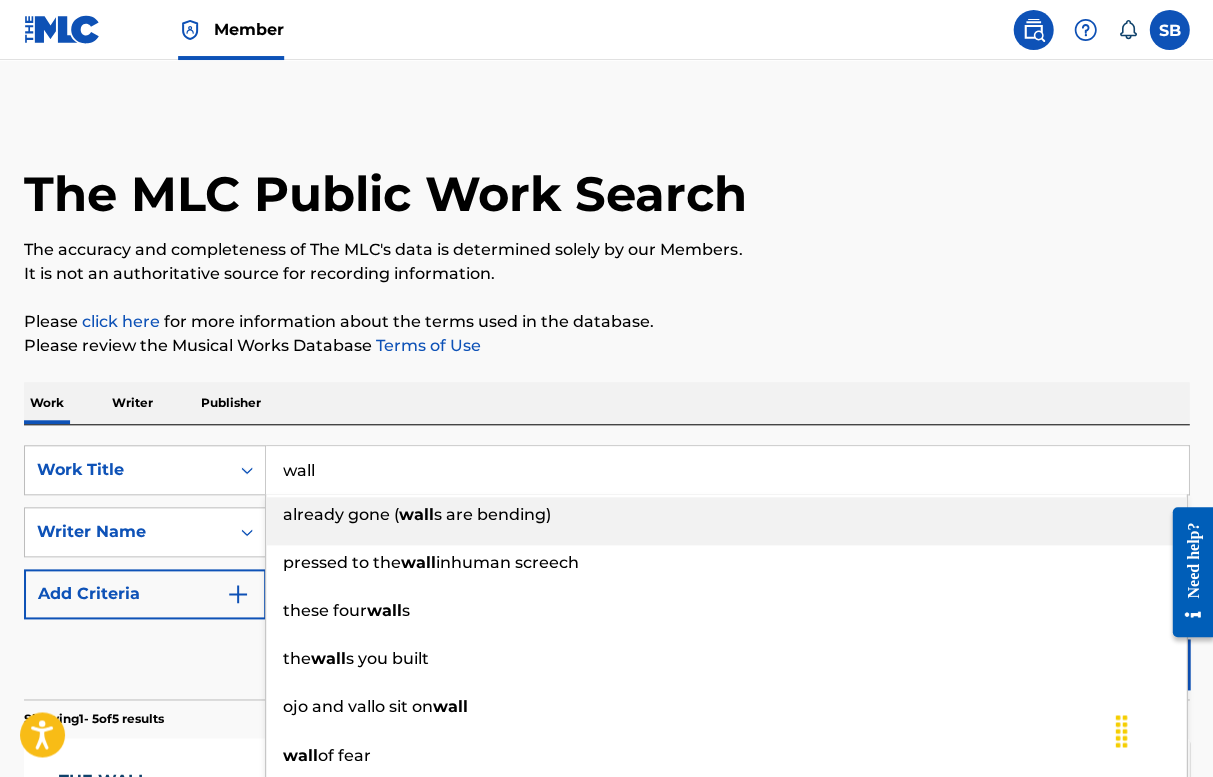 click on "wall" at bounding box center (727, 470) 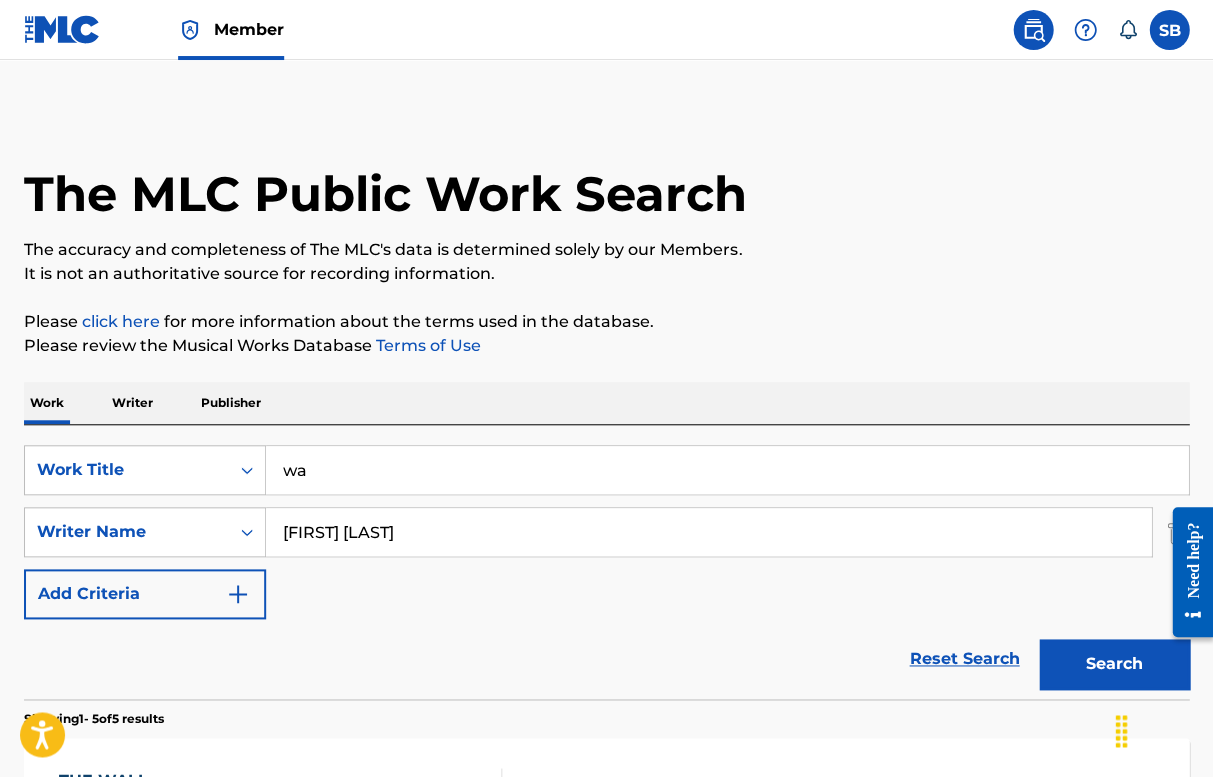 type on "w" 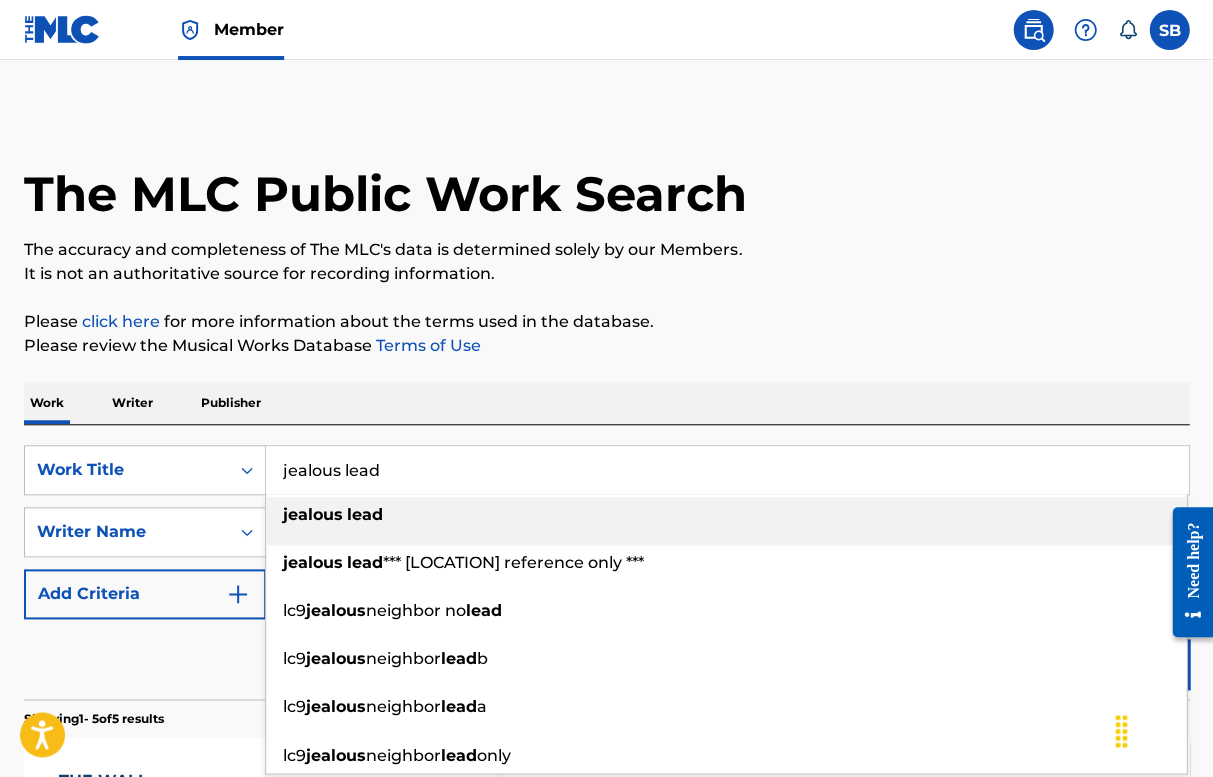 type on "jealous lead" 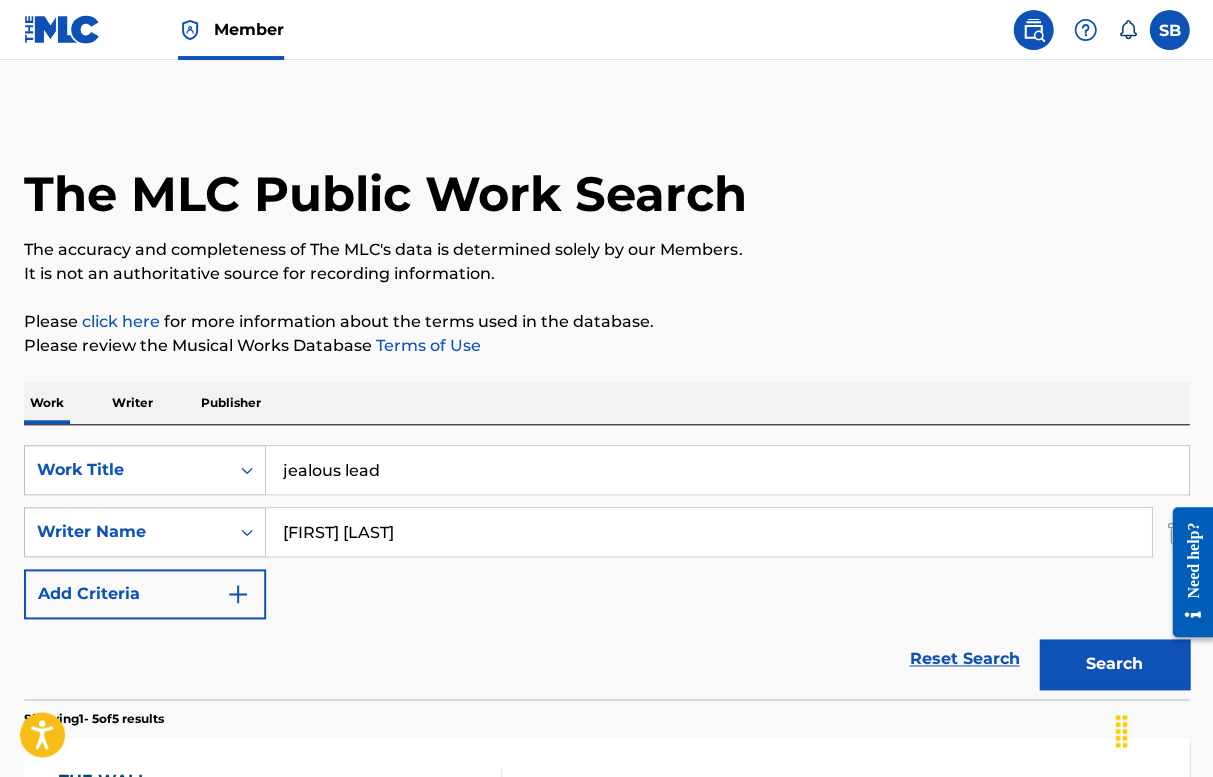 click on "Please   click here   for more information about the terms used in the database." at bounding box center (606, 322) 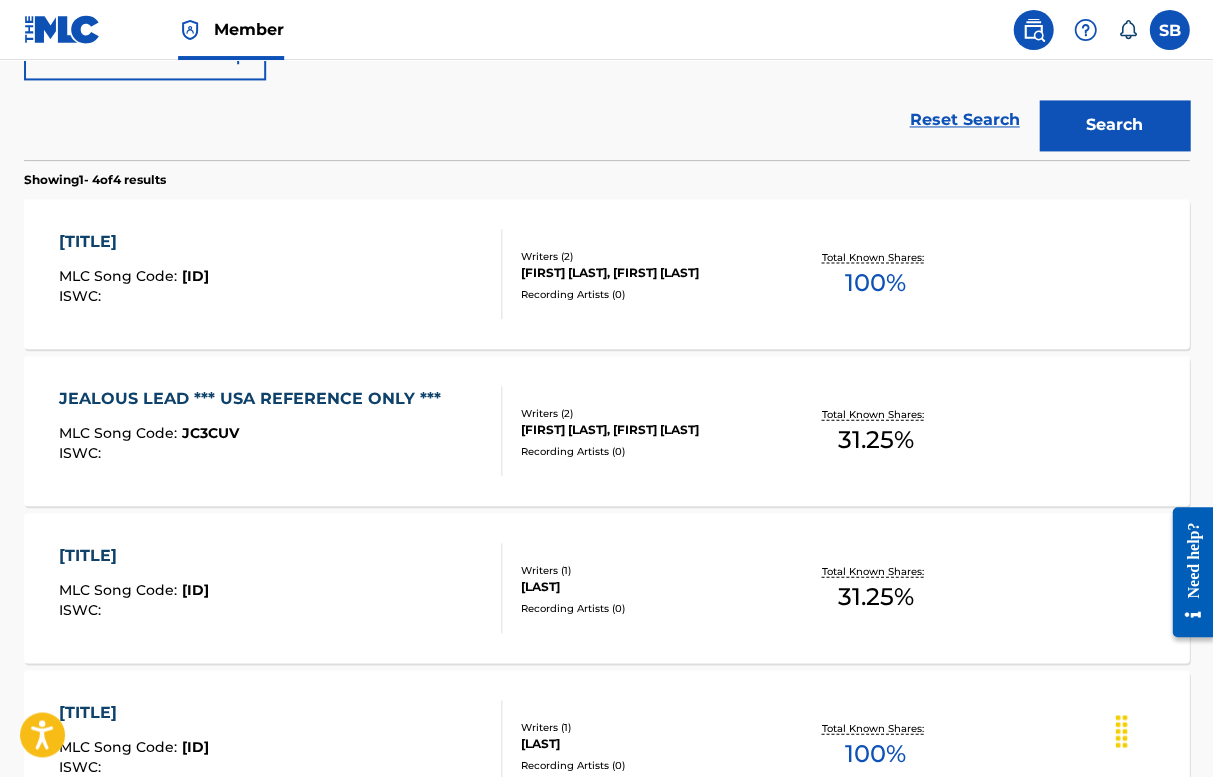 scroll, scrollTop: 561, scrollLeft: 0, axis: vertical 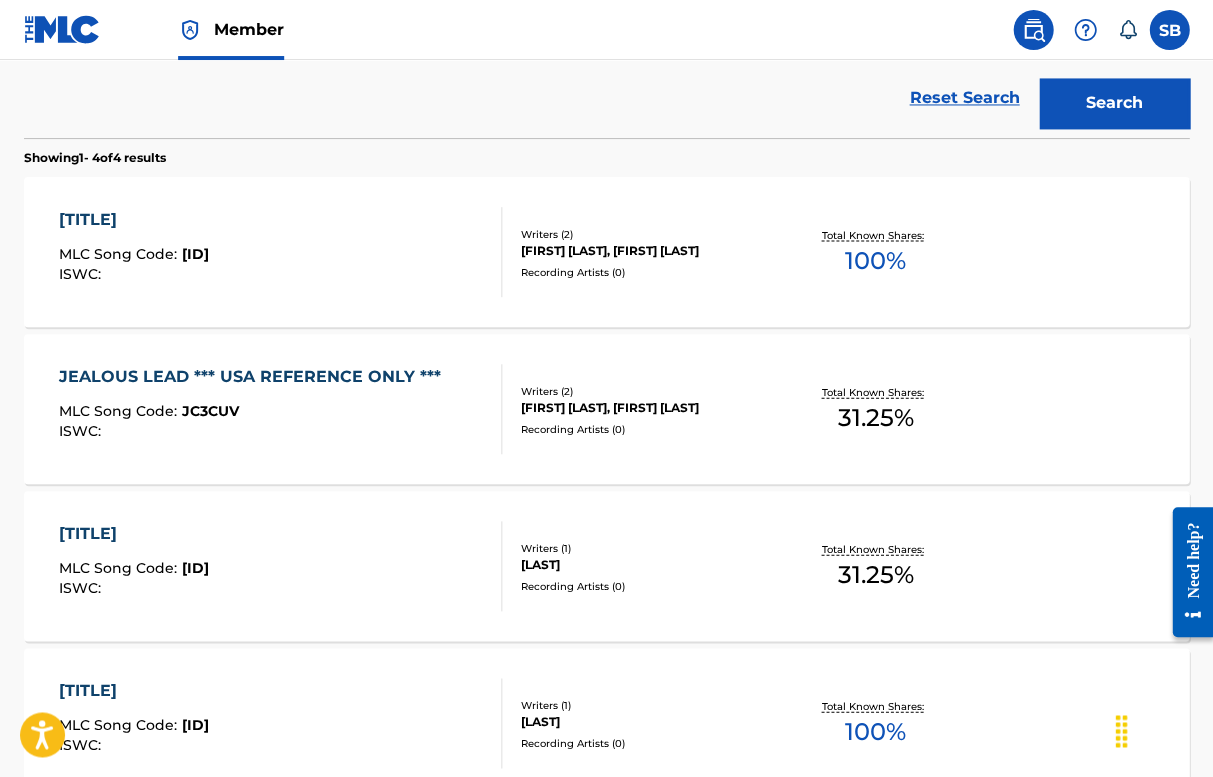 click on "[TITLE]" at bounding box center [134, 219] 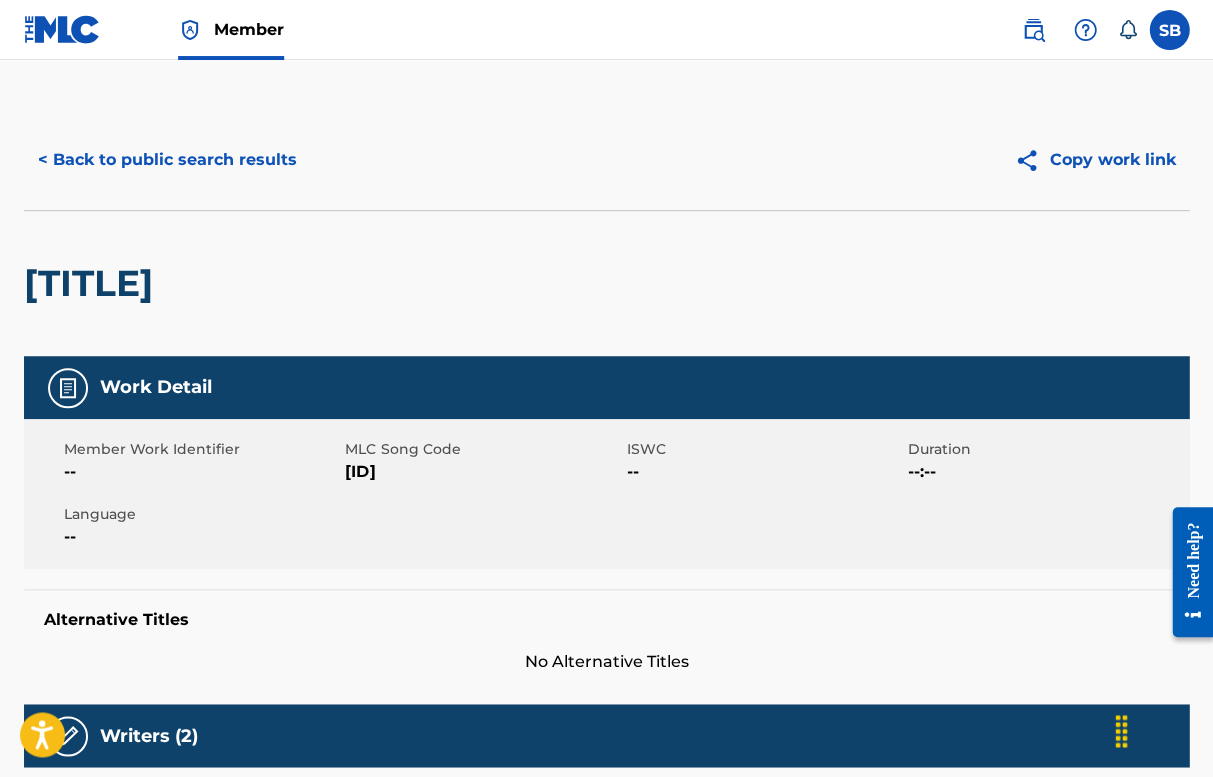 scroll, scrollTop: 0, scrollLeft: 0, axis: both 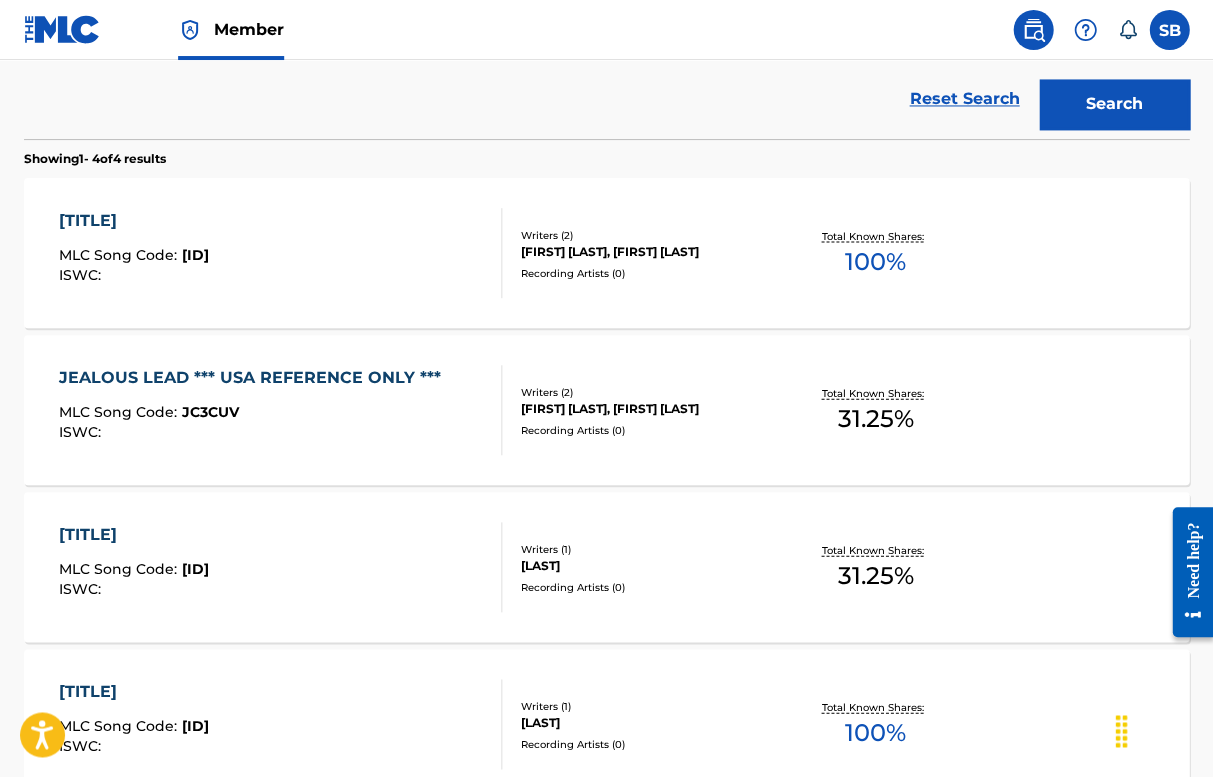 click on "JEALOUS LEAD  *** USA REFERENCE ONLY ***" at bounding box center [255, 377] 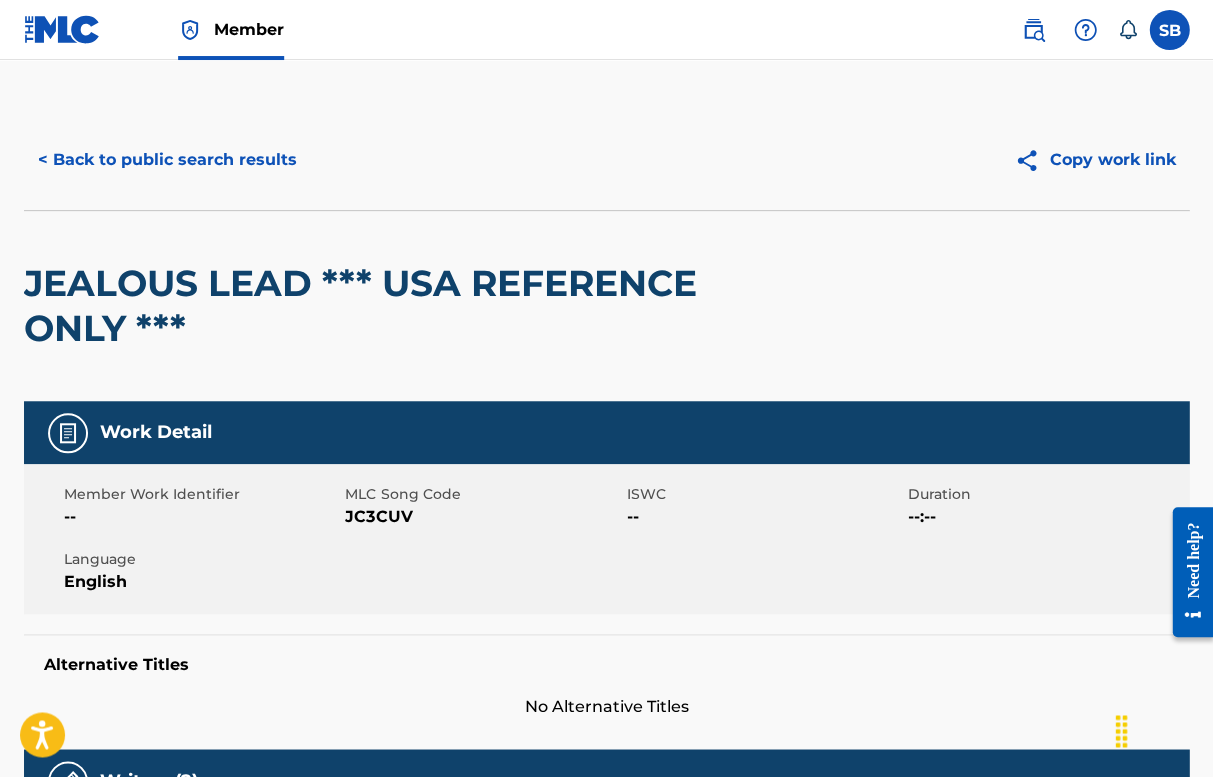 scroll, scrollTop: 0, scrollLeft: 0, axis: both 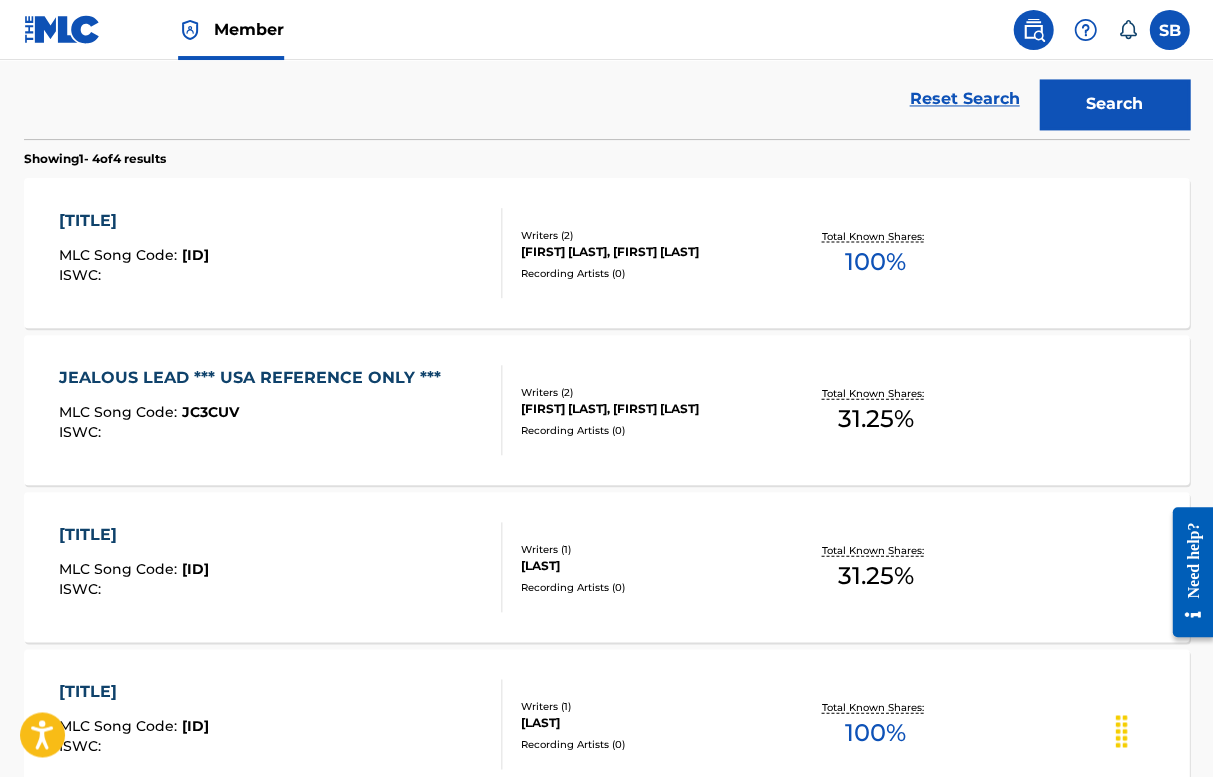 click on "[TITLE]" at bounding box center (134, 220) 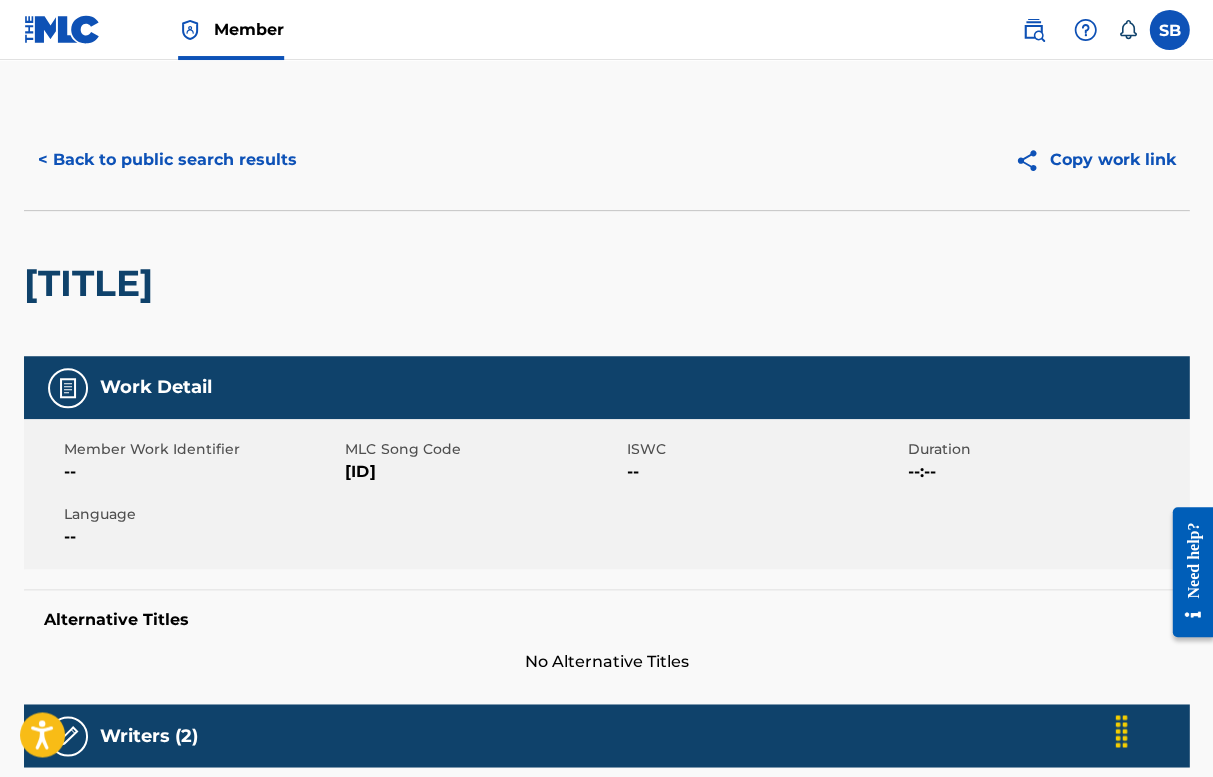 scroll, scrollTop: 0, scrollLeft: 0, axis: both 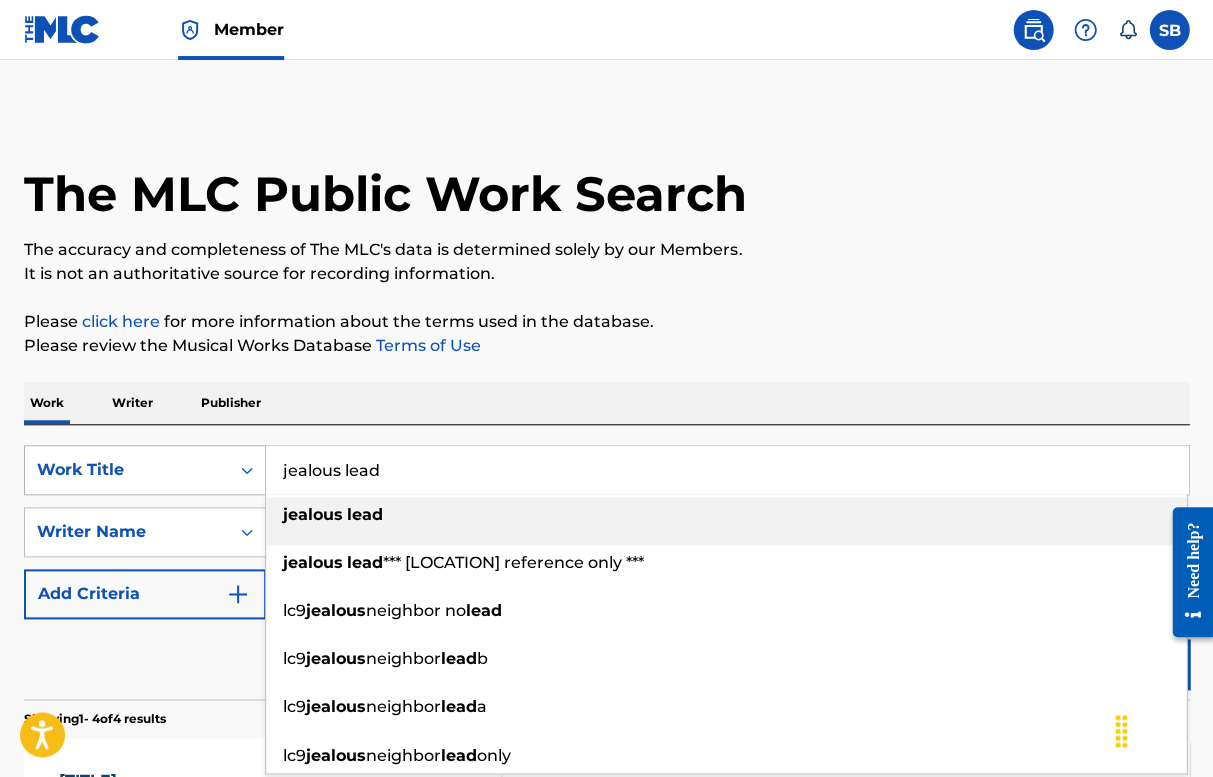 drag, startPoint x: 410, startPoint y: 465, endPoint x: 256, endPoint y: 457, distance: 154.20766 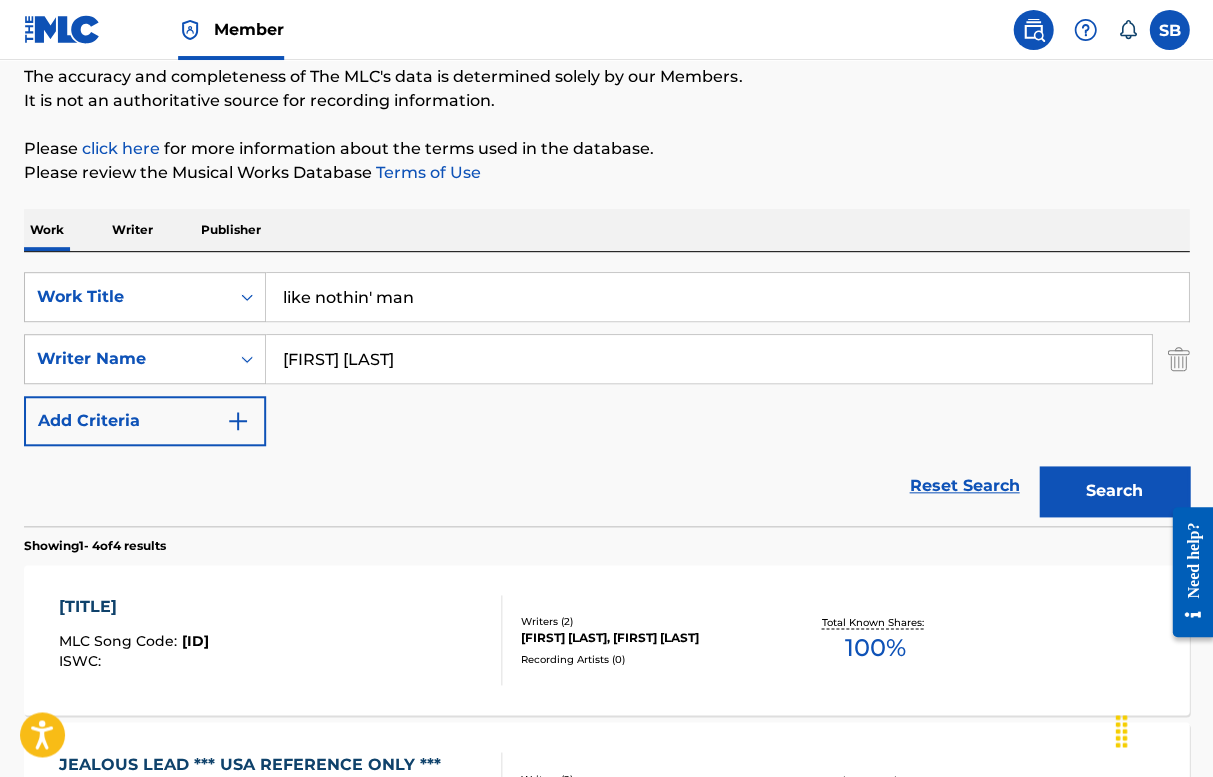 scroll, scrollTop: 123, scrollLeft: 0, axis: vertical 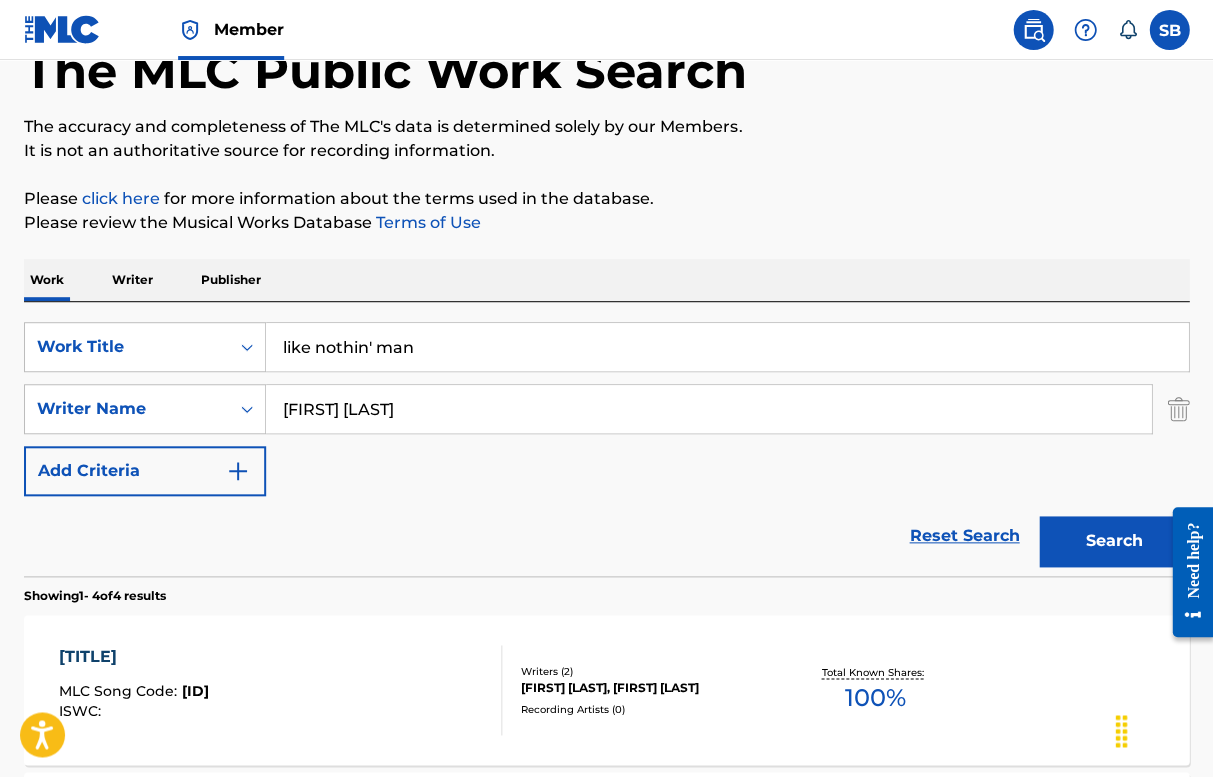 click on "like nothin' man" at bounding box center (727, 347) 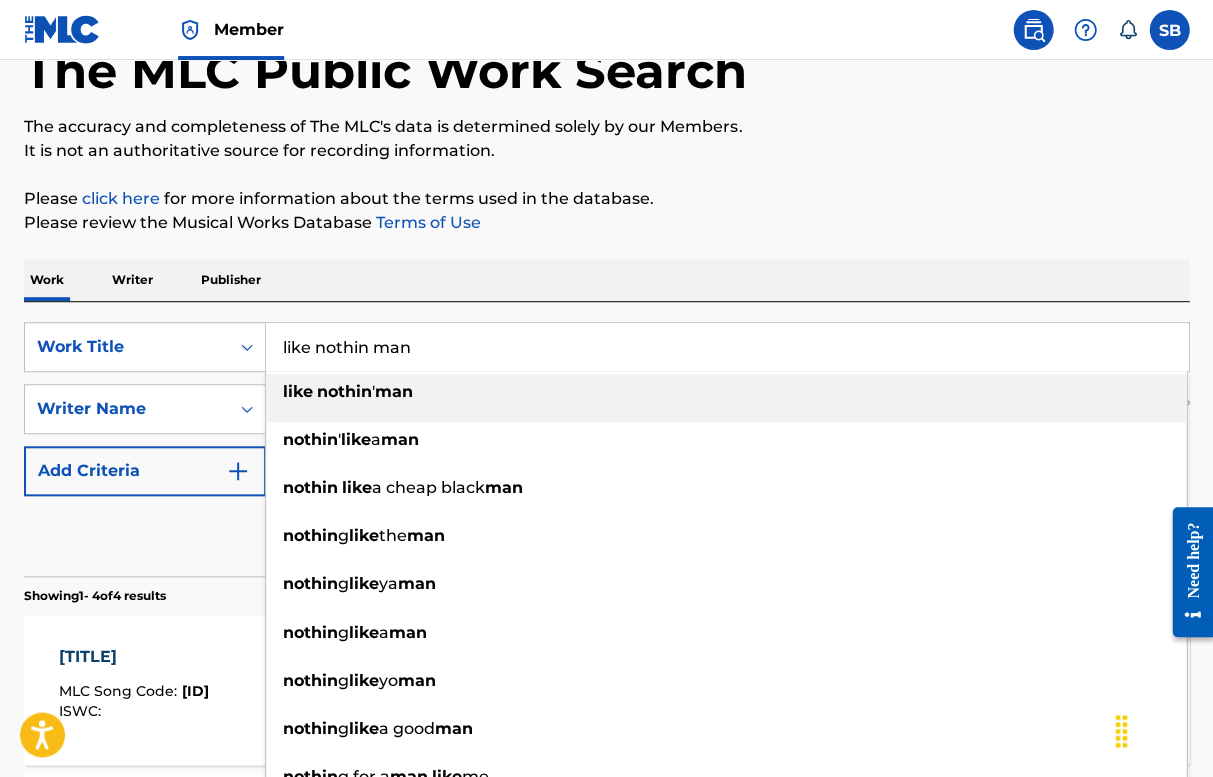 click on "man" at bounding box center (394, 391) 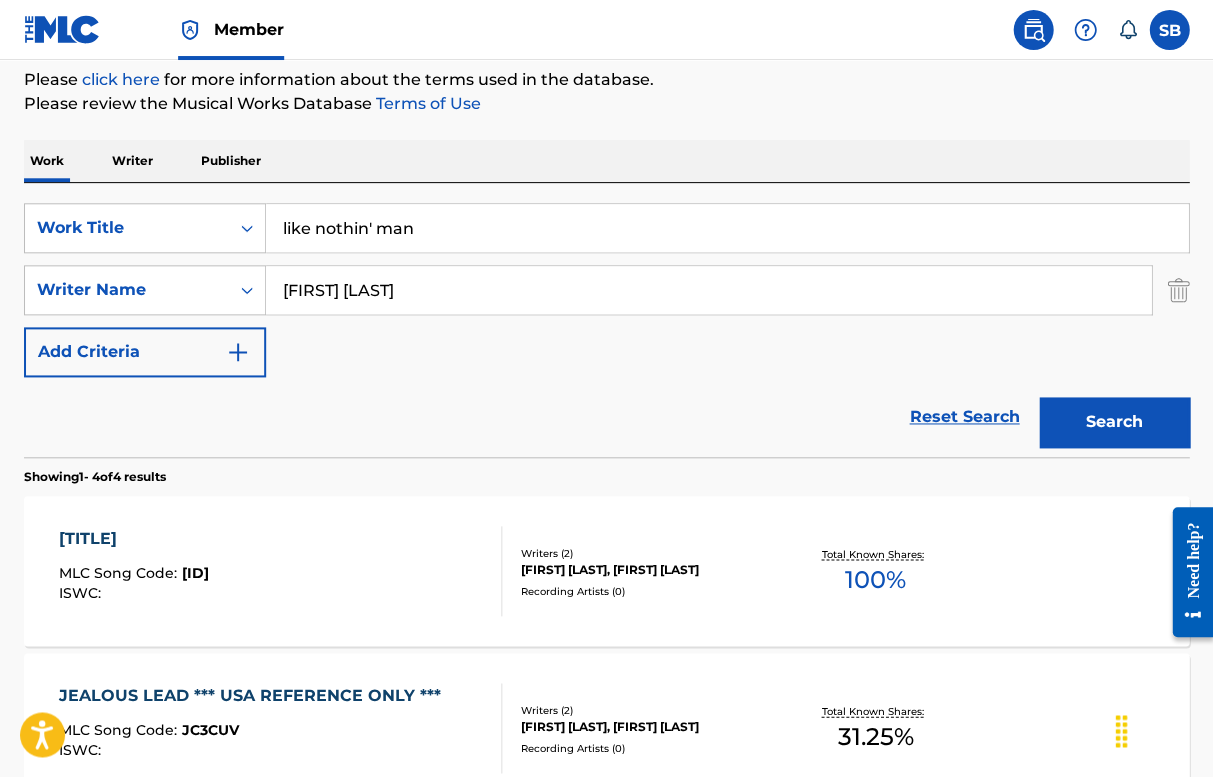 scroll, scrollTop: 241, scrollLeft: 0, axis: vertical 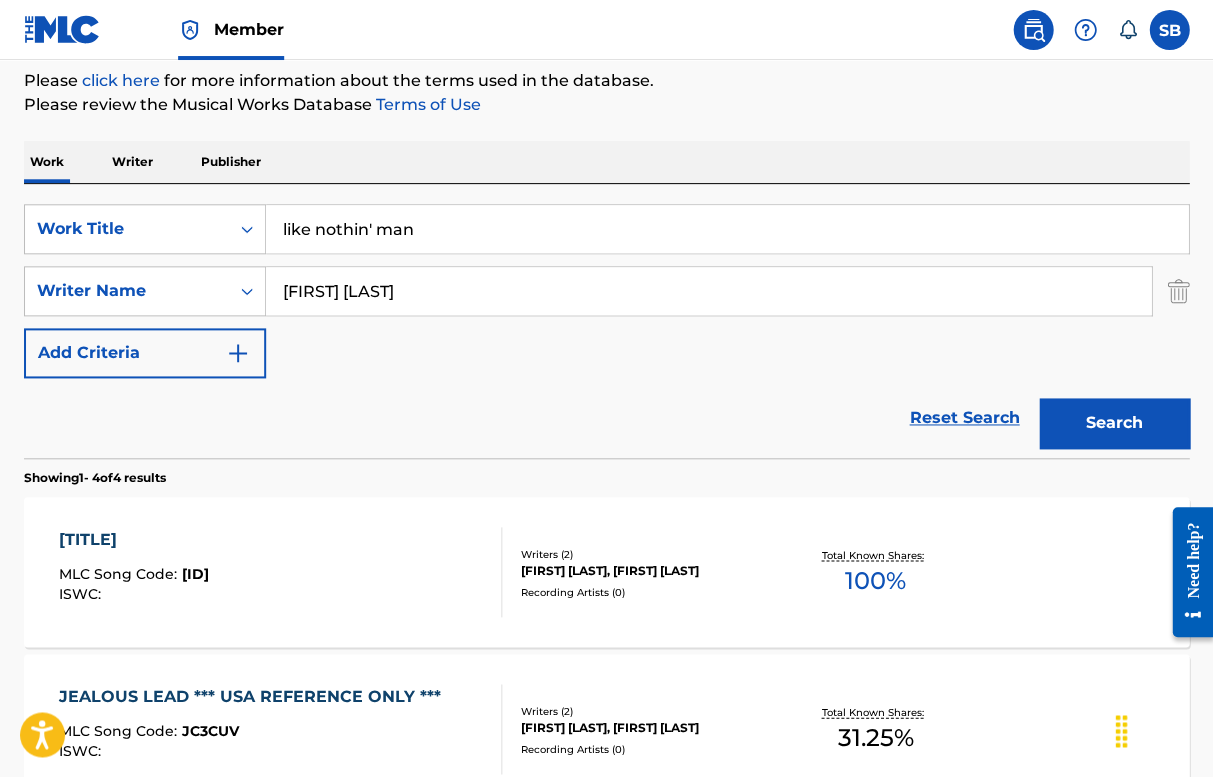click on "Search" at bounding box center [1114, 423] 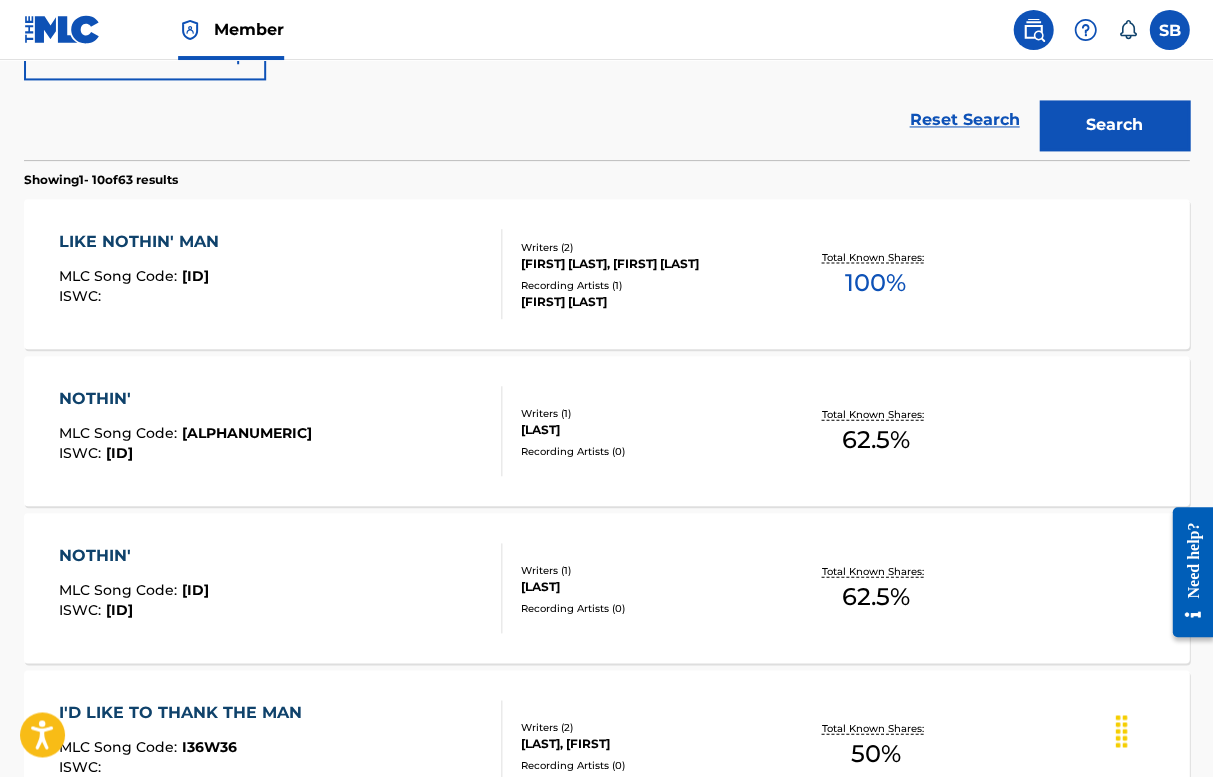 scroll, scrollTop: 541, scrollLeft: 0, axis: vertical 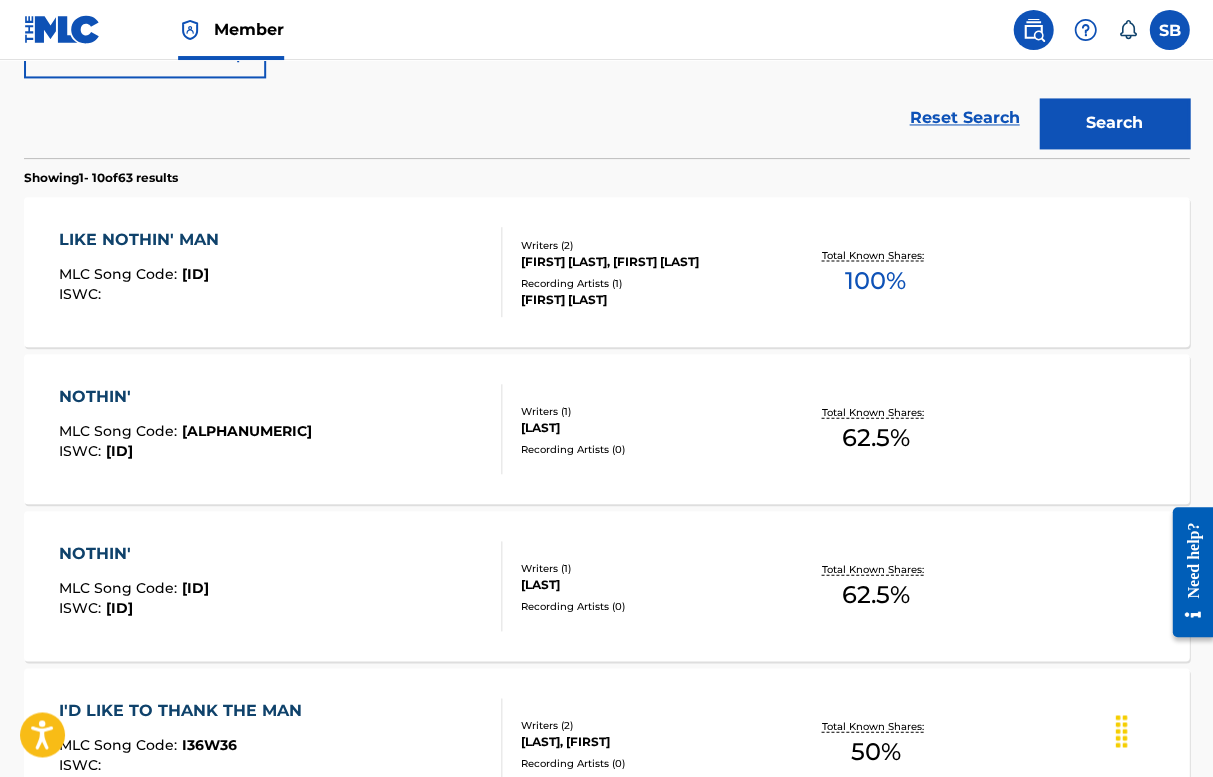 click on "LIKE NOTHIN' MAN" at bounding box center [144, 239] 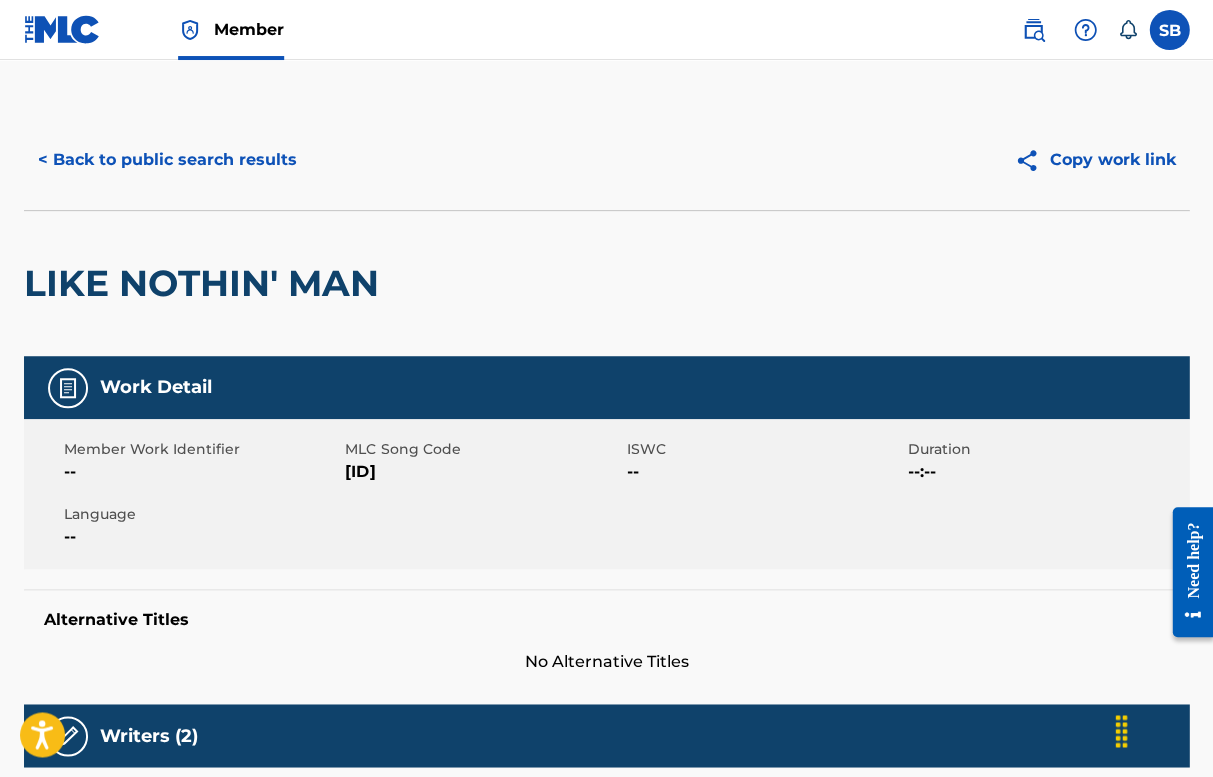 scroll, scrollTop: 0, scrollLeft: 0, axis: both 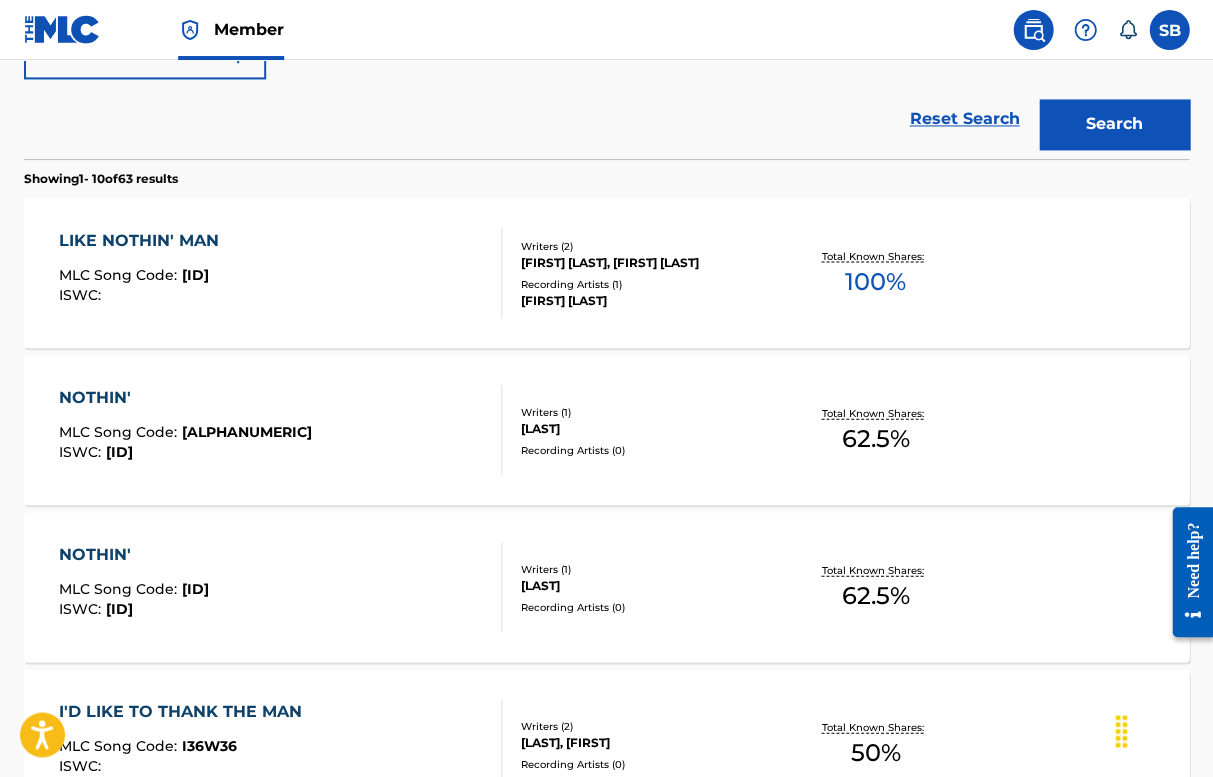 click on "NOTHIN'" at bounding box center (185, 397) 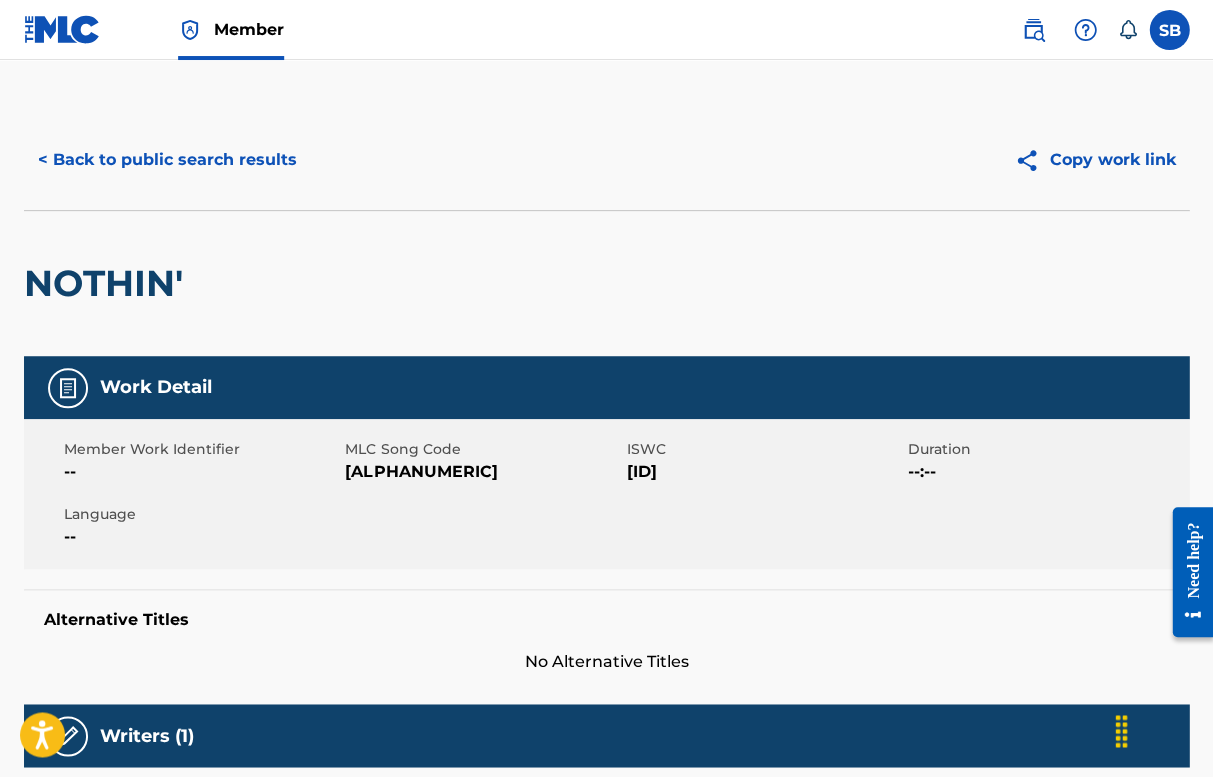 scroll, scrollTop: 0, scrollLeft: 0, axis: both 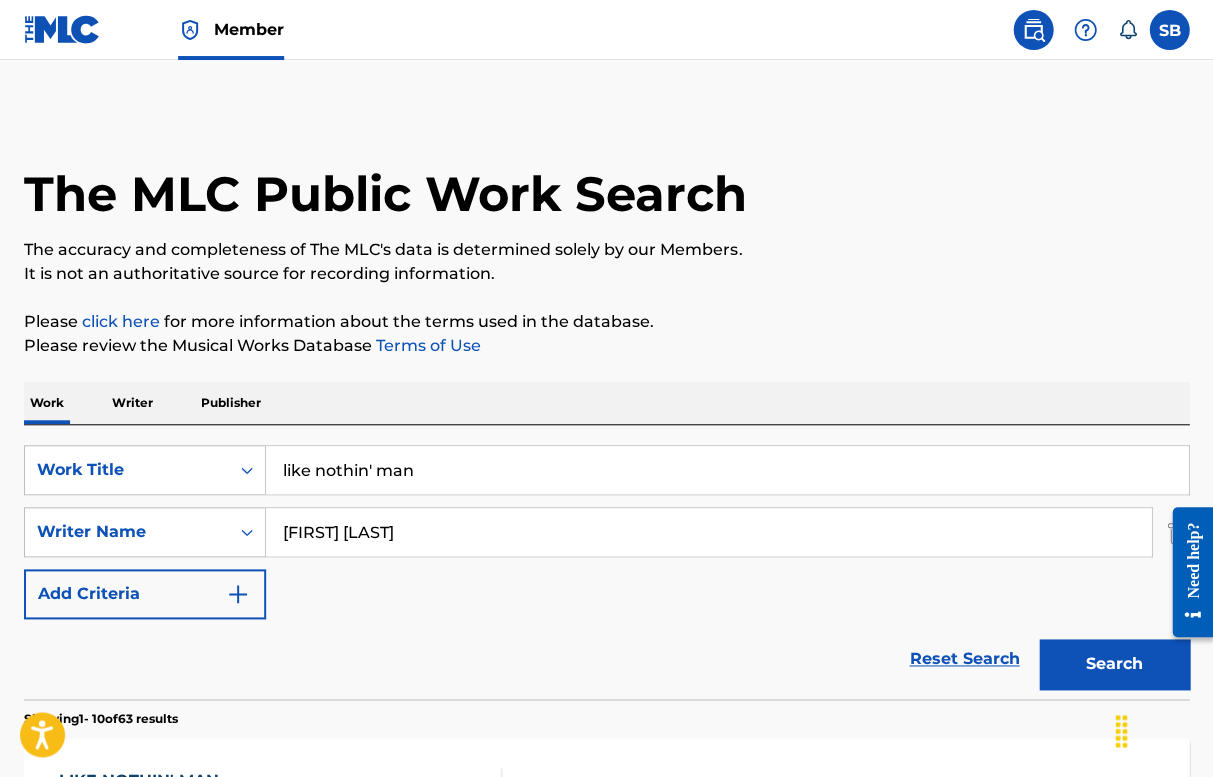 click on "like nothin' man" at bounding box center [727, 470] 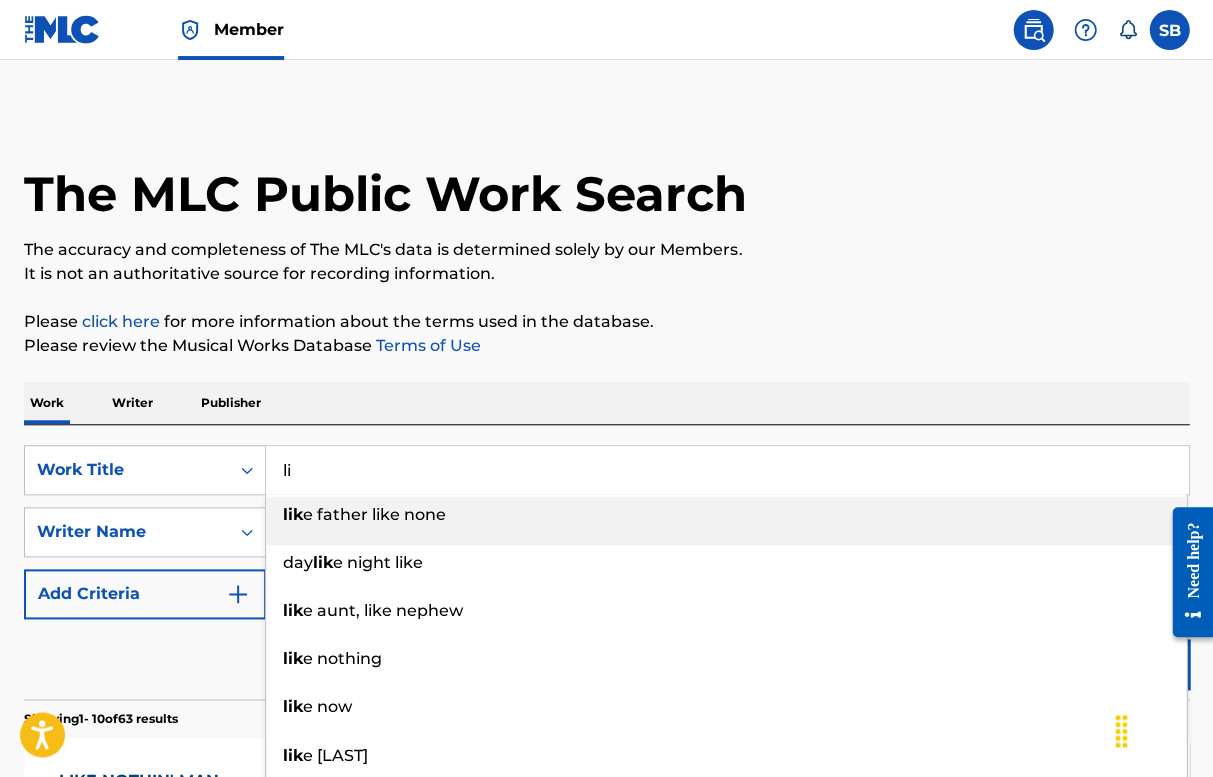 type on "l" 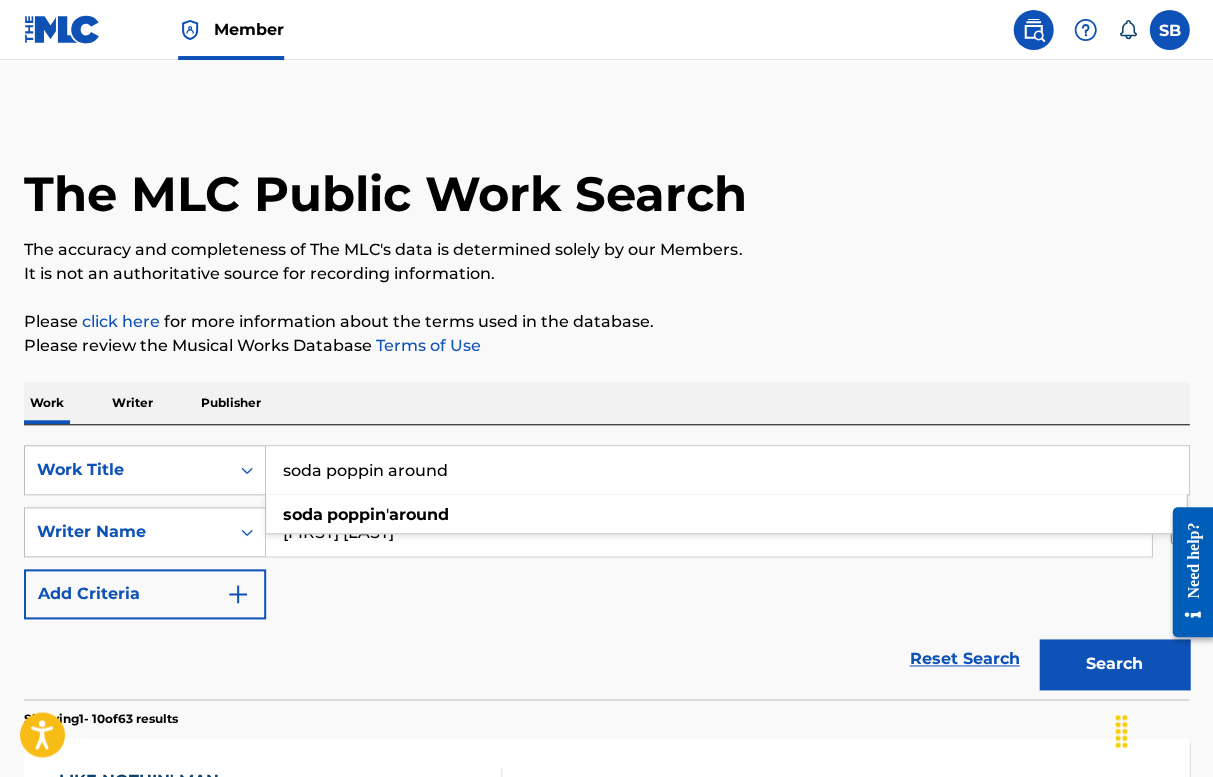 type on "soda poppin around" 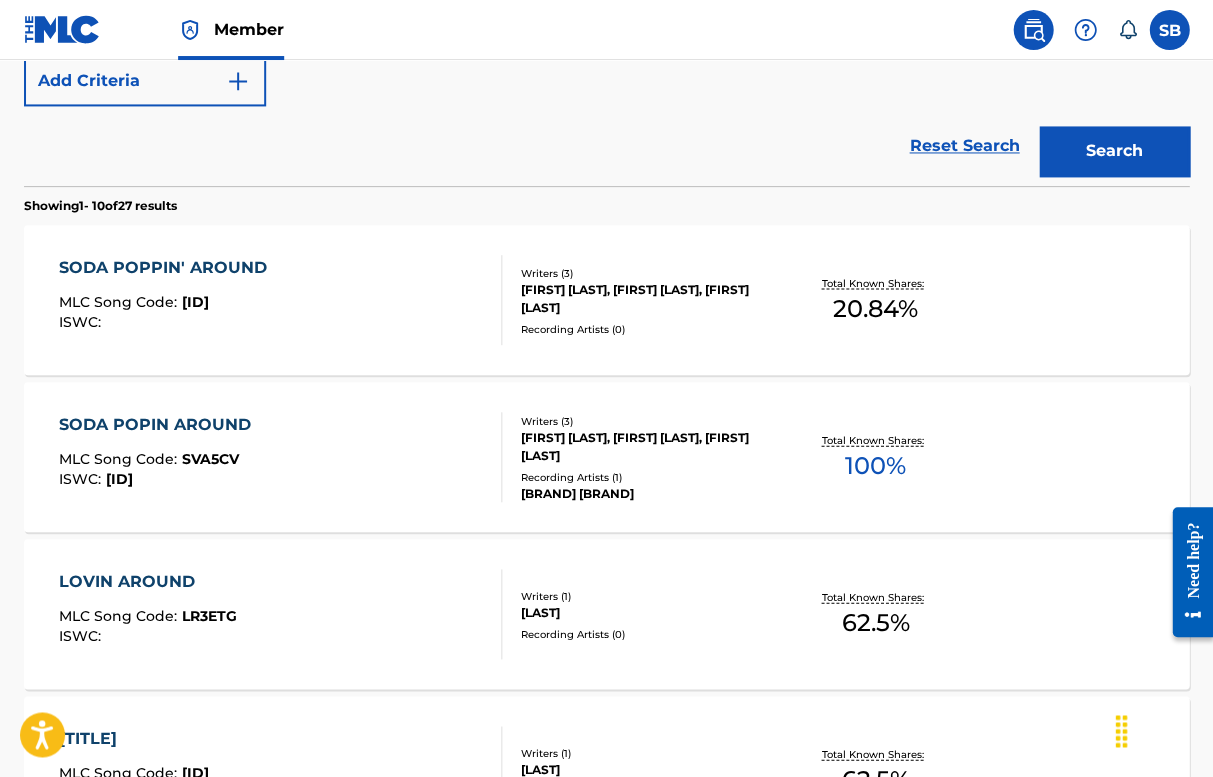 scroll, scrollTop: 513, scrollLeft: 0, axis: vertical 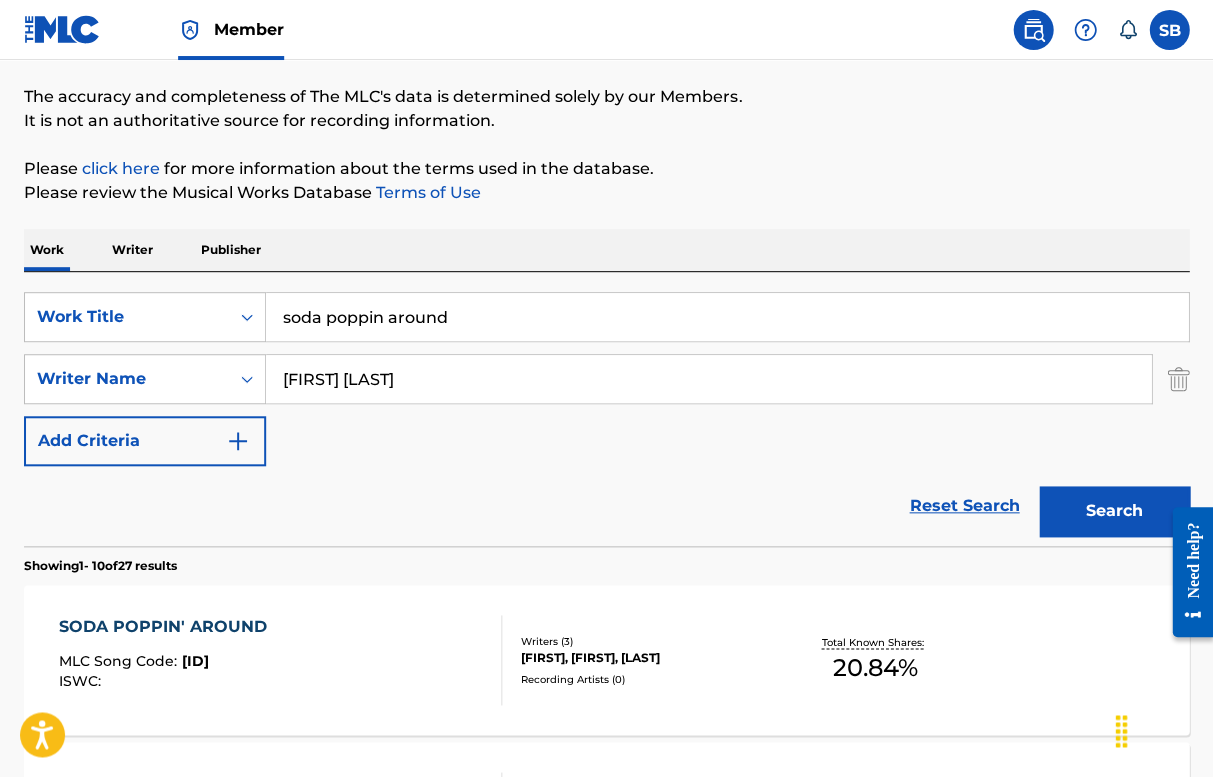 click on "SearchWithCriteriad8677bbc-23c7-4733-a641-fdc8543f103d Work Title [LOCATION] [LOCATION] around SearchWithCriteria710f1b0e-942f-4c83-af46-097505f24a62 Writer Name [FIRST] [LAST] Add Criteria" at bounding box center [606, 379] 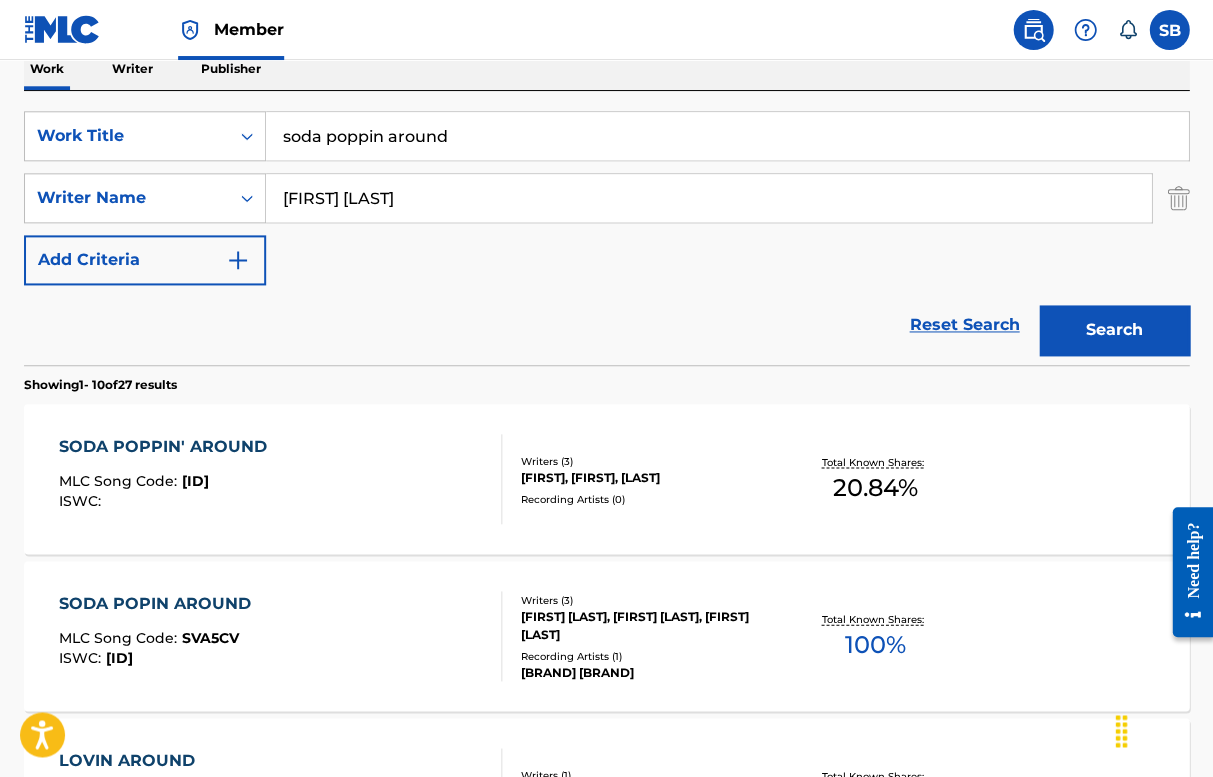 scroll, scrollTop: 346, scrollLeft: 0, axis: vertical 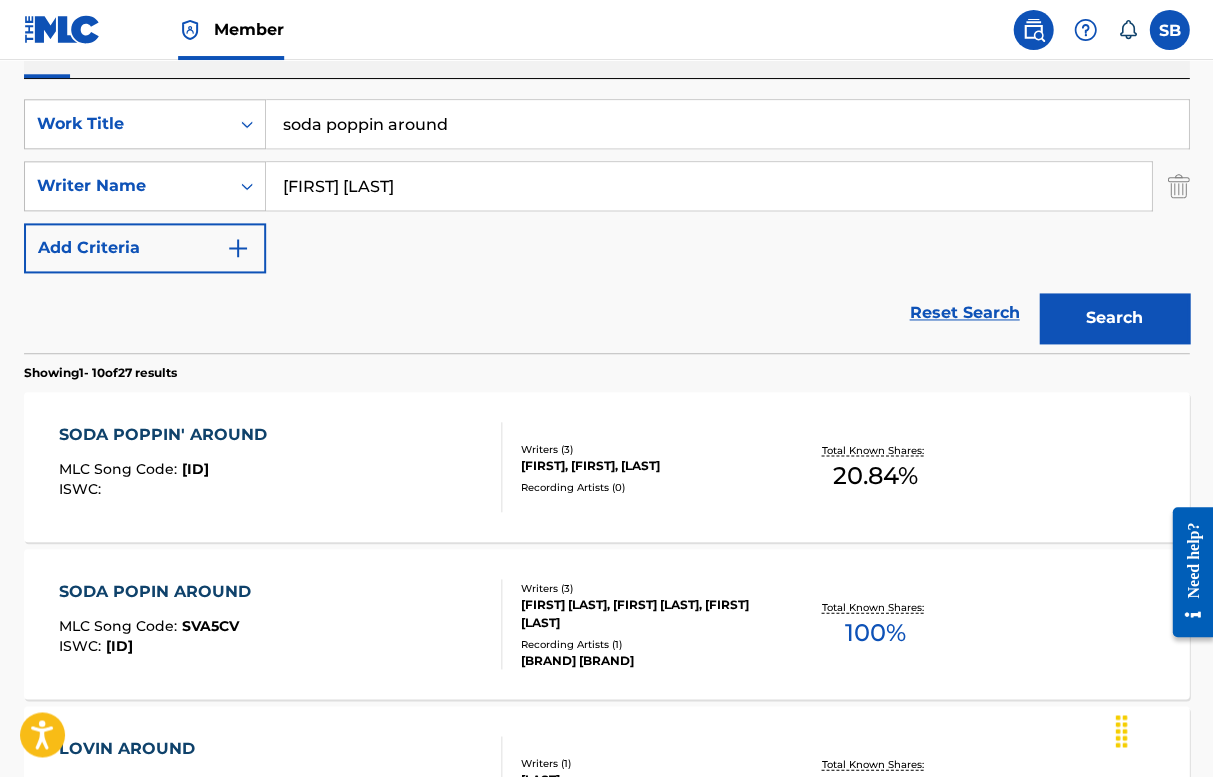 click on "SODA POPPIN' AROUND" at bounding box center (168, 434) 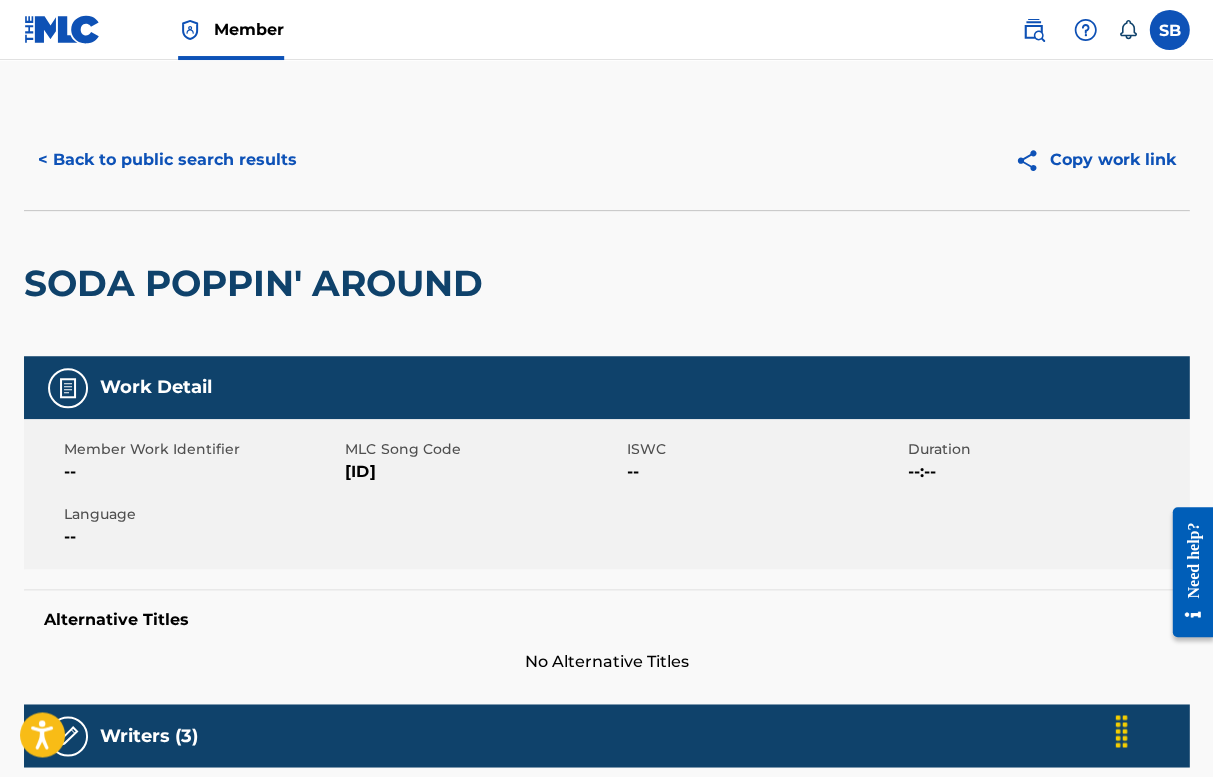 scroll, scrollTop: 0, scrollLeft: 0, axis: both 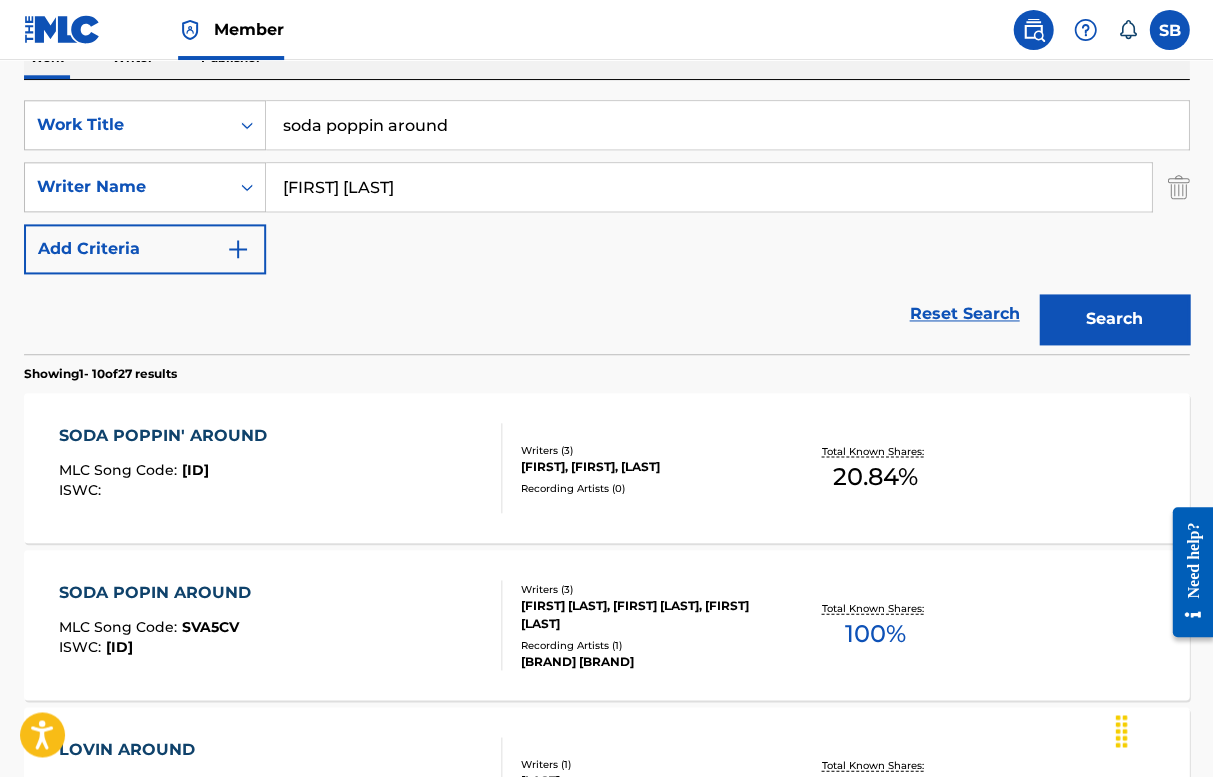 click on "SODA POPIN AROUND" at bounding box center [160, 592] 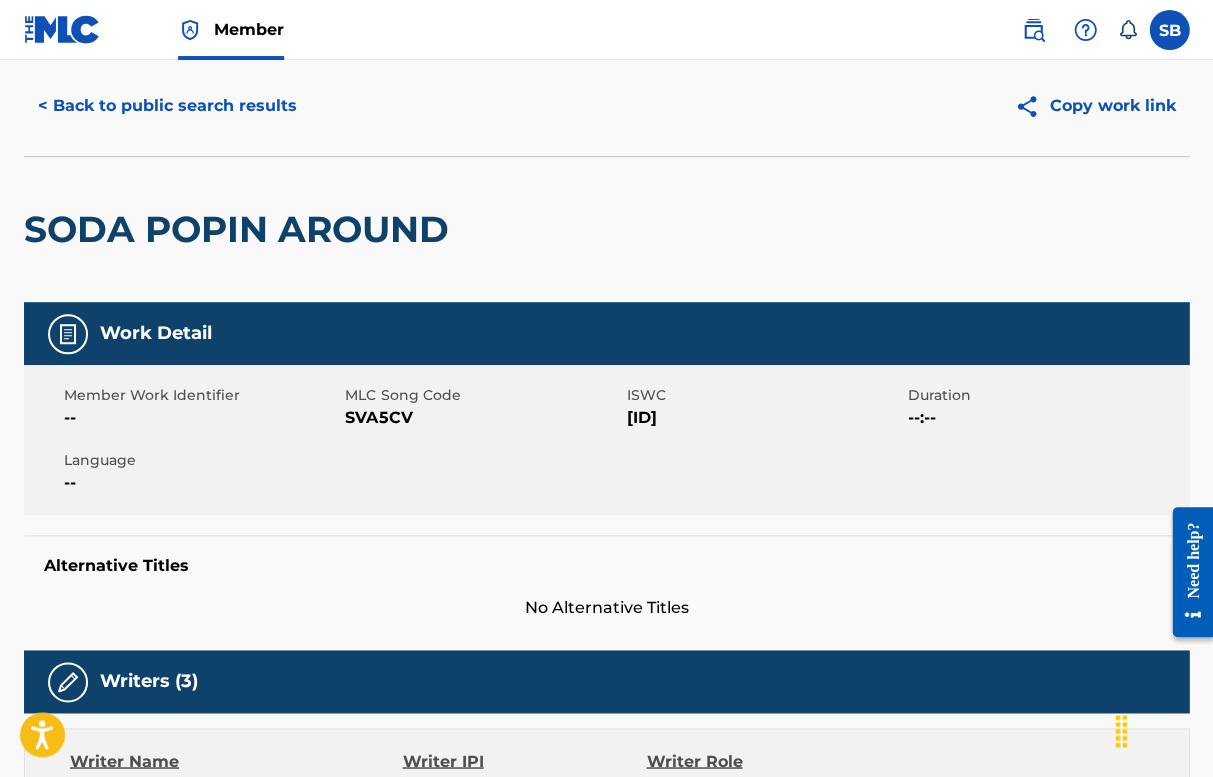 scroll, scrollTop: 55, scrollLeft: 0, axis: vertical 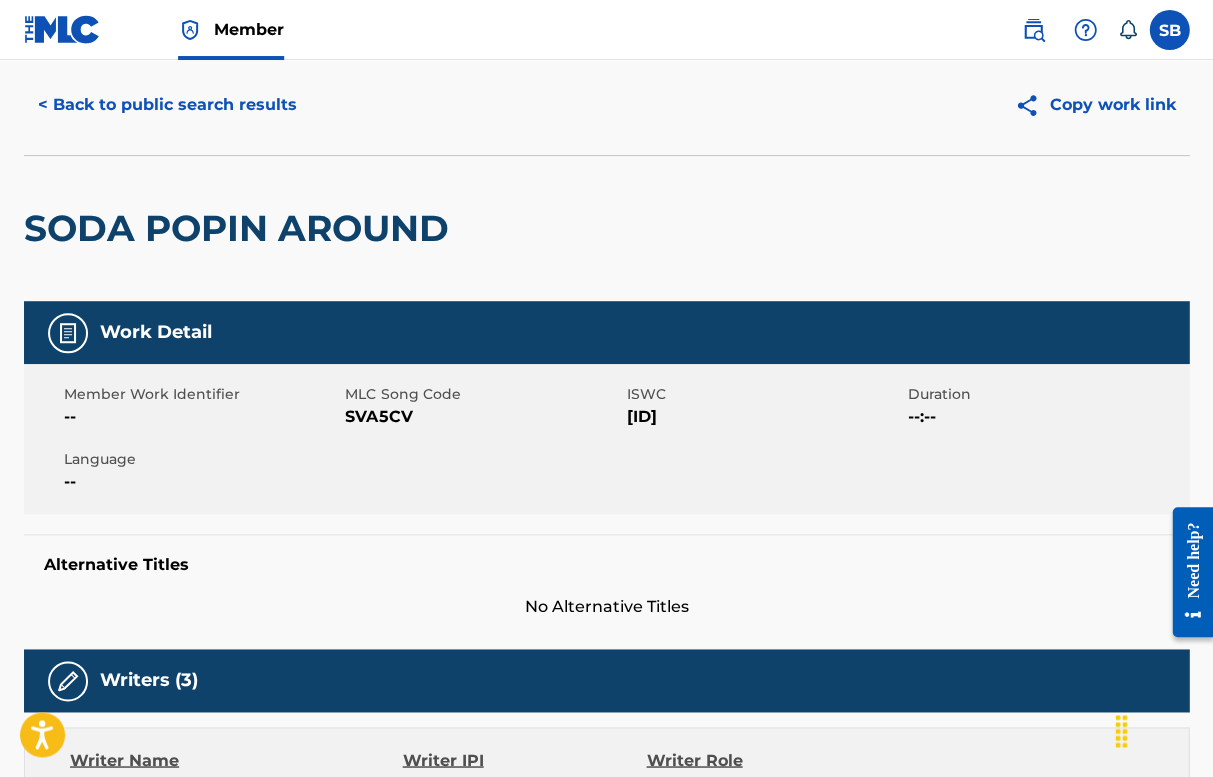 click on "< Back to public search results" at bounding box center [167, 105] 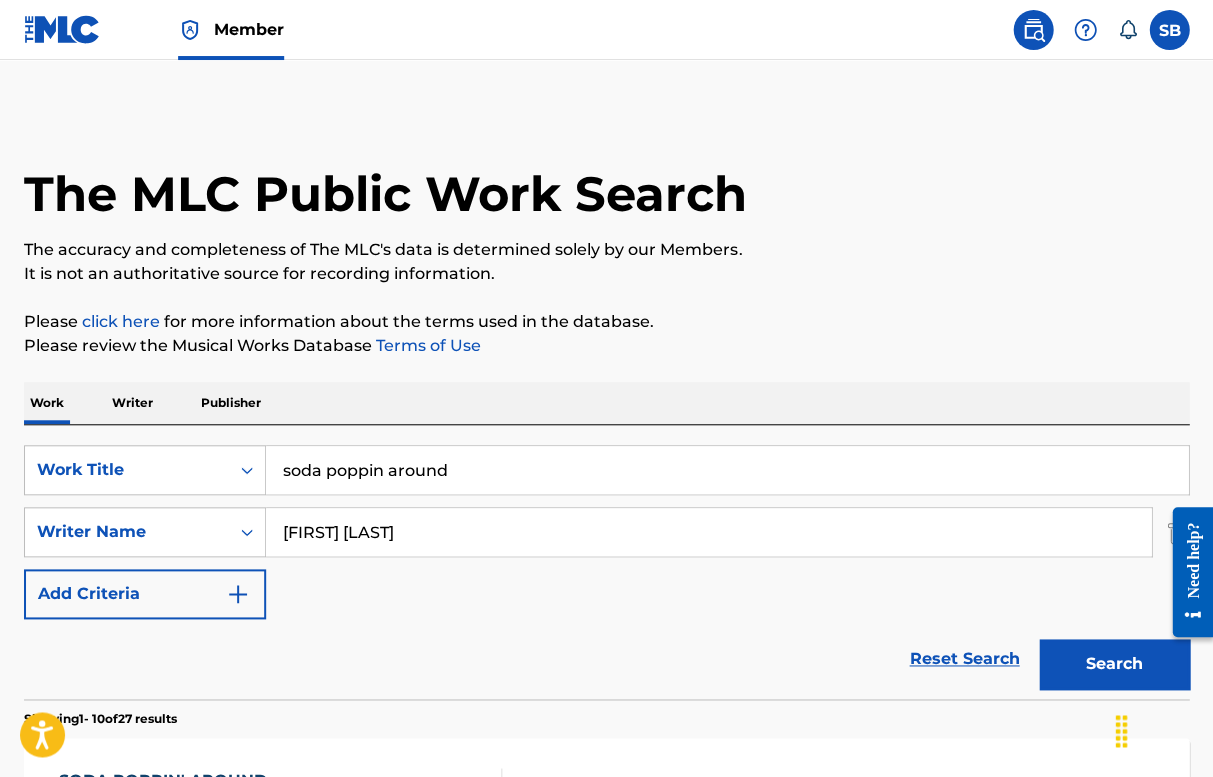 scroll, scrollTop: 0, scrollLeft: 0, axis: both 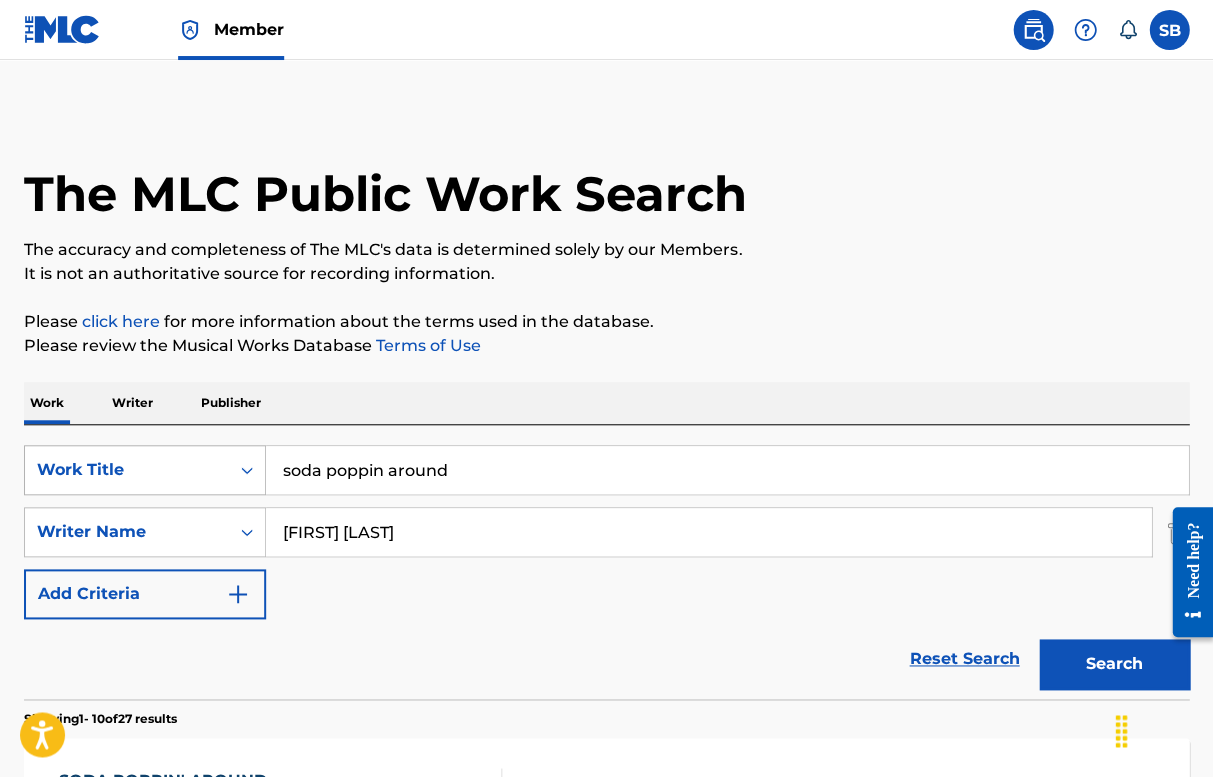 drag, startPoint x: 482, startPoint y: 471, endPoint x: 206, endPoint y: 442, distance: 277.51938 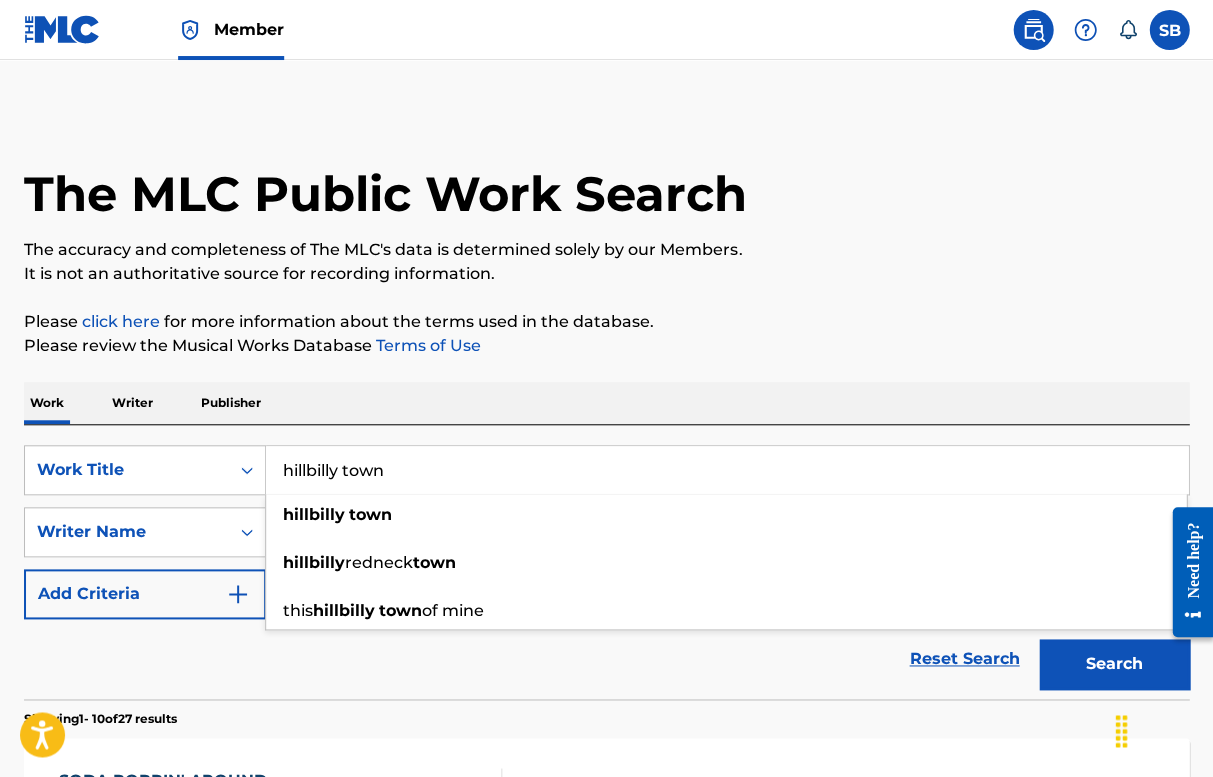 type on "hillbilly town" 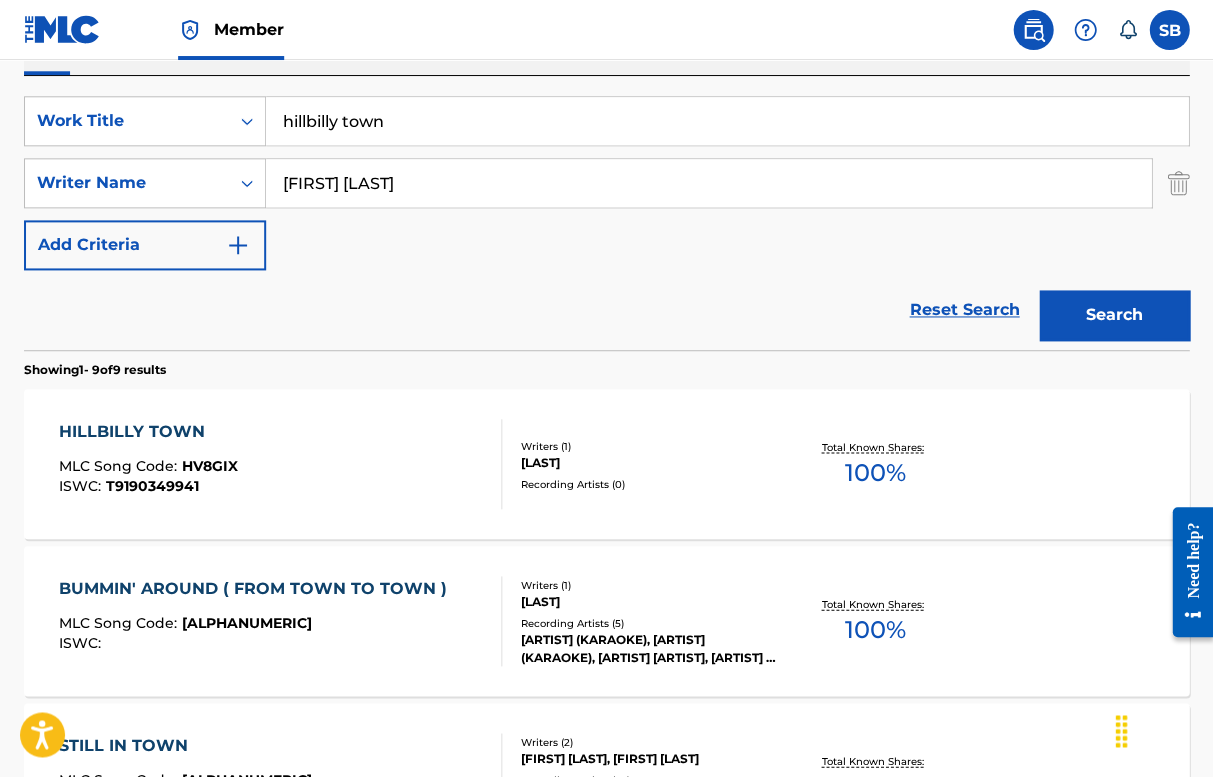 scroll, scrollTop: 355, scrollLeft: 0, axis: vertical 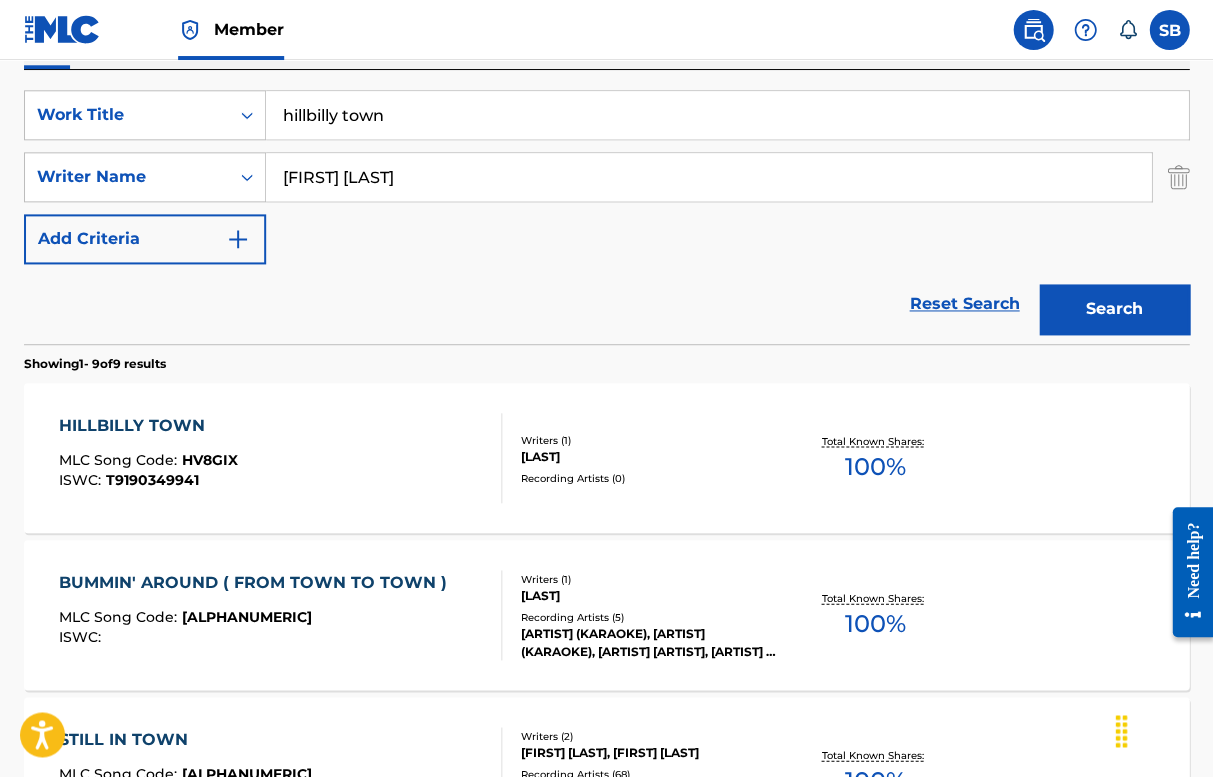 click on "HILLBILLY TOWN" at bounding box center (148, 425) 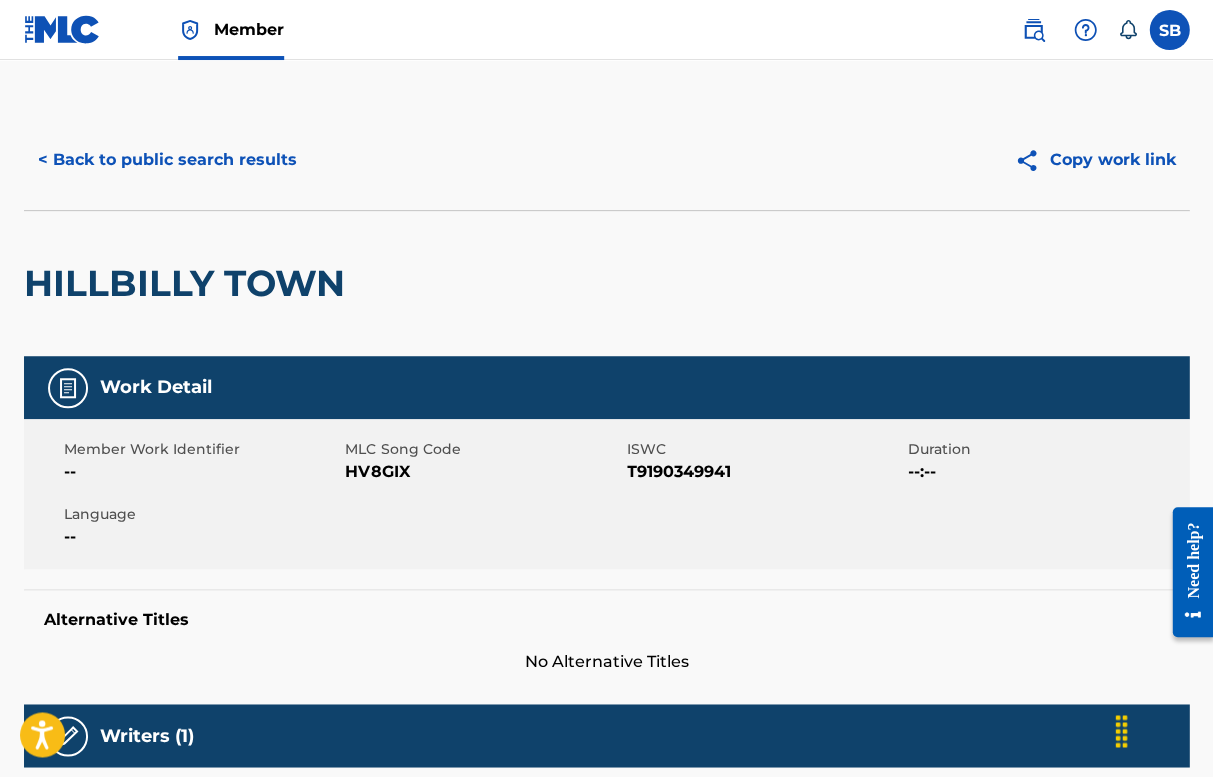 scroll, scrollTop: 0, scrollLeft: 0, axis: both 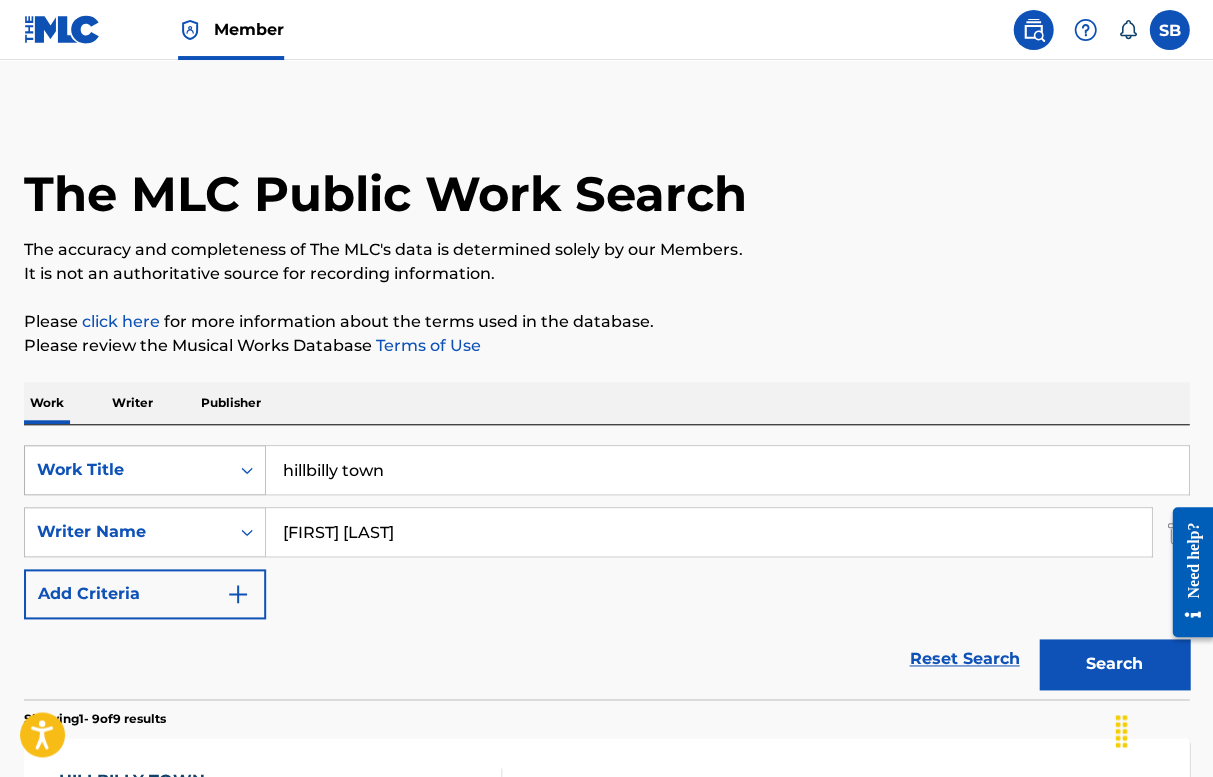 drag, startPoint x: 414, startPoint y: 469, endPoint x: 223, endPoint y: 464, distance: 191.06543 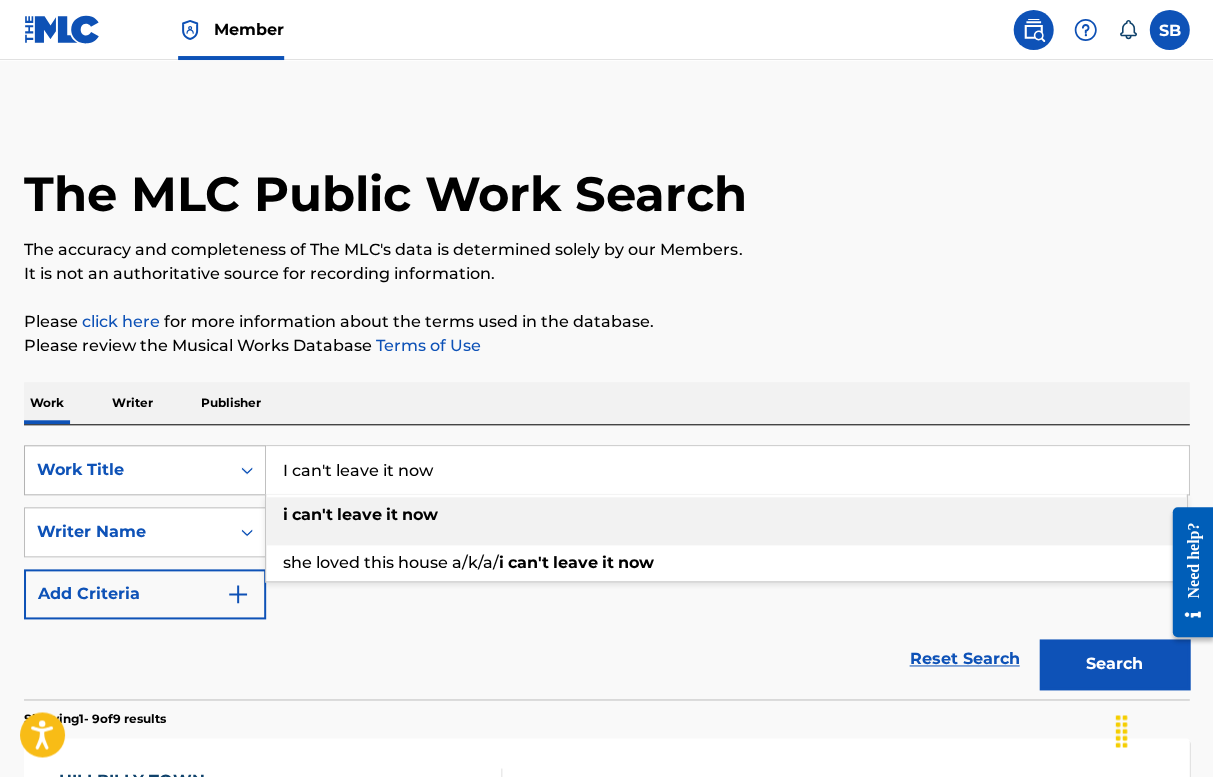 type on "i can't leave it now" 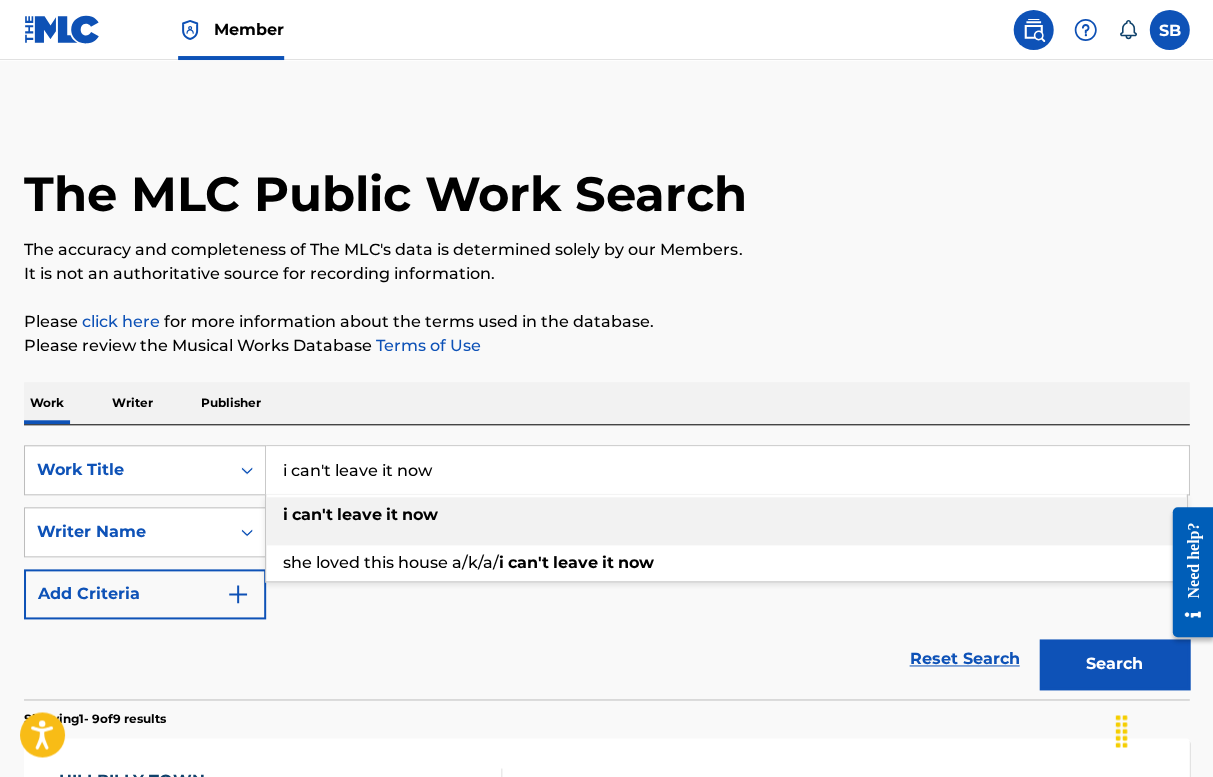 click on "now" at bounding box center [420, 514] 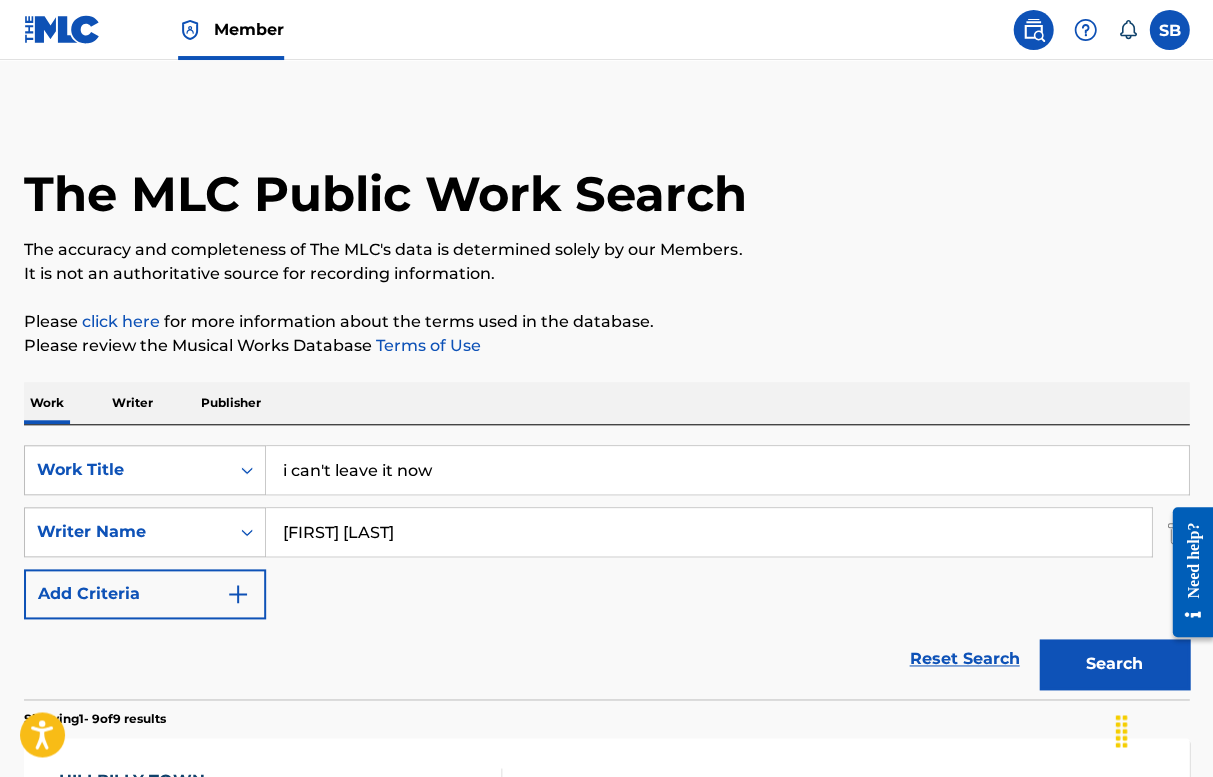 click on "Search" at bounding box center (1114, 664) 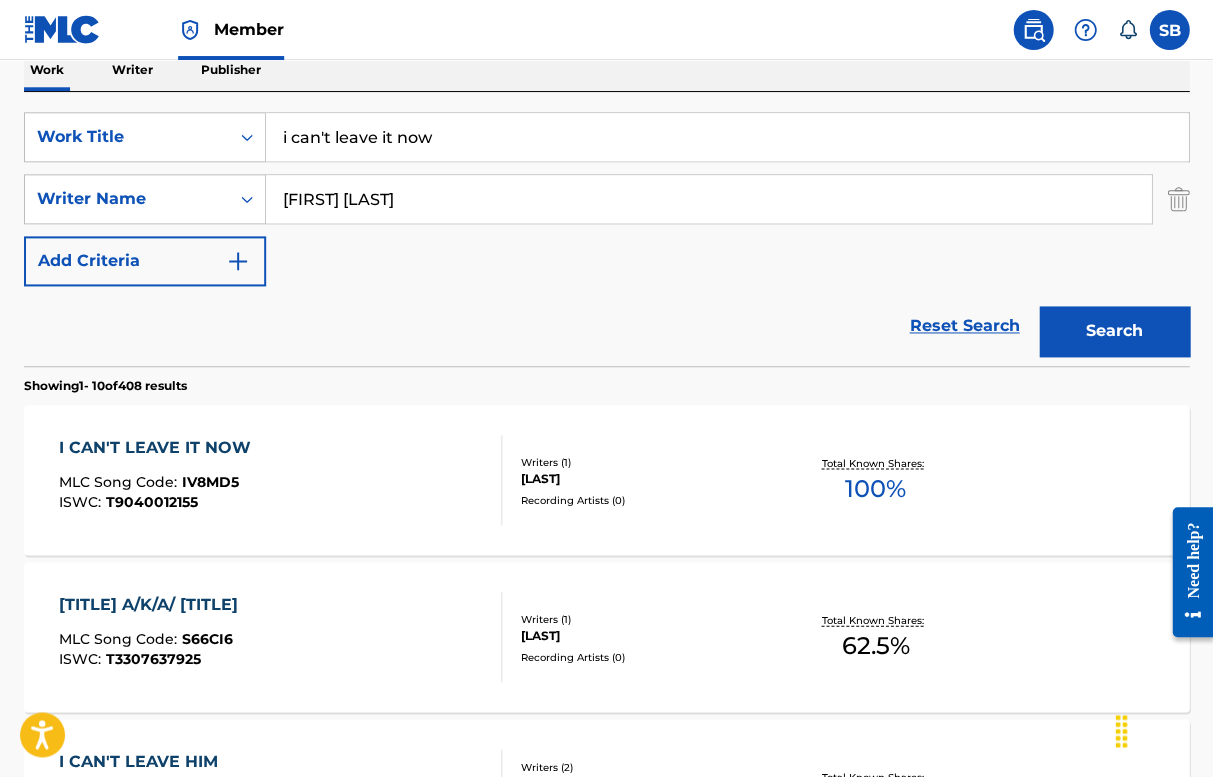 scroll, scrollTop: 338, scrollLeft: 0, axis: vertical 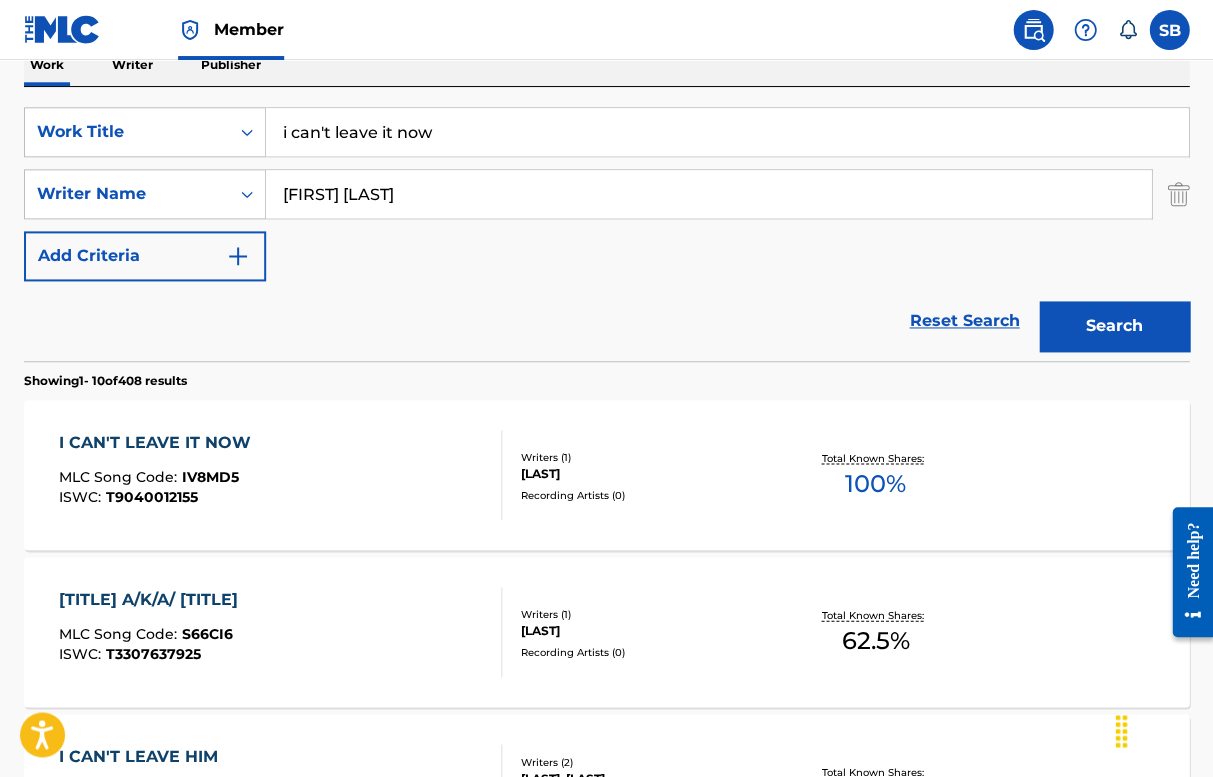 click on "I CAN'T LEAVE IT NOW" at bounding box center (160, 442) 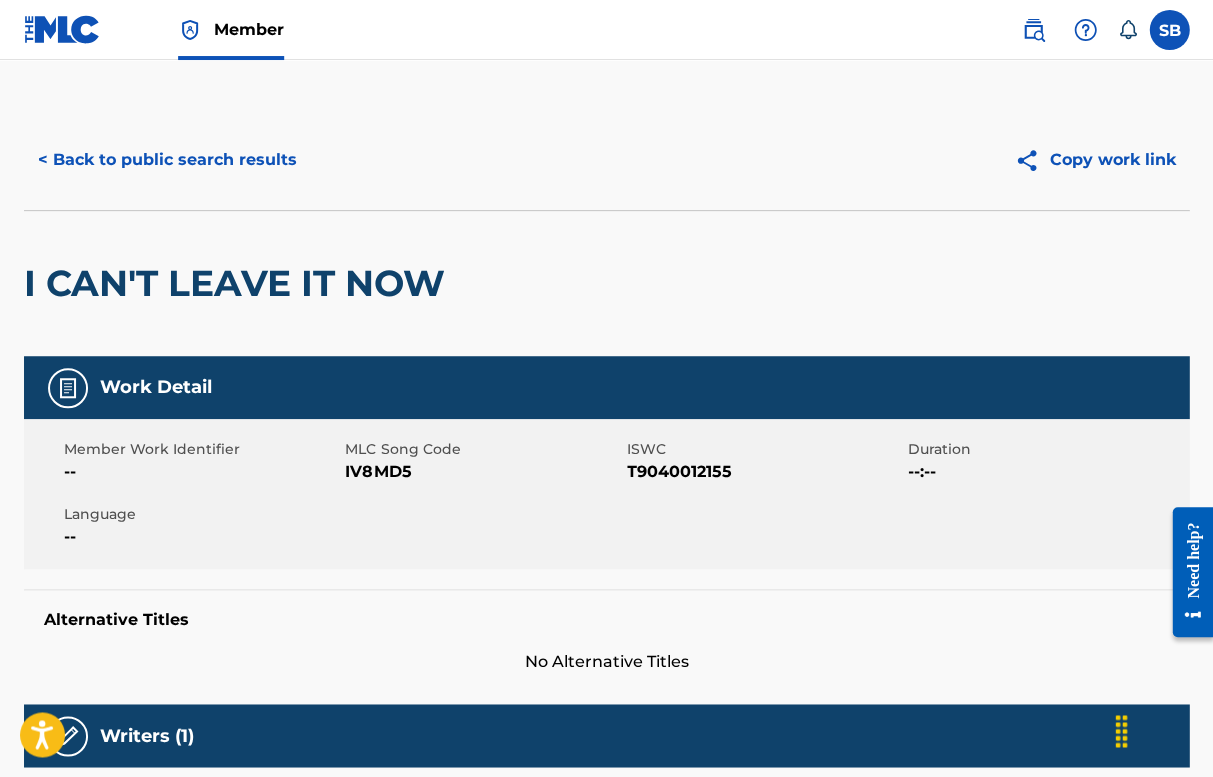 scroll, scrollTop: 0, scrollLeft: 0, axis: both 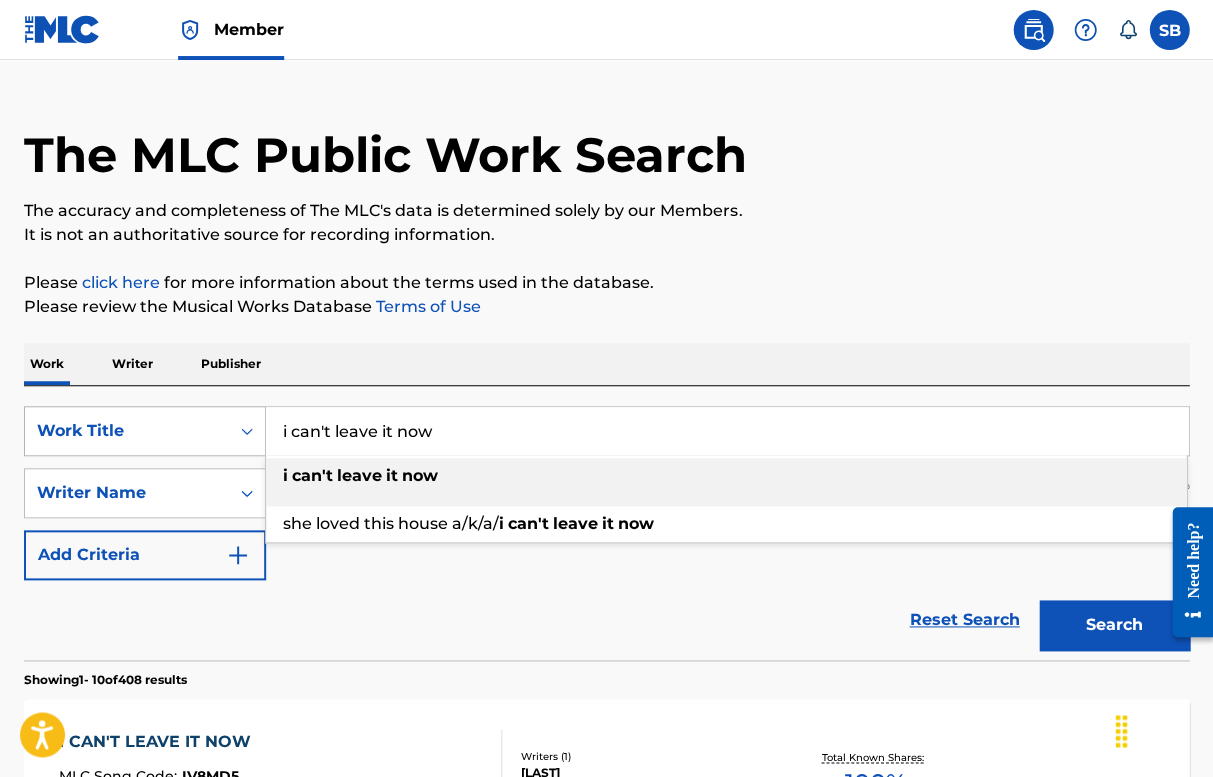 drag, startPoint x: 463, startPoint y: 433, endPoint x: 207, endPoint y: 412, distance: 256.8599 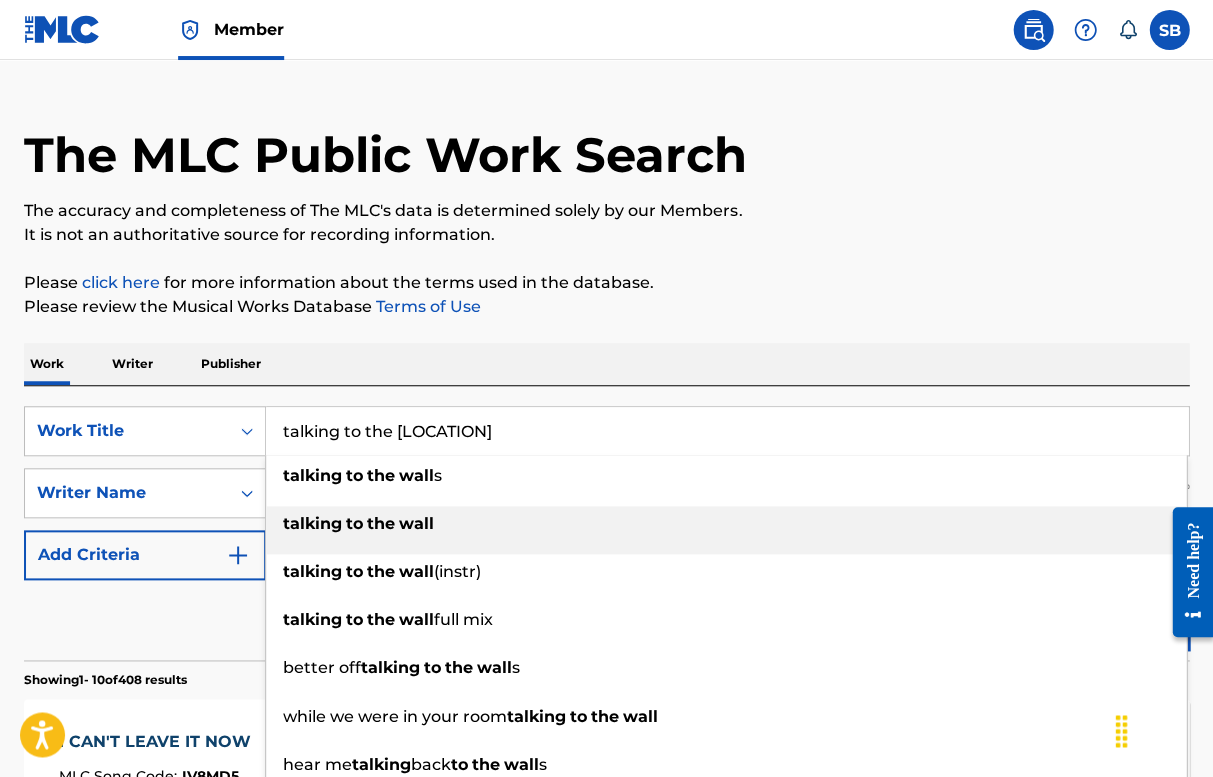 type on "talking to the [LOCATION]" 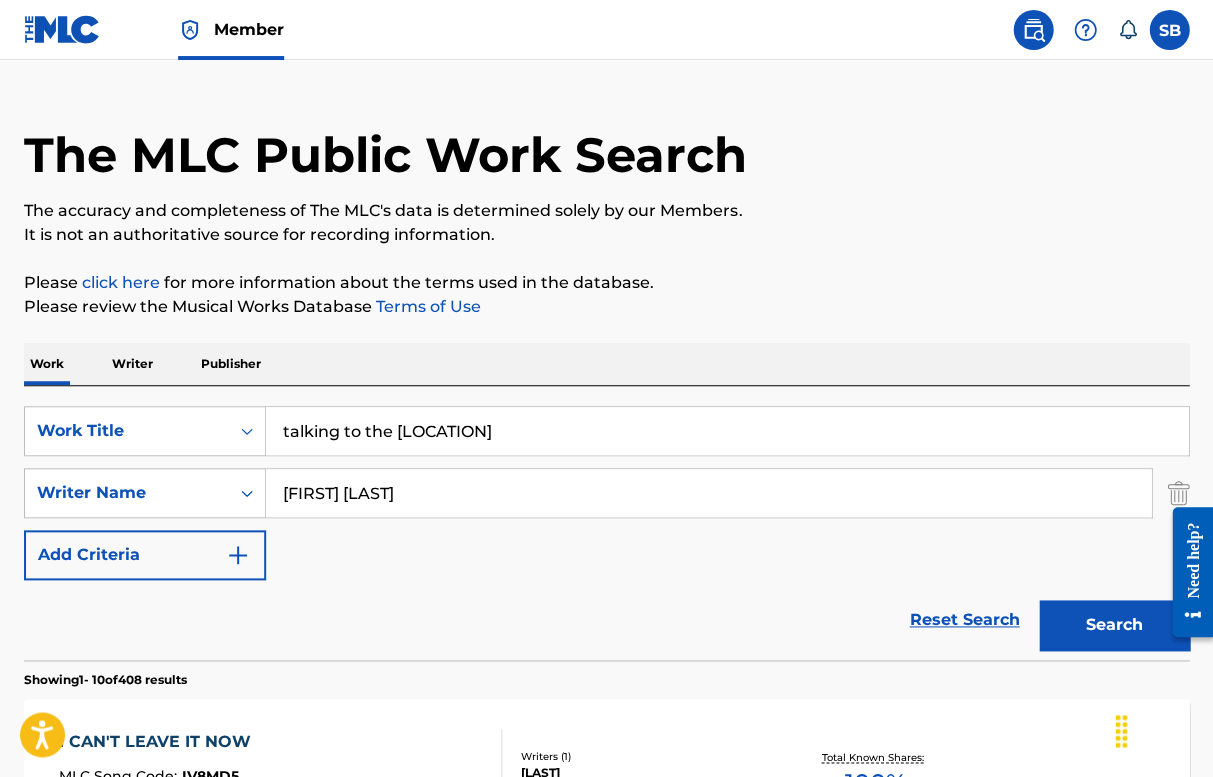 click on "The MLC Public Work Search The accuracy and completeness of The MLC's data is determined solely by our Members. It is not an authoritative source for recording information. Please   click here   for more information about the terms used in the database. Please review the Musical Works Database   Terms of Use Work Writer Publisher SearchWithCriteriad8677bbc-23c7-4733-a641-fdc8543f103d Work Title talking to the wall SearchWithCriteria710f1b0e-942f-4c83-af46-097505f24a62 Writer Name [FIRST] [LAST] Add Criteria Reset Search Search Showing  1  -   10  of  408   results   I CAN'T LEAVE IT NOW MLC Song Code : IV8MD5 ISWC : T9040012155 Writers ( 1 ) [LAST] Recording Artists ( 0 ) Total Known Shares: 100 % SHE LOVED THIS HOUSE A/K/A/ I CAN'T LEAVE IT NOW MLC Song Code : S66CI6 ISWC : T3307637925 Writers ( 1 ) [LAST] Recording Artists ( 0 ) Total Known Shares: 62.5 % I CAN'T LEAVE HIM MLC Song Code : I48276 ISWC :  Writers ( 2 ) [LAST], [LAST] Recording Artists ( 10 ) Total Known Shares: %" at bounding box center [606, 1218] 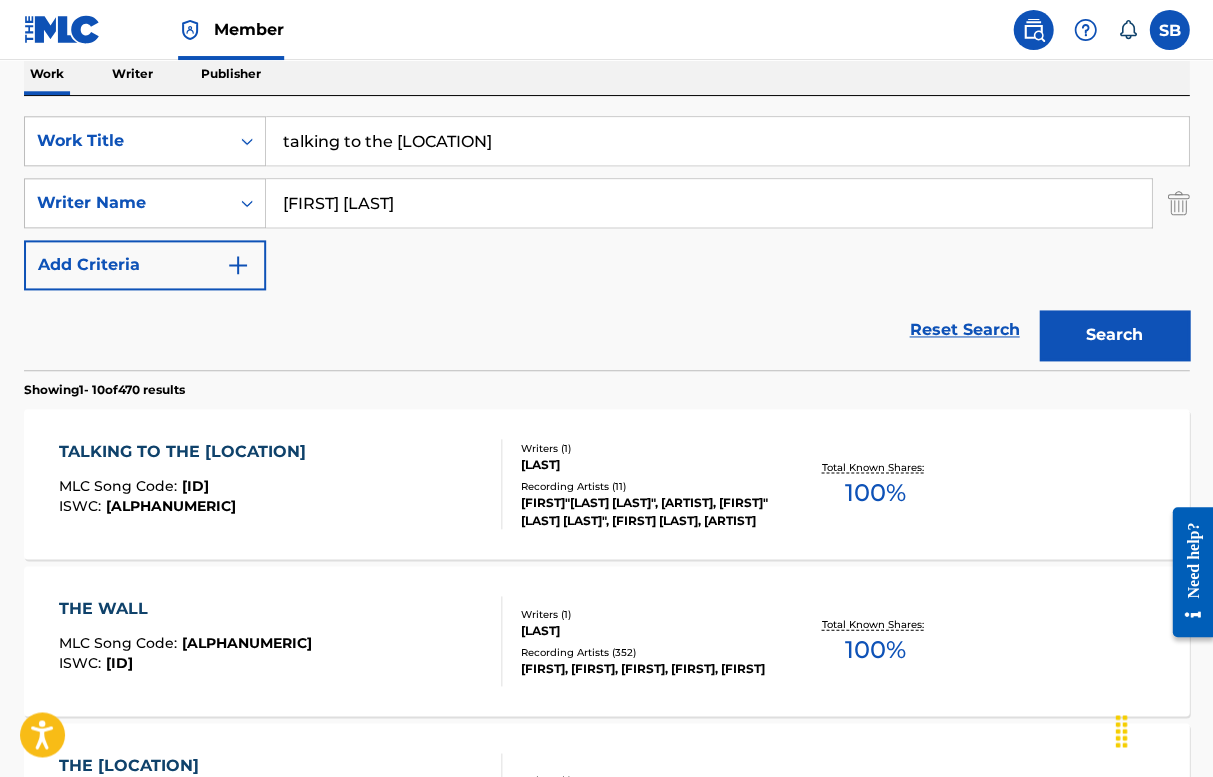 scroll, scrollTop: 334, scrollLeft: 0, axis: vertical 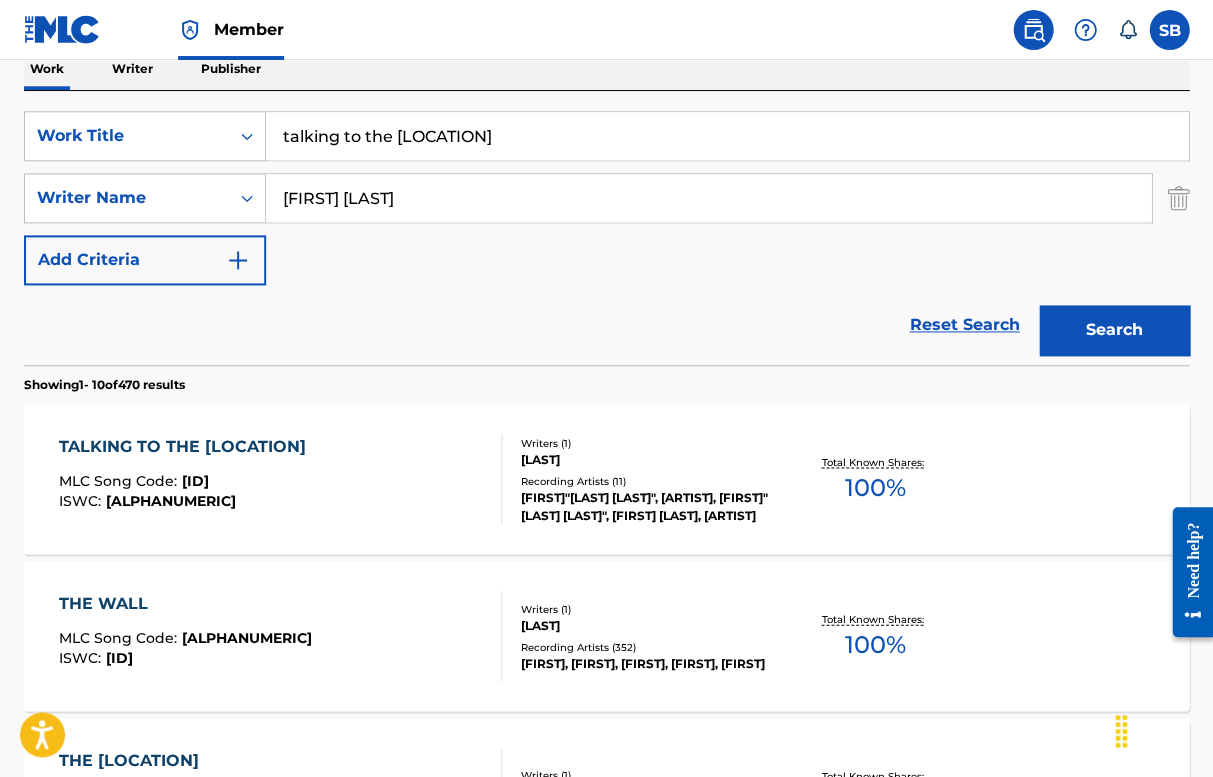 click on "TALKING TO THE [LOCATION]" at bounding box center [187, 446] 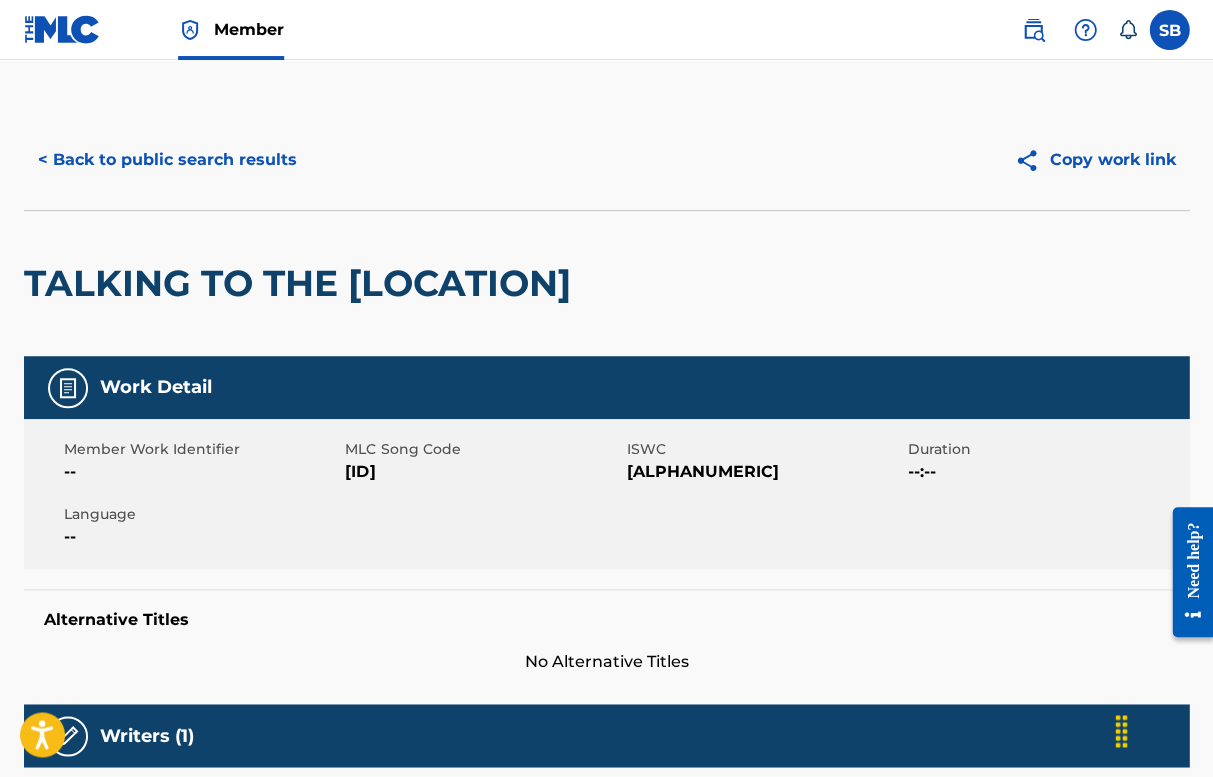 scroll, scrollTop: 0, scrollLeft: 0, axis: both 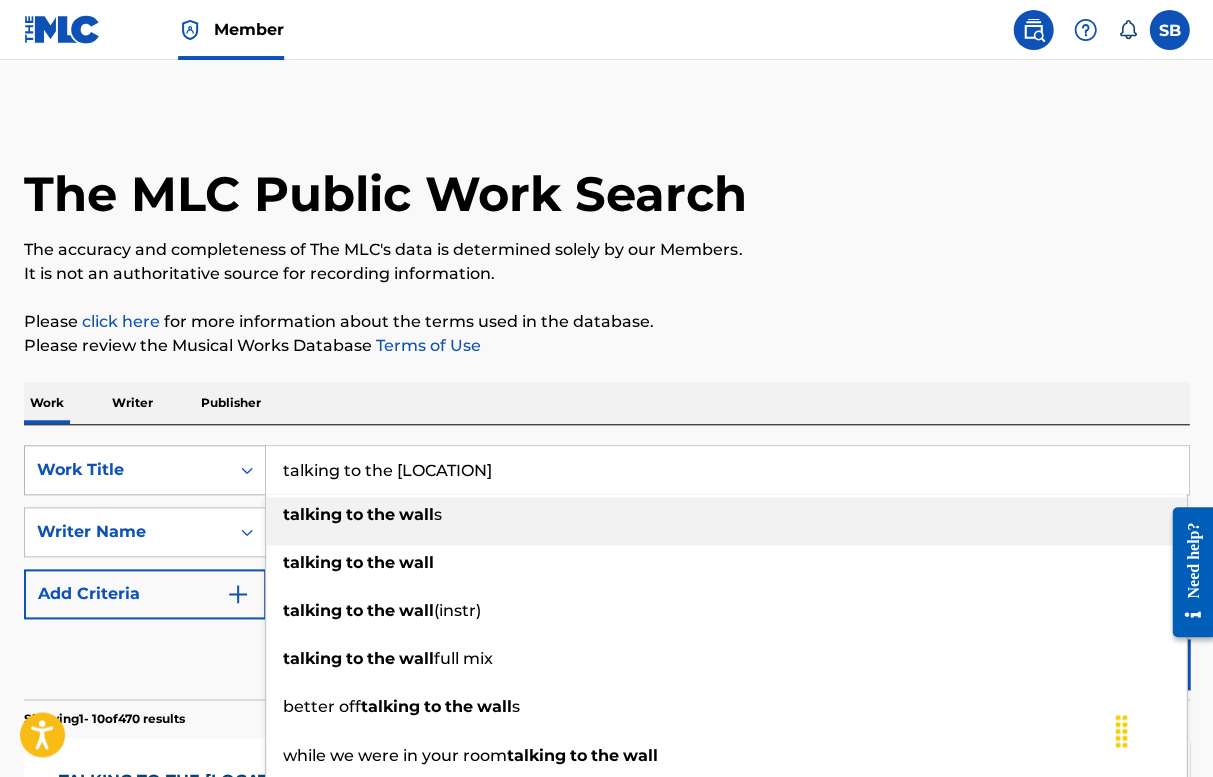 drag, startPoint x: 485, startPoint y: 471, endPoint x: 195, endPoint y: 462, distance: 290.13962 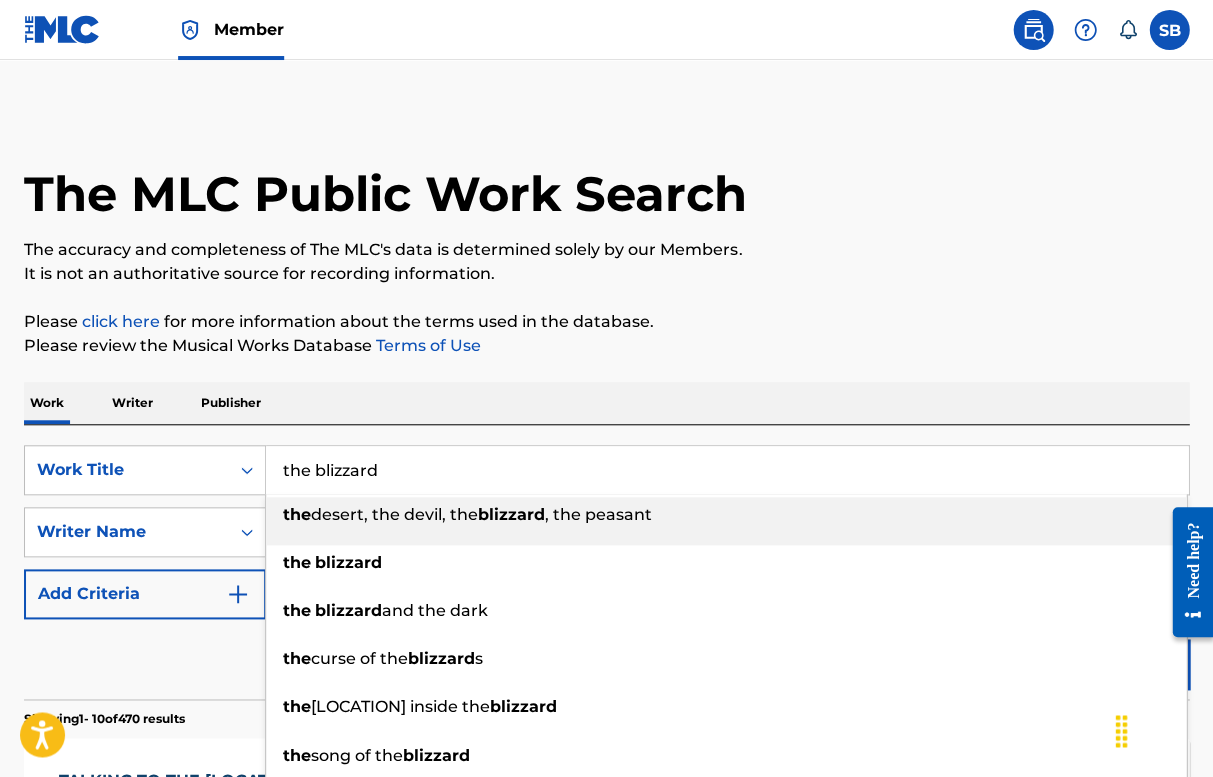 type on "the blizzard" 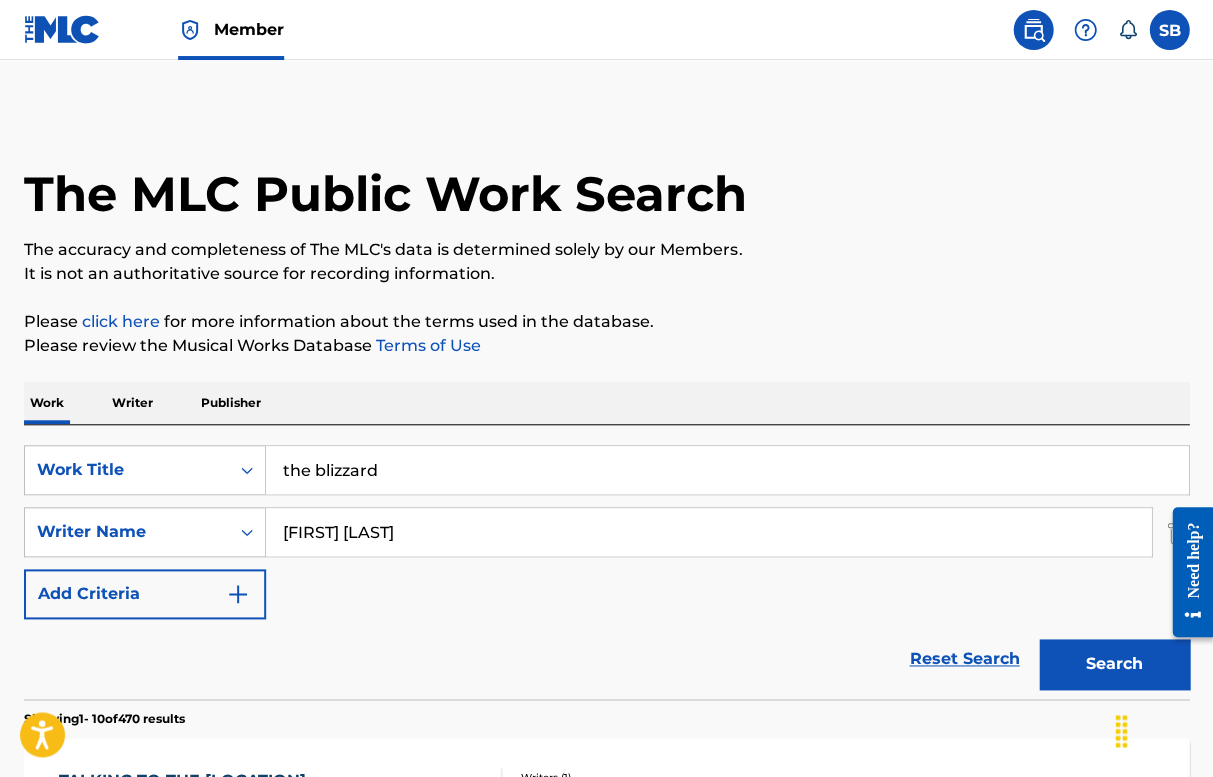 click on "Search" at bounding box center [1114, 664] 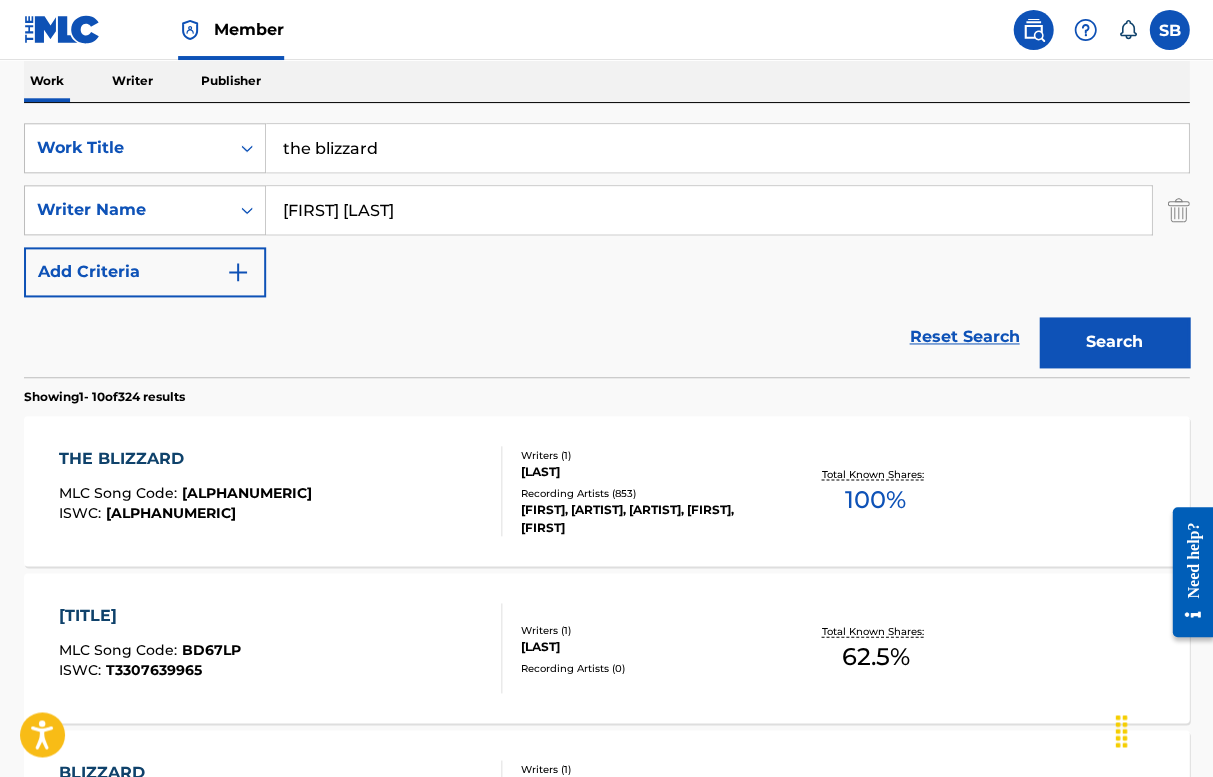 scroll, scrollTop: 373, scrollLeft: 0, axis: vertical 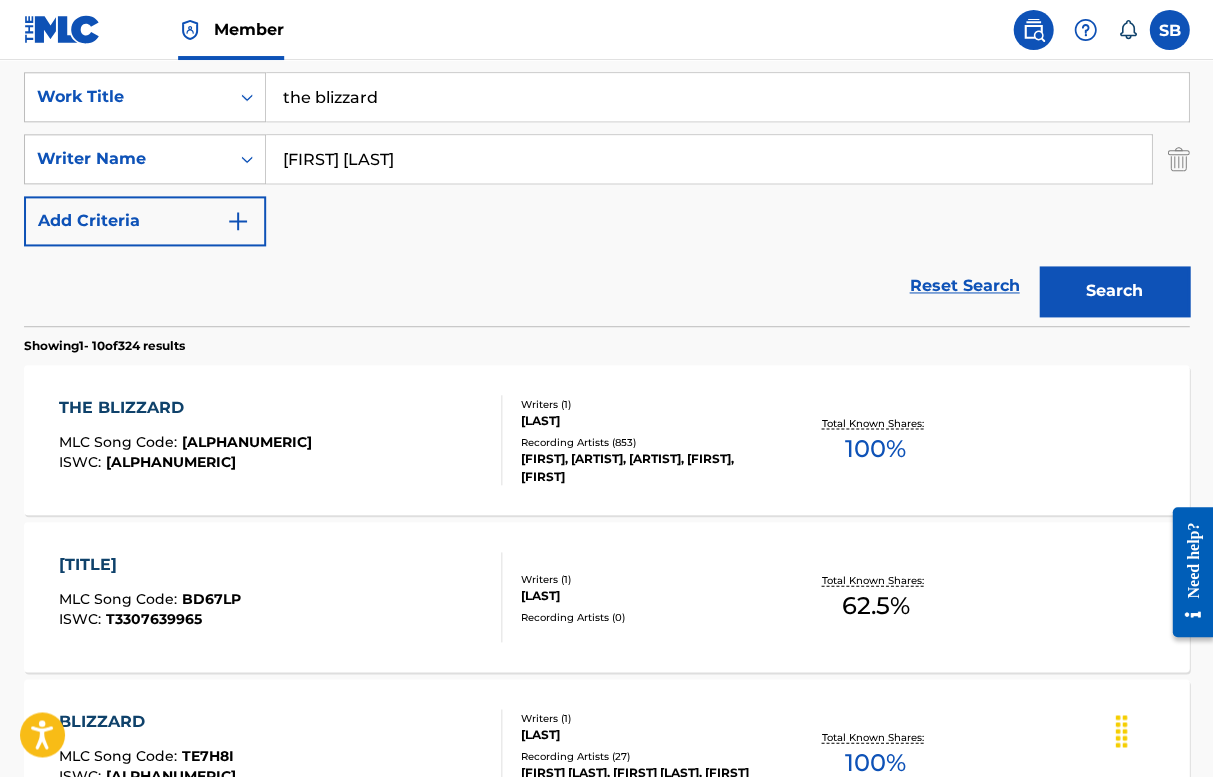 click on "THE BLIZZARD" at bounding box center [185, 407] 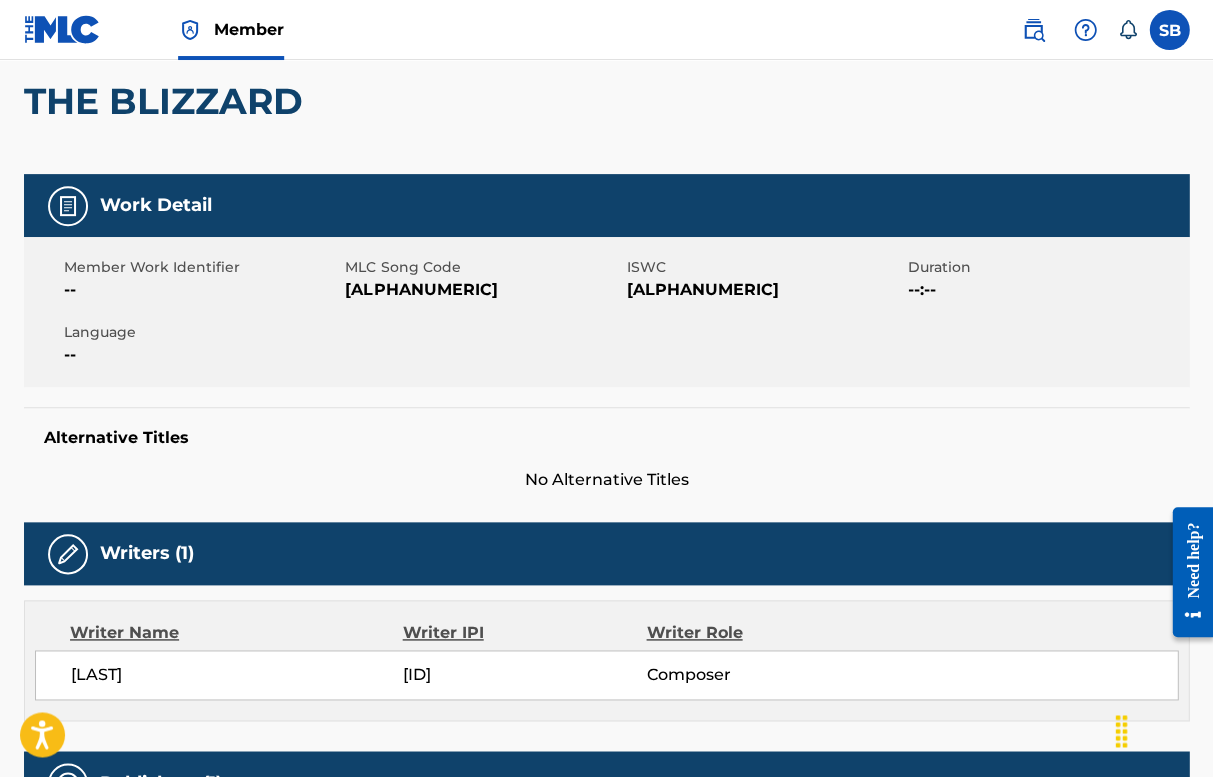 scroll, scrollTop: 180, scrollLeft: 0, axis: vertical 